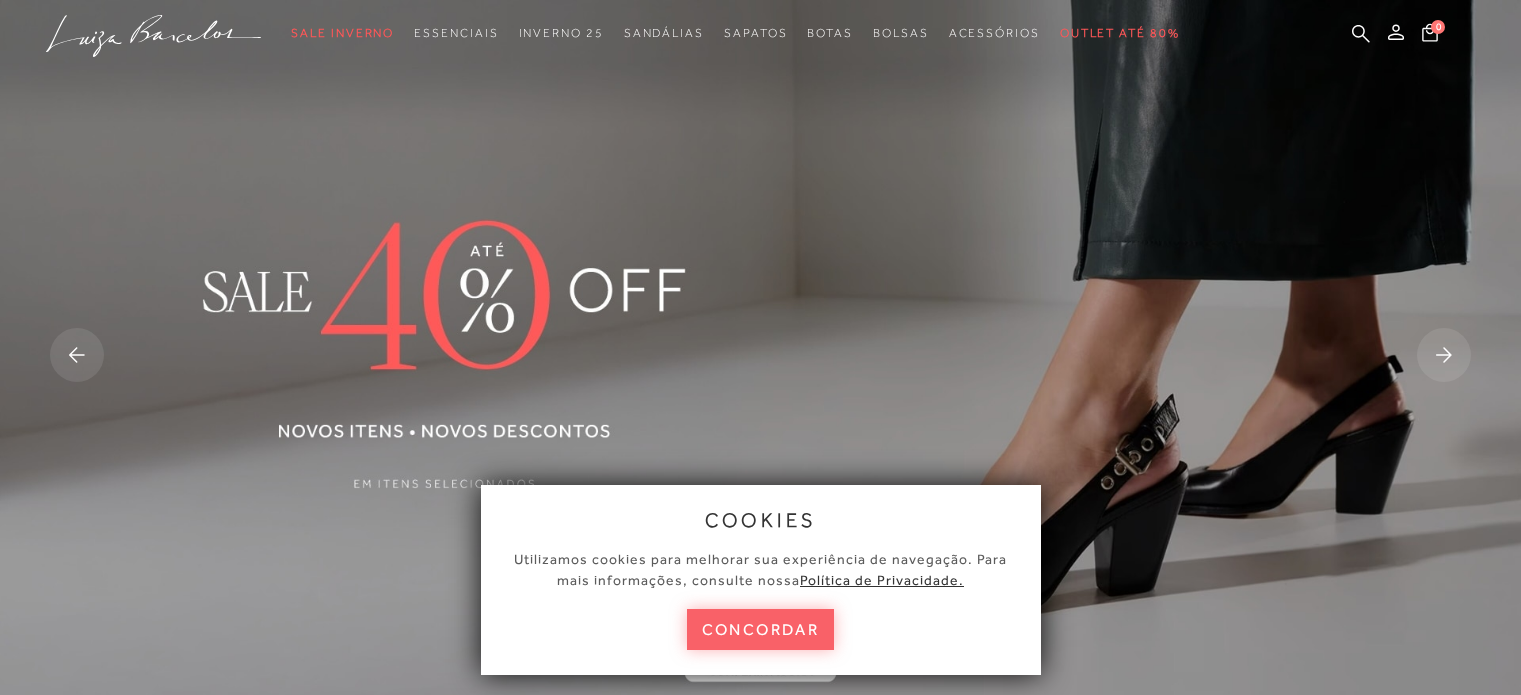 click on "concordar" at bounding box center (761, 629) 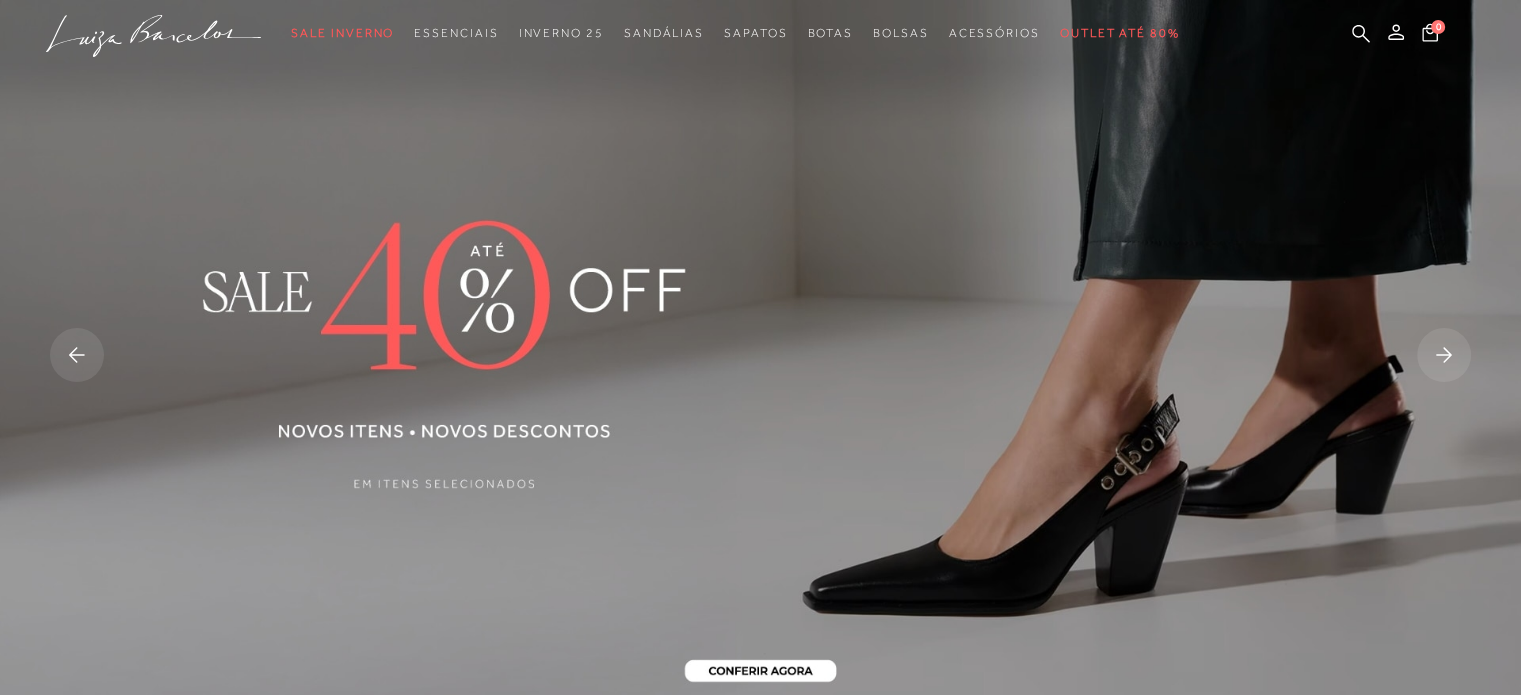 scroll, scrollTop: 0, scrollLeft: 0, axis: both 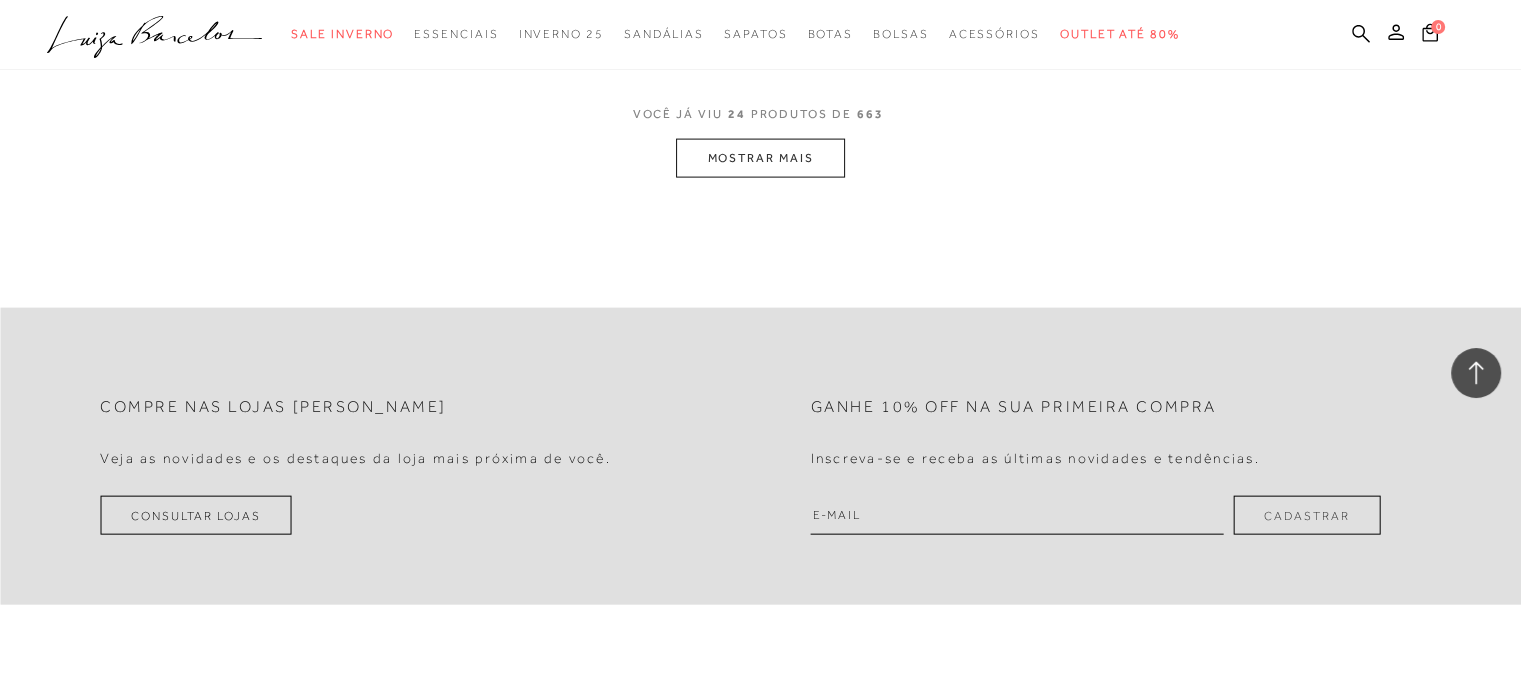click on "MOSTRAR MAIS" at bounding box center (760, 158) 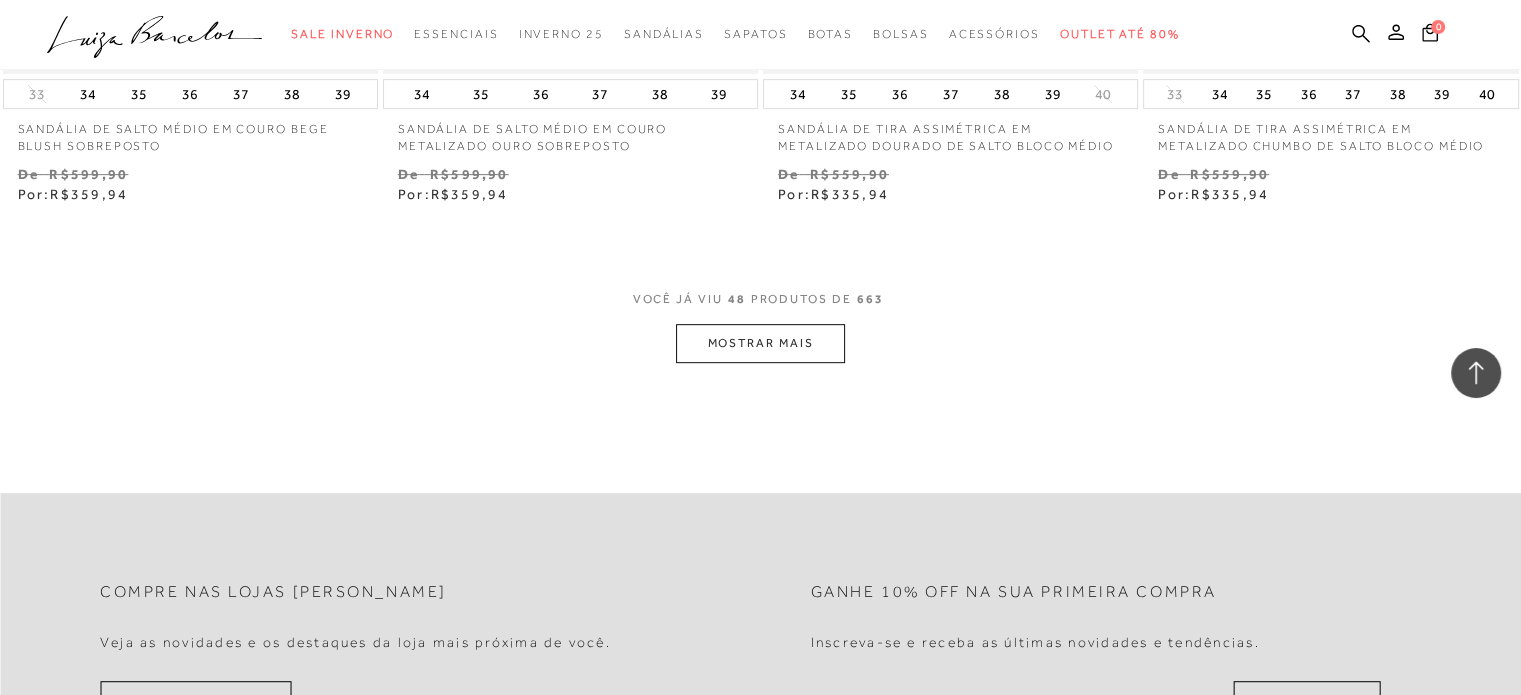 scroll, scrollTop: 8700, scrollLeft: 0, axis: vertical 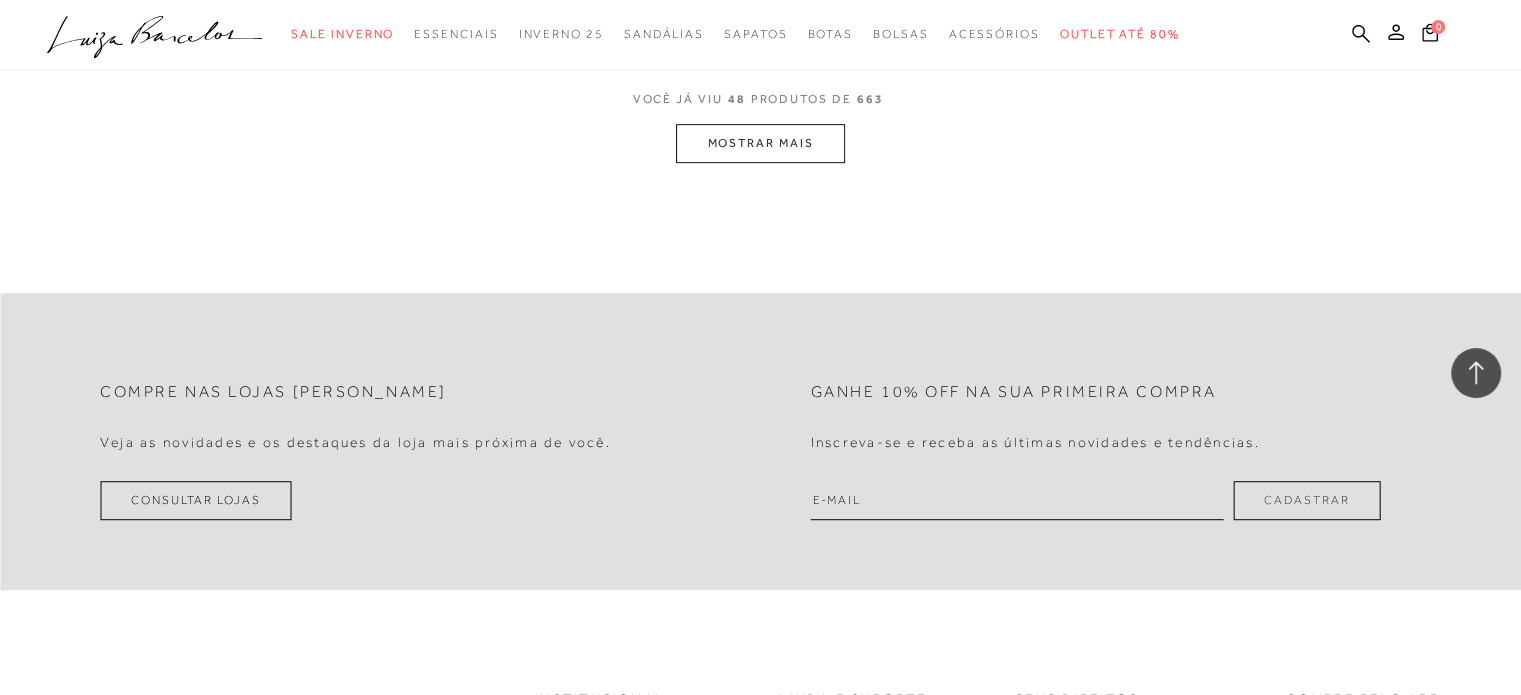 click on "MOSTRAR MAIS" at bounding box center (760, 143) 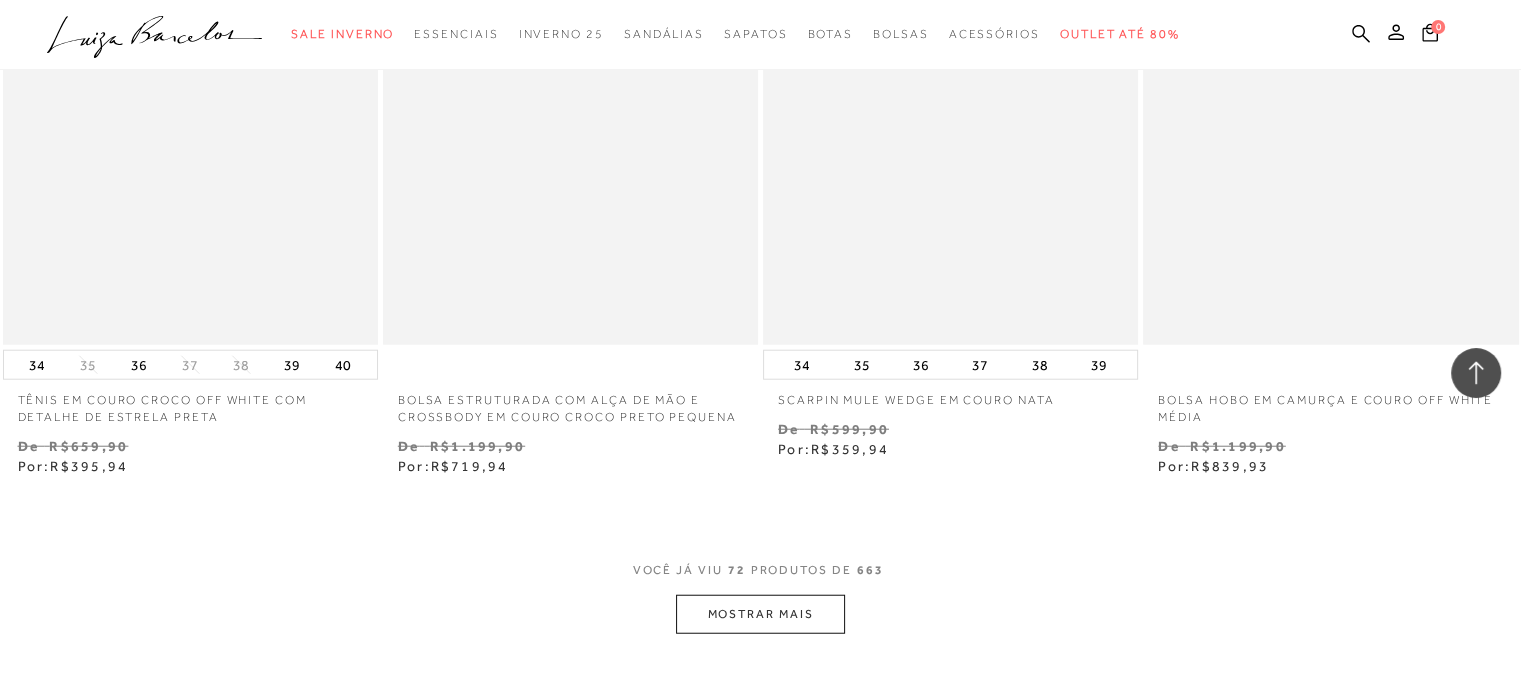 scroll, scrollTop: 12984, scrollLeft: 0, axis: vertical 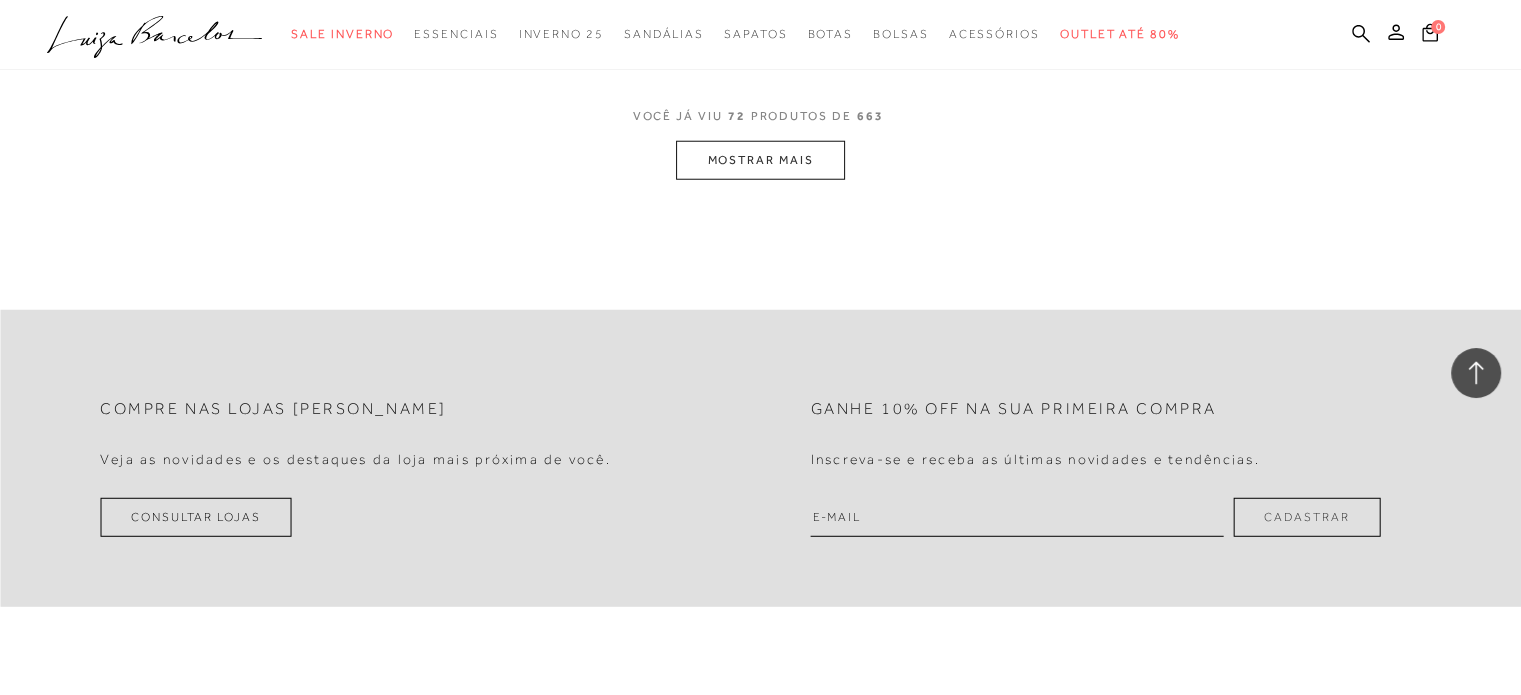 click at bounding box center (1017, 517) 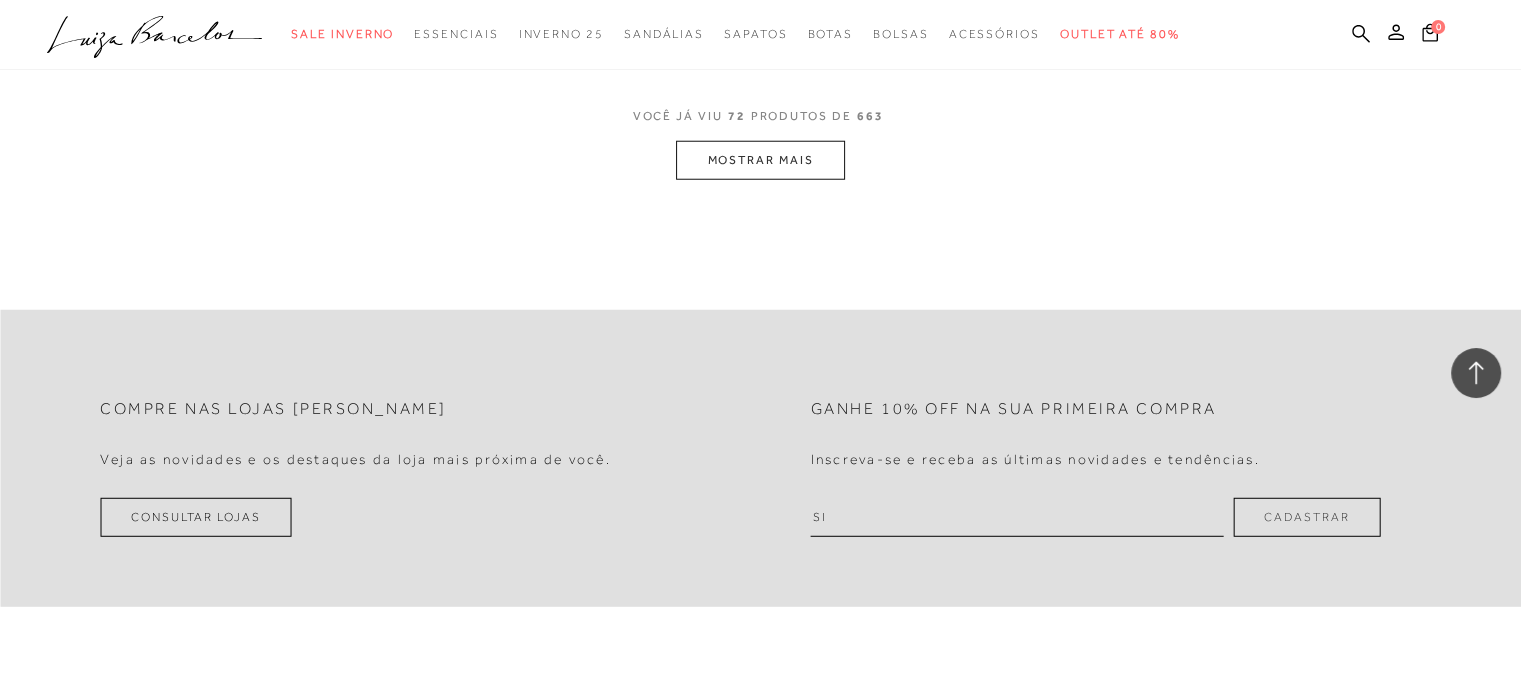 type on "s" 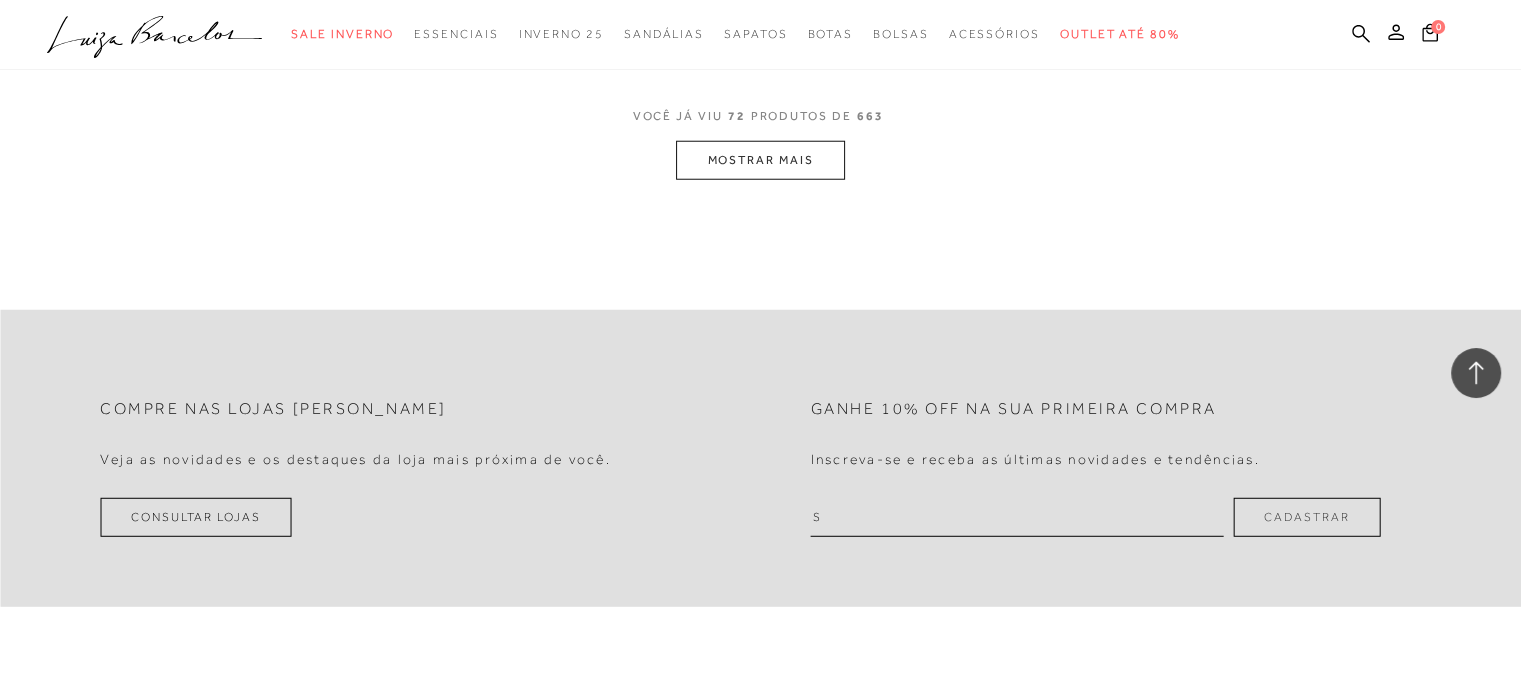 type on "[EMAIL_ADDRESS][DOMAIN_NAME]" 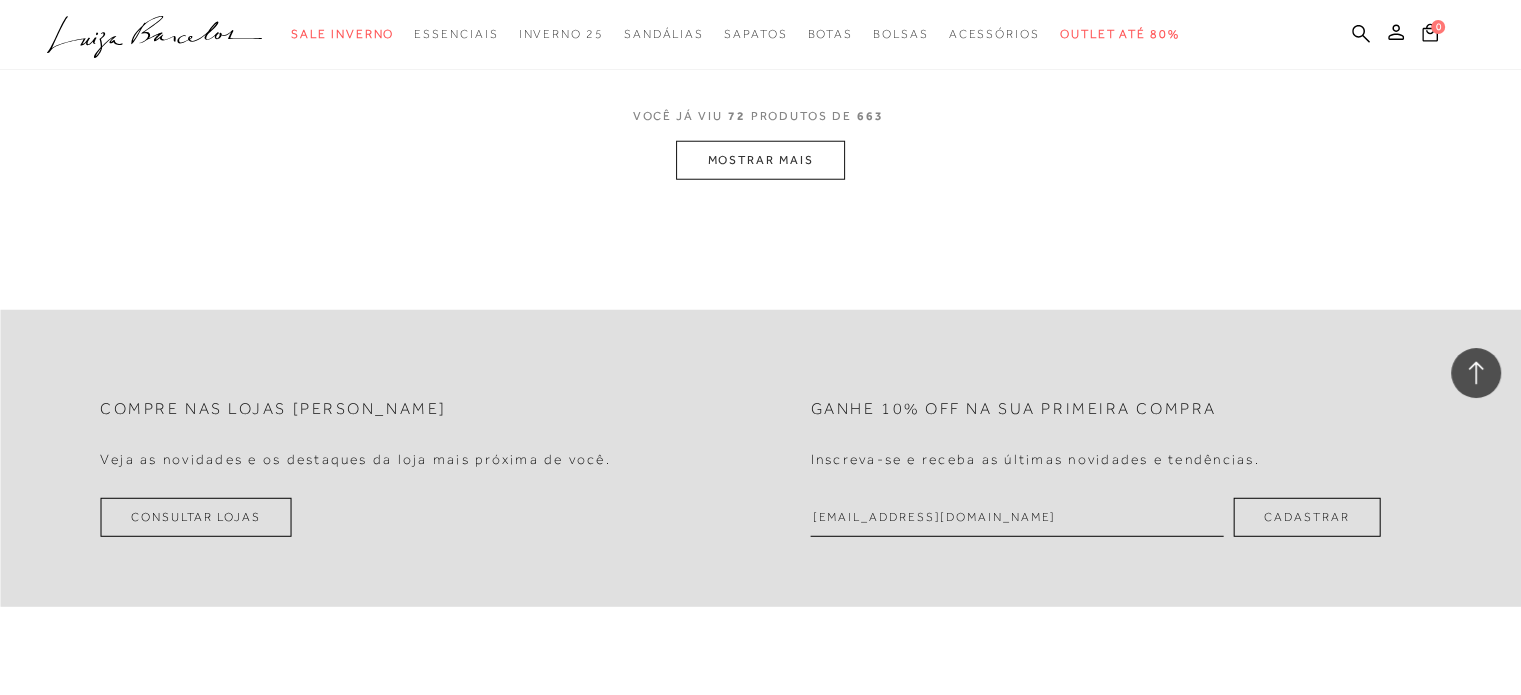 click on "Cadastrar" at bounding box center (1306, 517) 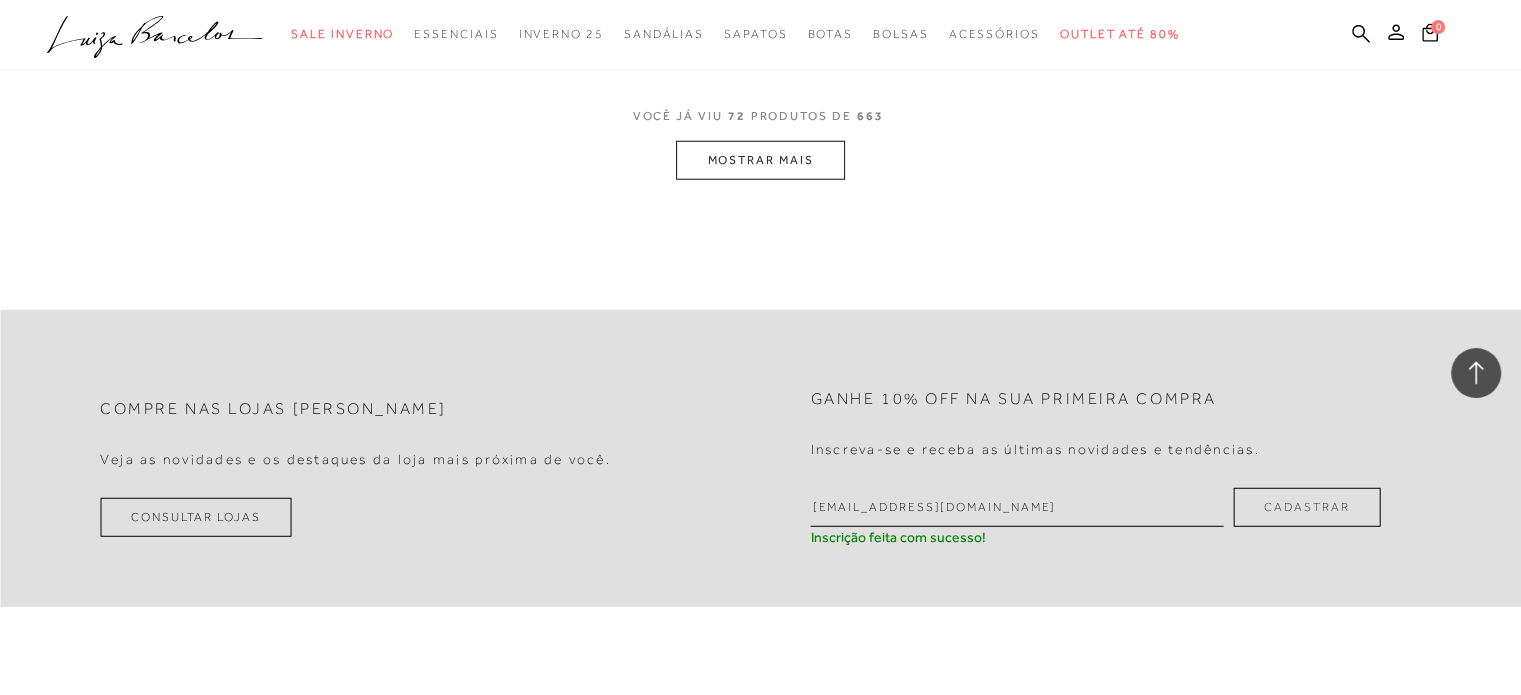 click on "MOSTRAR MAIS" at bounding box center [760, 160] 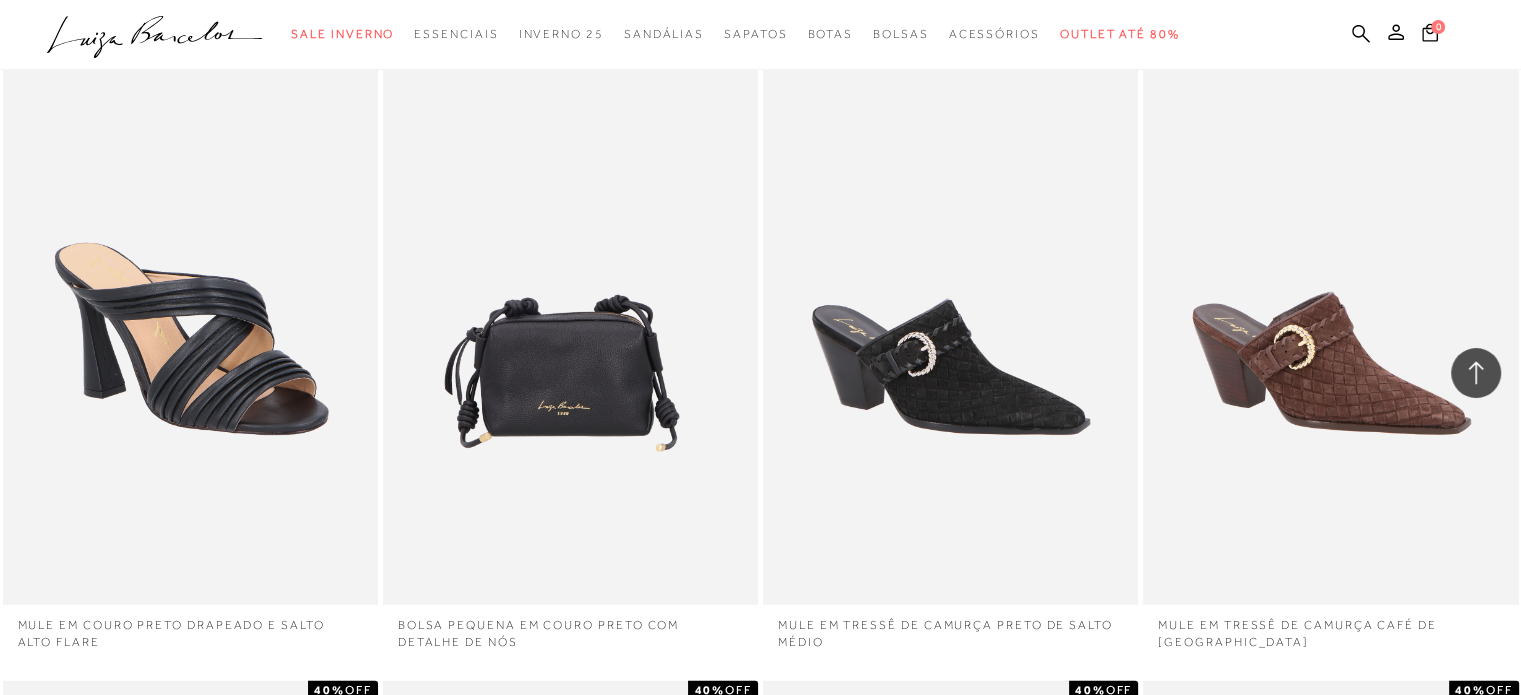 scroll, scrollTop: 17284, scrollLeft: 0, axis: vertical 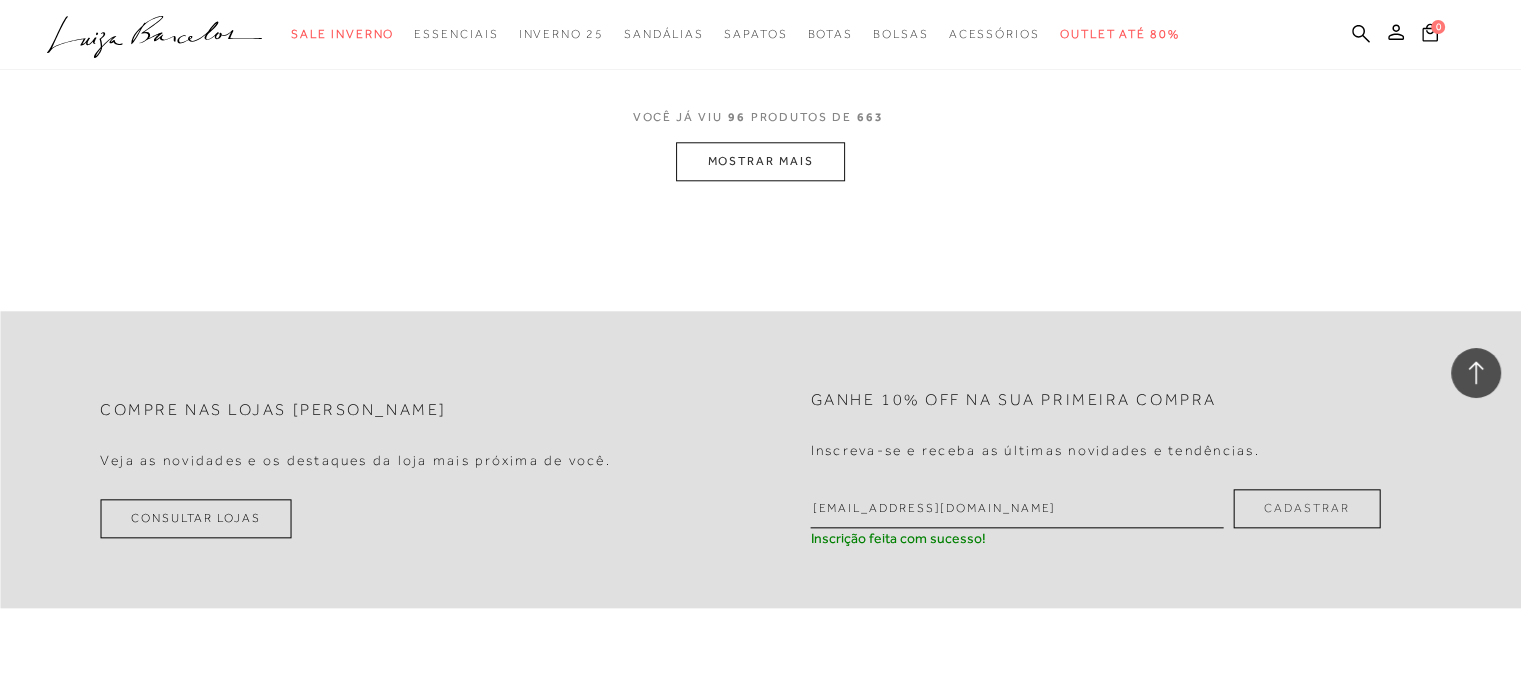 click on "MOSTRAR MAIS" at bounding box center (760, 161) 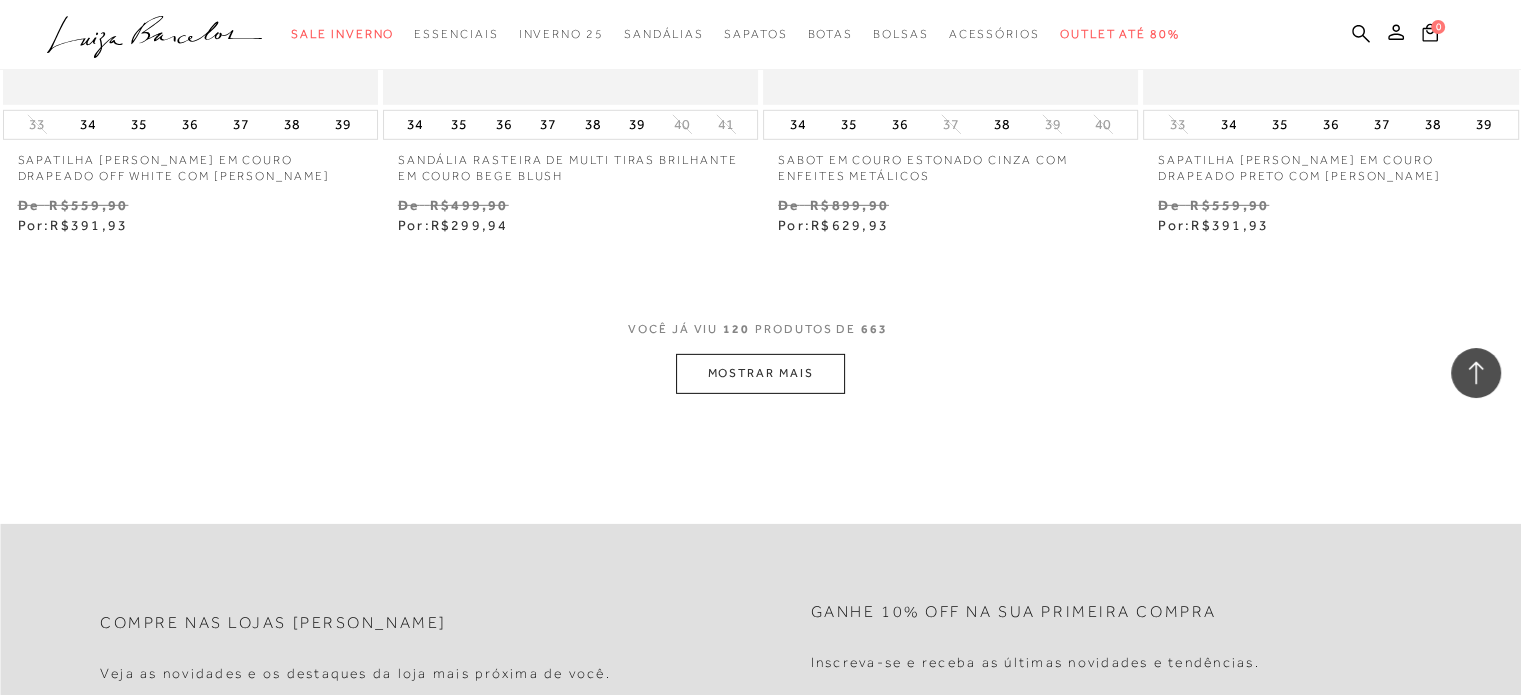 scroll, scrollTop: 21376, scrollLeft: 0, axis: vertical 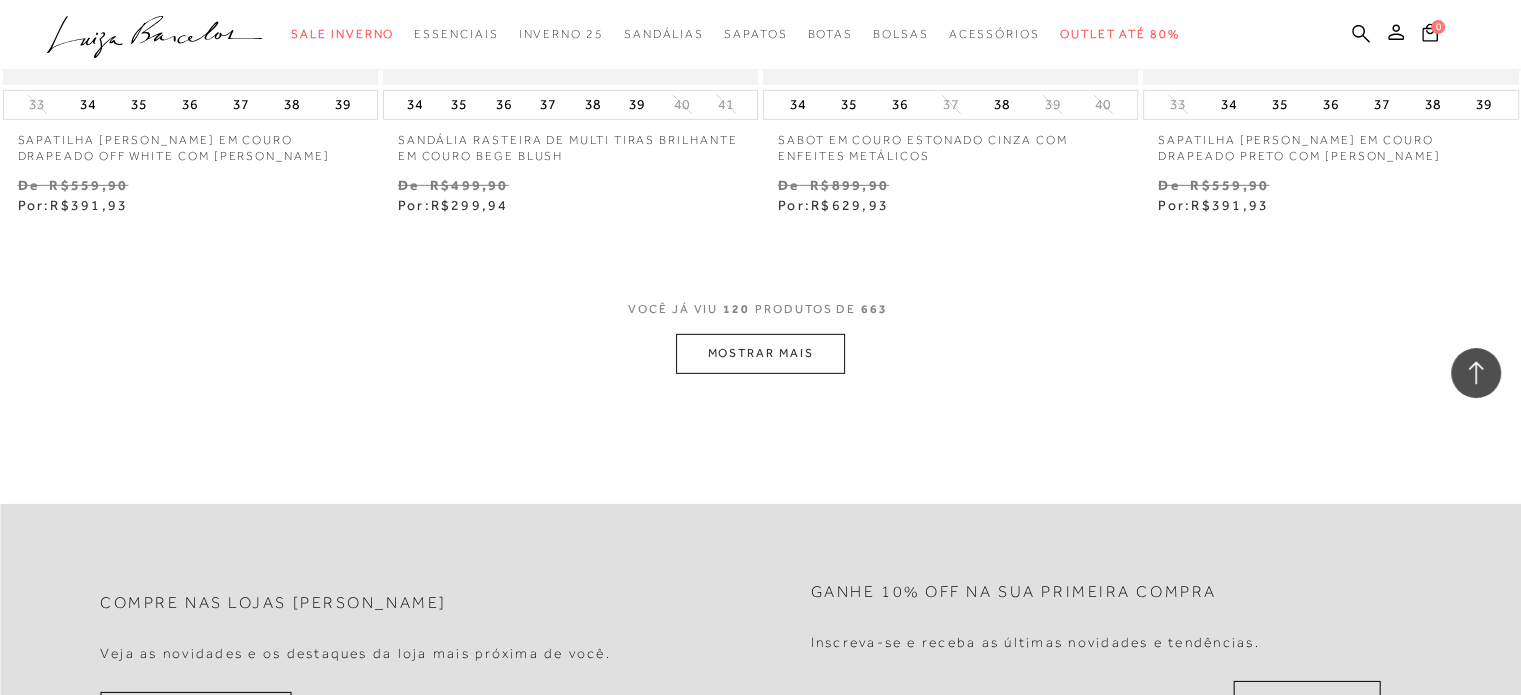 click on "MOSTRAR MAIS" at bounding box center [760, 353] 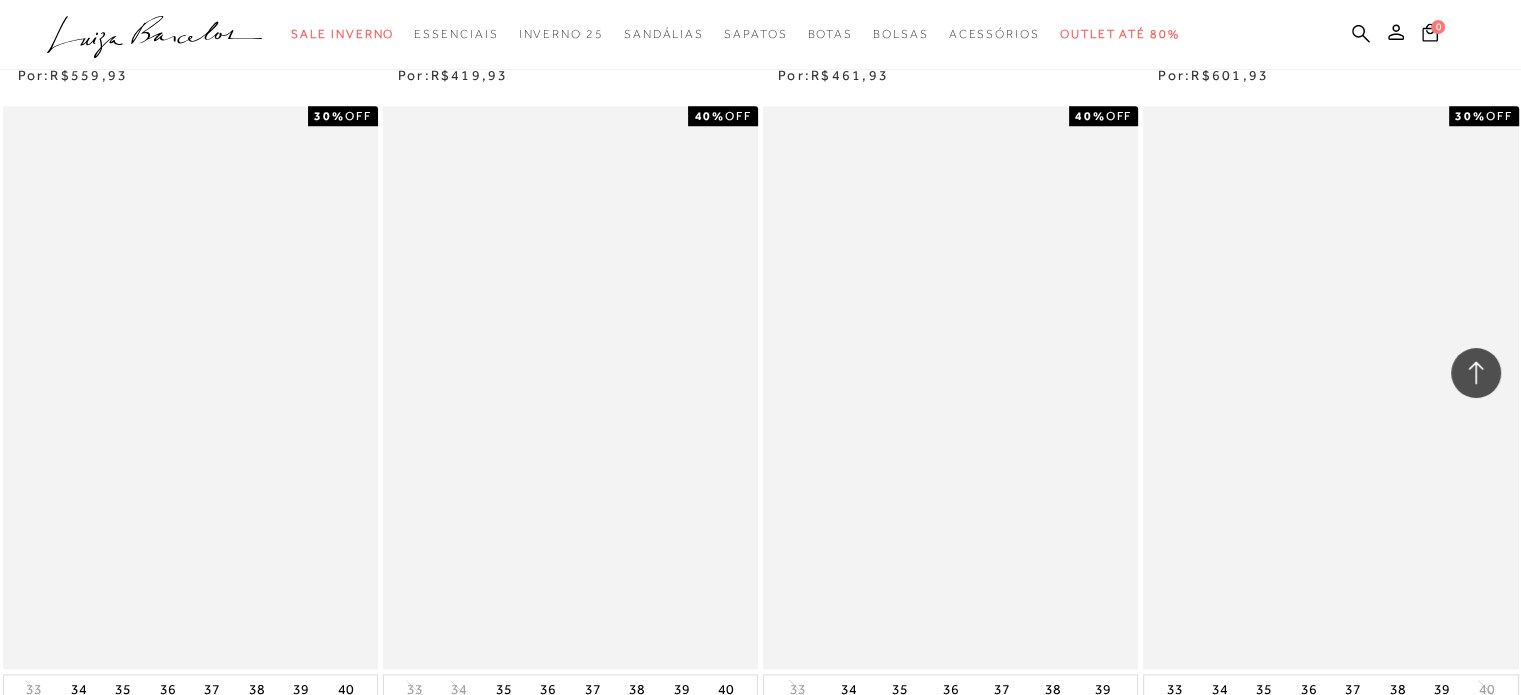 scroll, scrollTop: 25676, scrollLeft: 0, axis: vertical 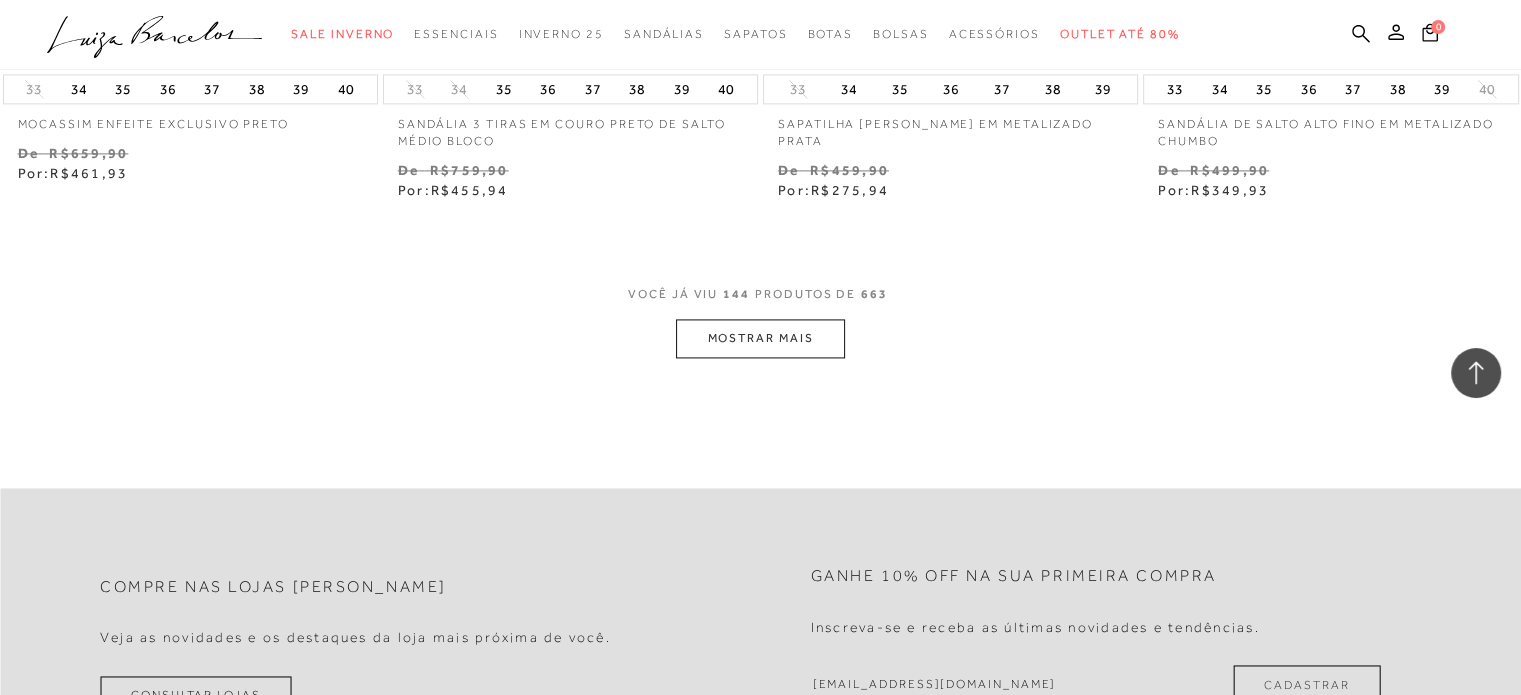 click on "MOSTRAR MAIS" at bounding box center (760, 338) 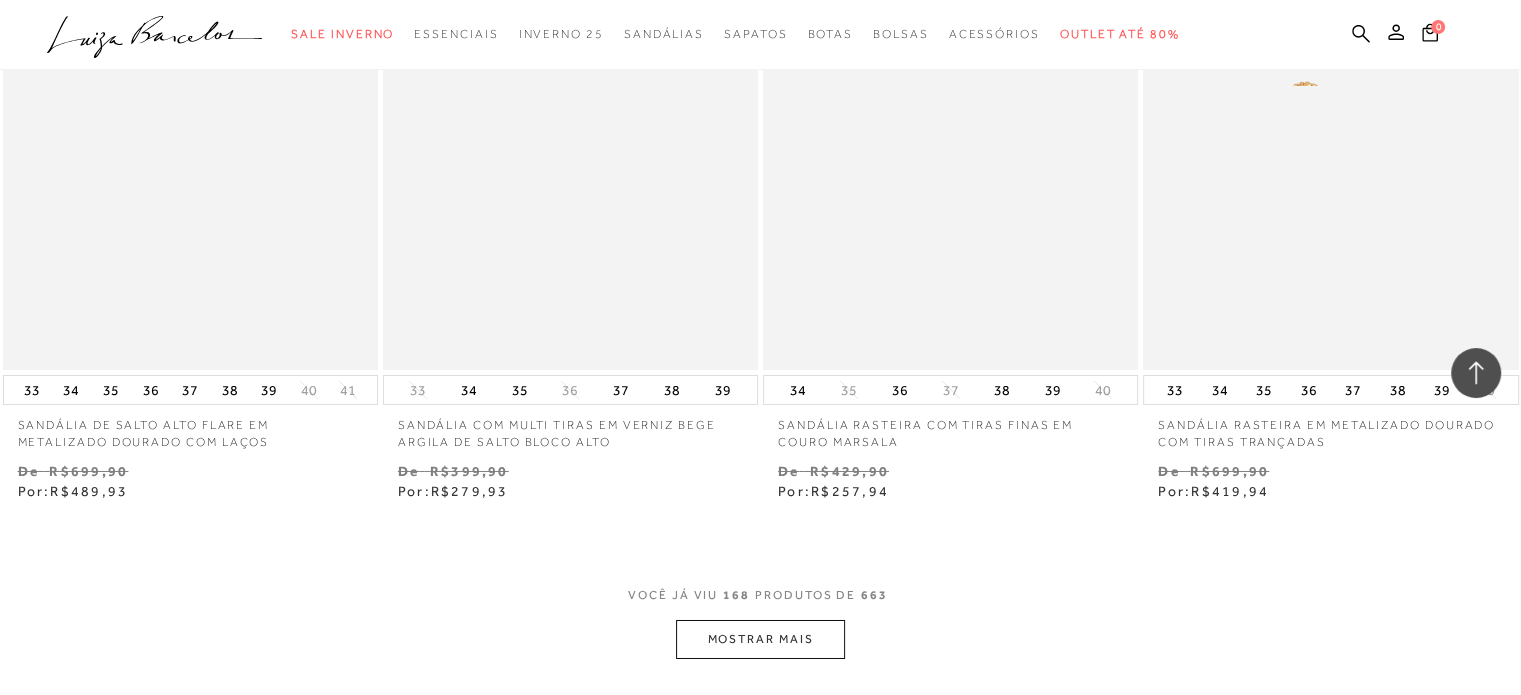 scroll, scrollTop: 30076, scrollLeft: 0, axis: vertical 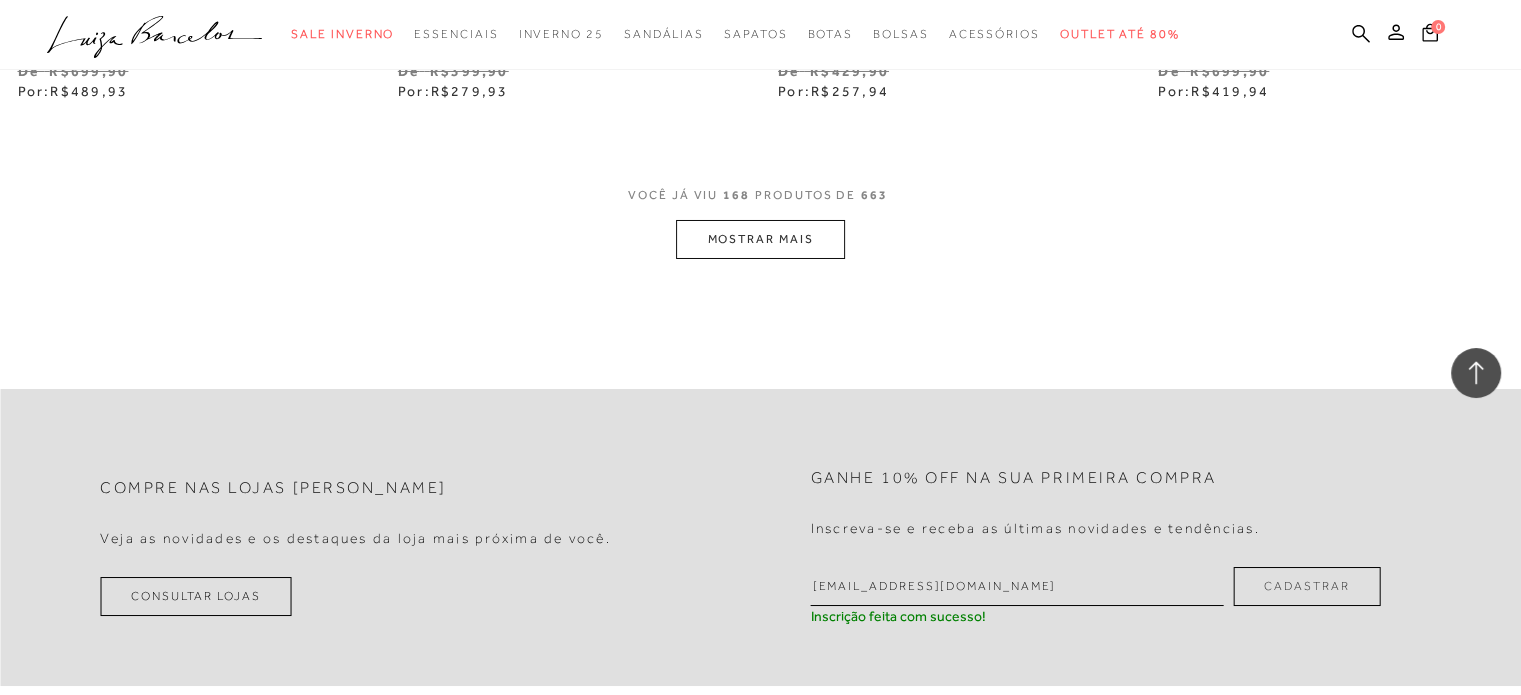 click on "MOSTRAR MAIS" at bounding box center (760, 239) 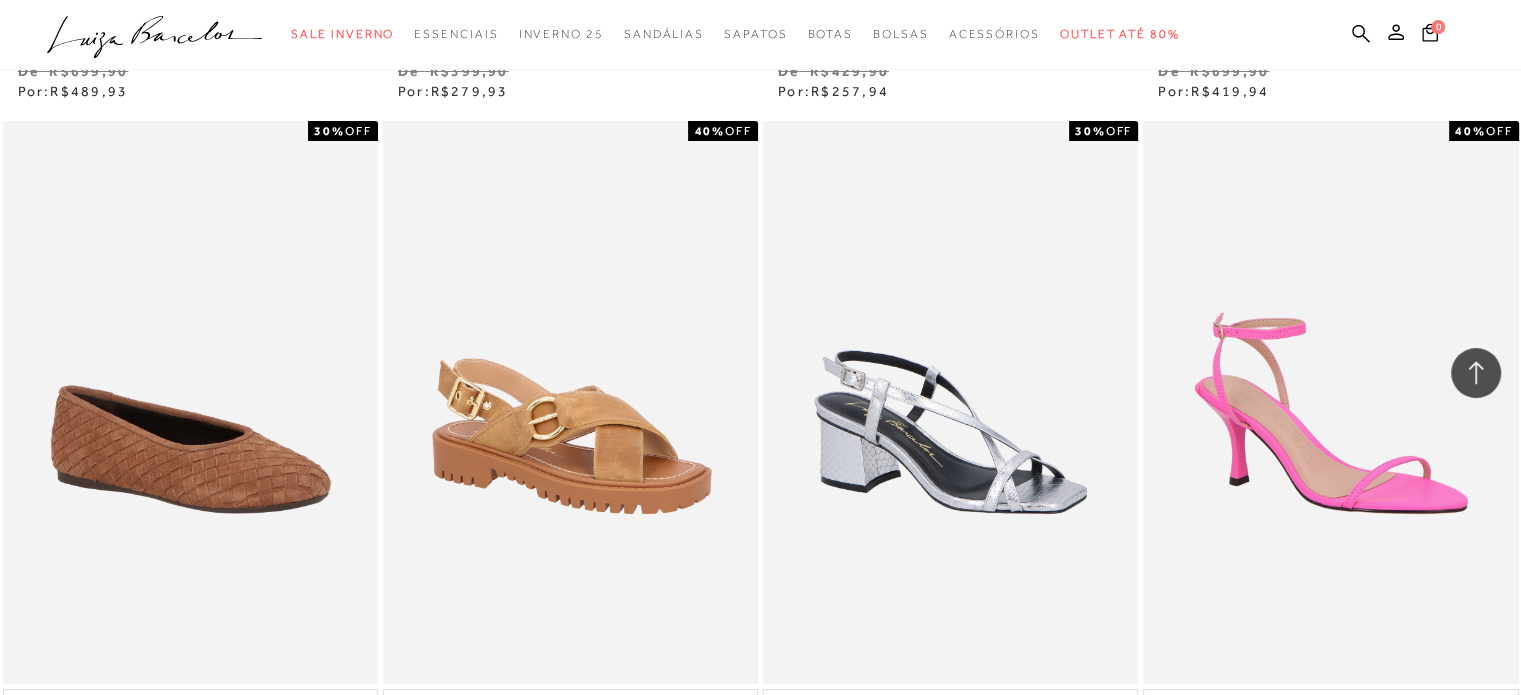 scroll, scrollTop: 30876, scrollLeft: 0, axis: vertical 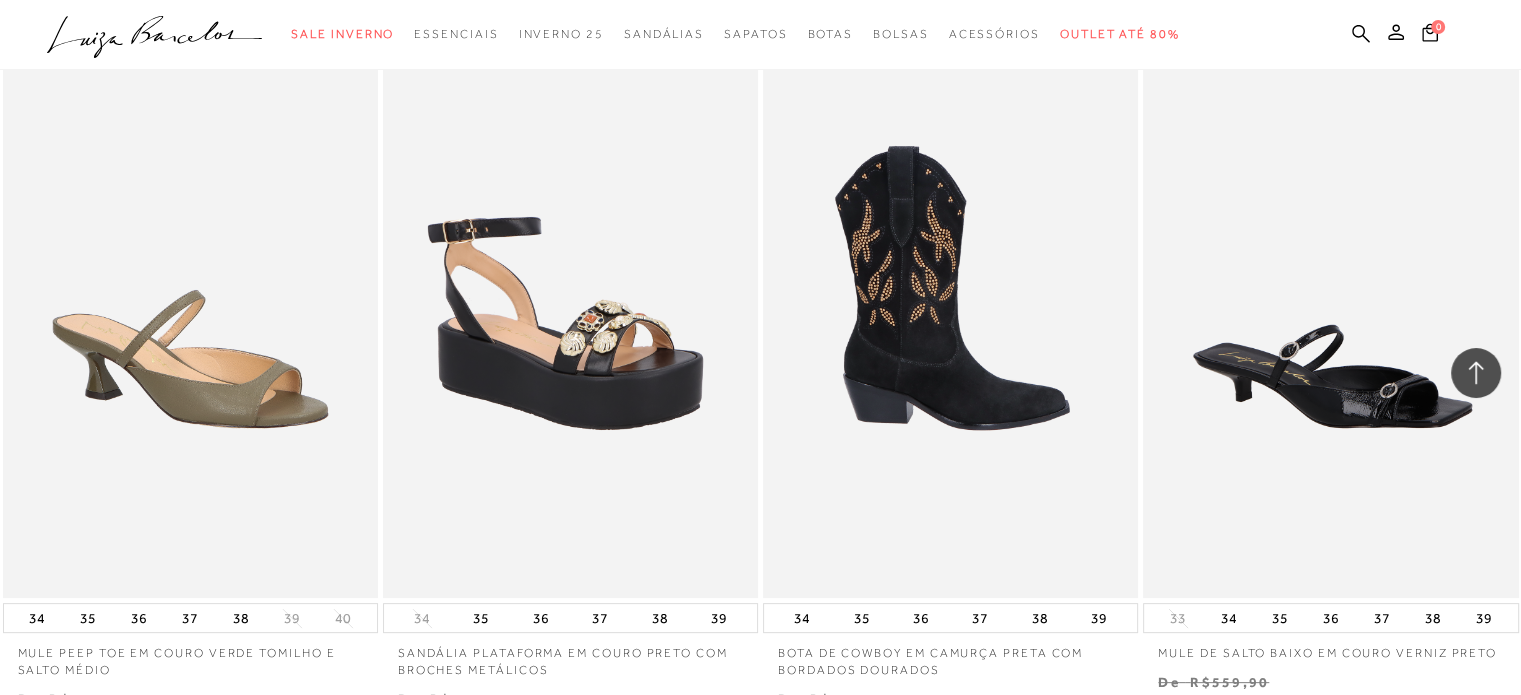 click at bounding box center [951, 316] 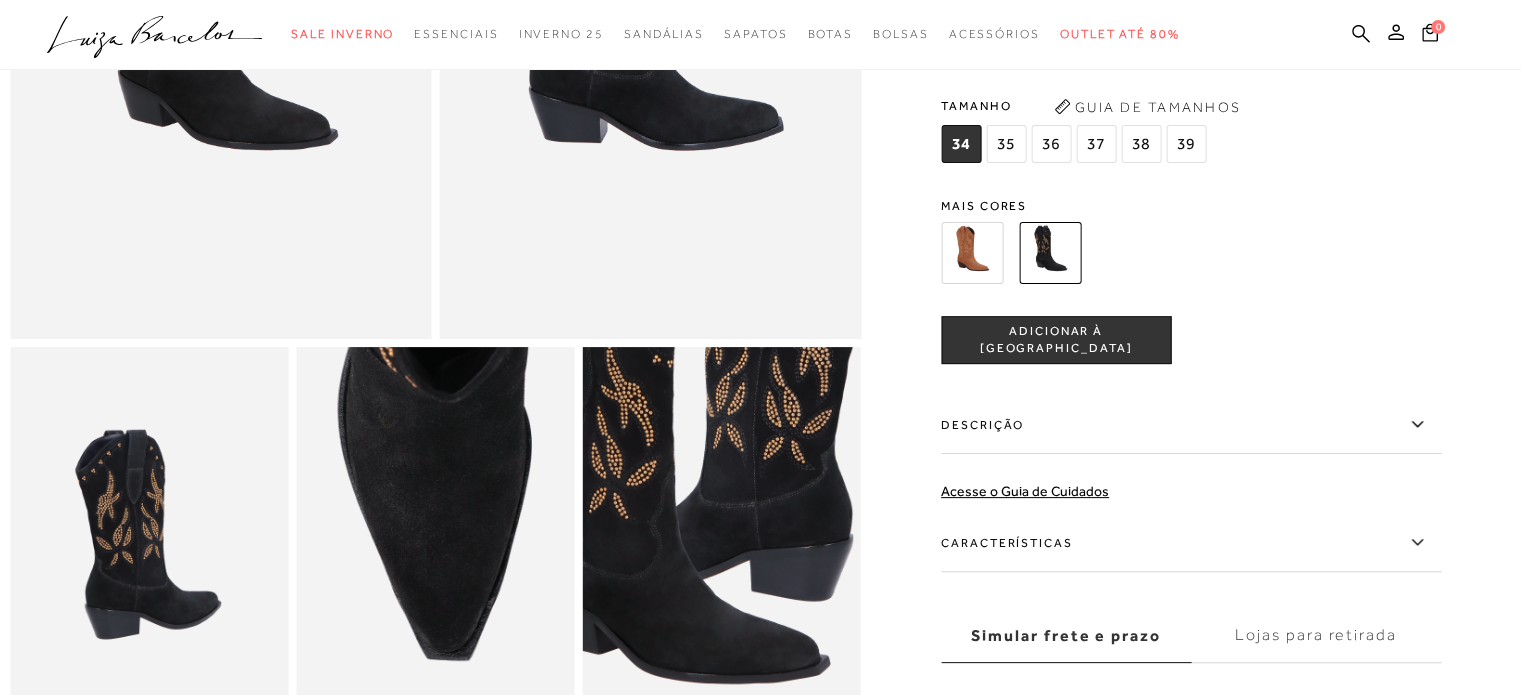 scroll, scrollTop: 400, scrollLeft: 0, axis: vertical 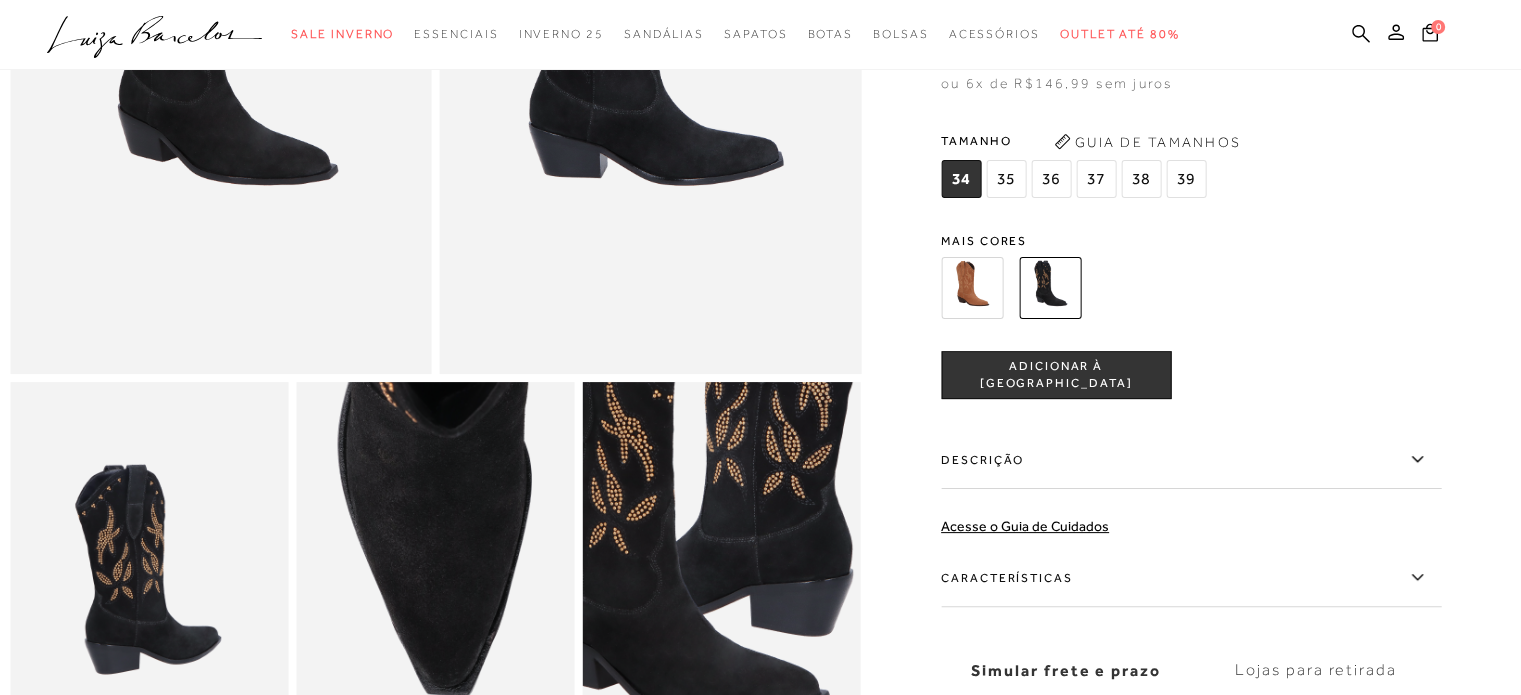 click on "ADICIONAR À [GEOGRAPHIC_DATA]" at bounding box center (1056, 374) 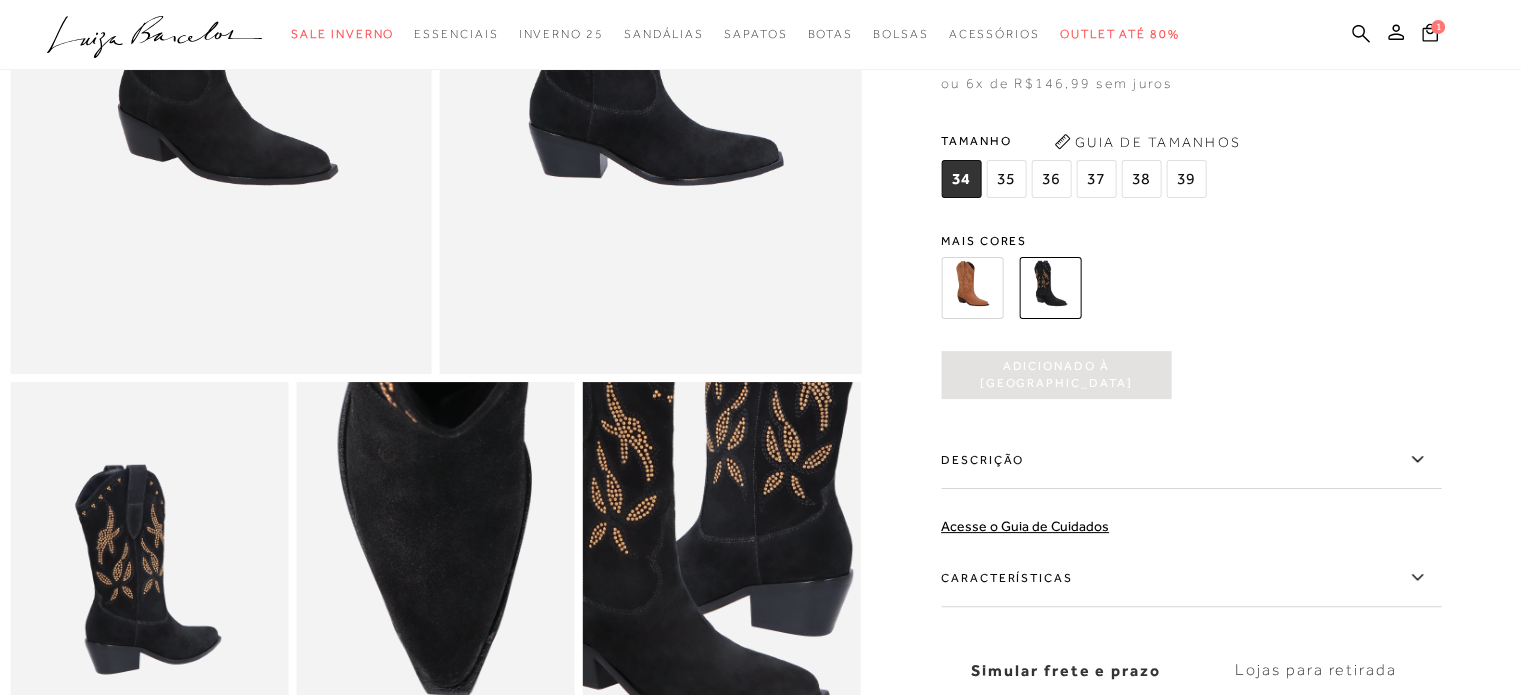 scroll, scrollTop: 0, scrollLeft: 0, axis: both 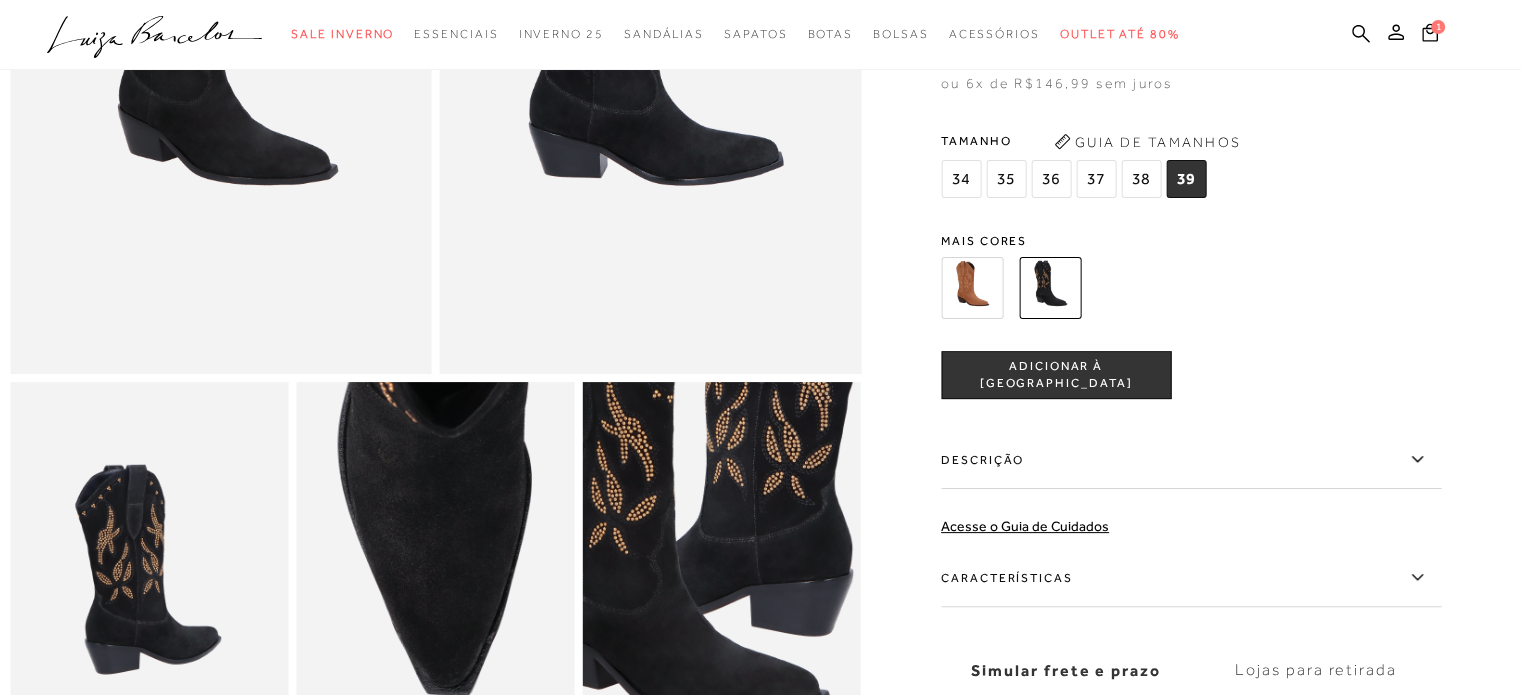 click on "ADICIONAR À [GEOGRAPHIC_DATA]" at bounding box center [1056, 374] 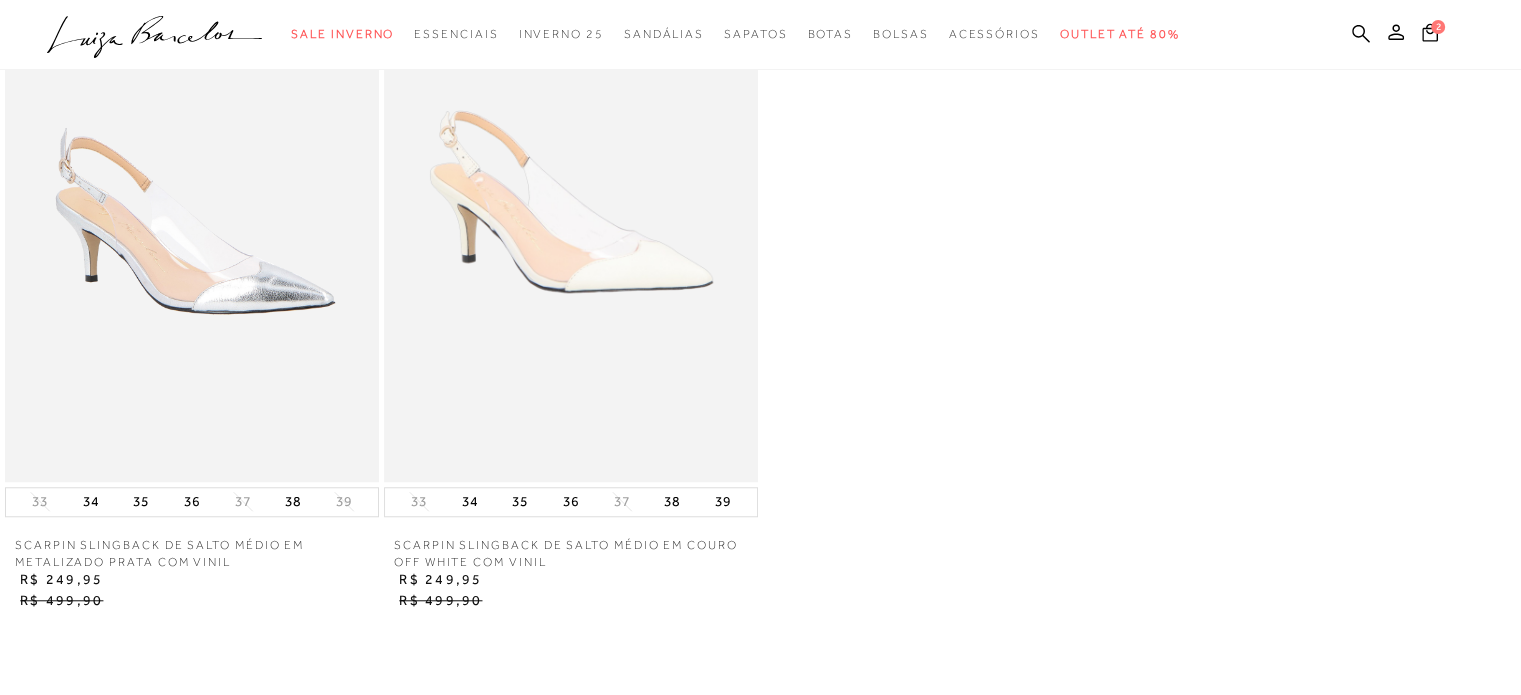 scroll, scrollTop: 1600, scrollLeft: 0, axis: vertical 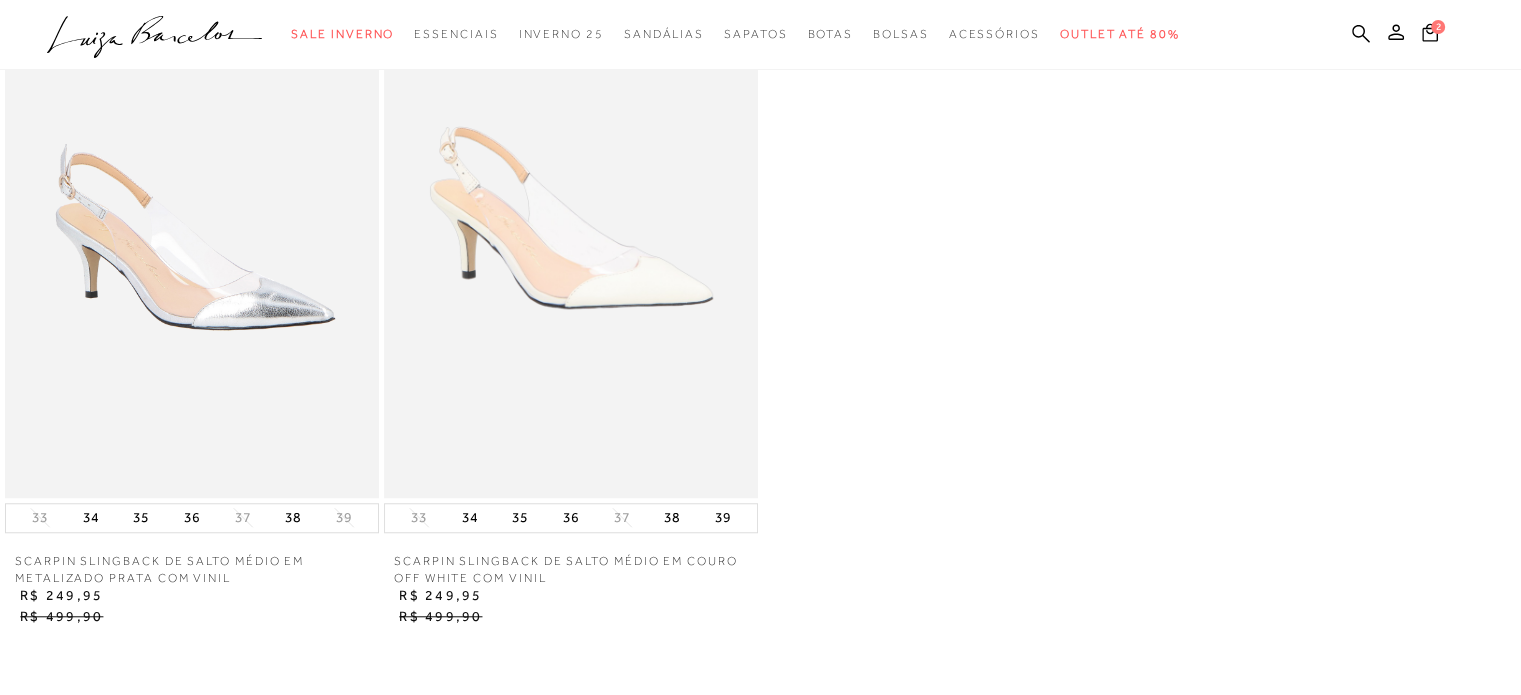 click at bounding box center (571, 217) 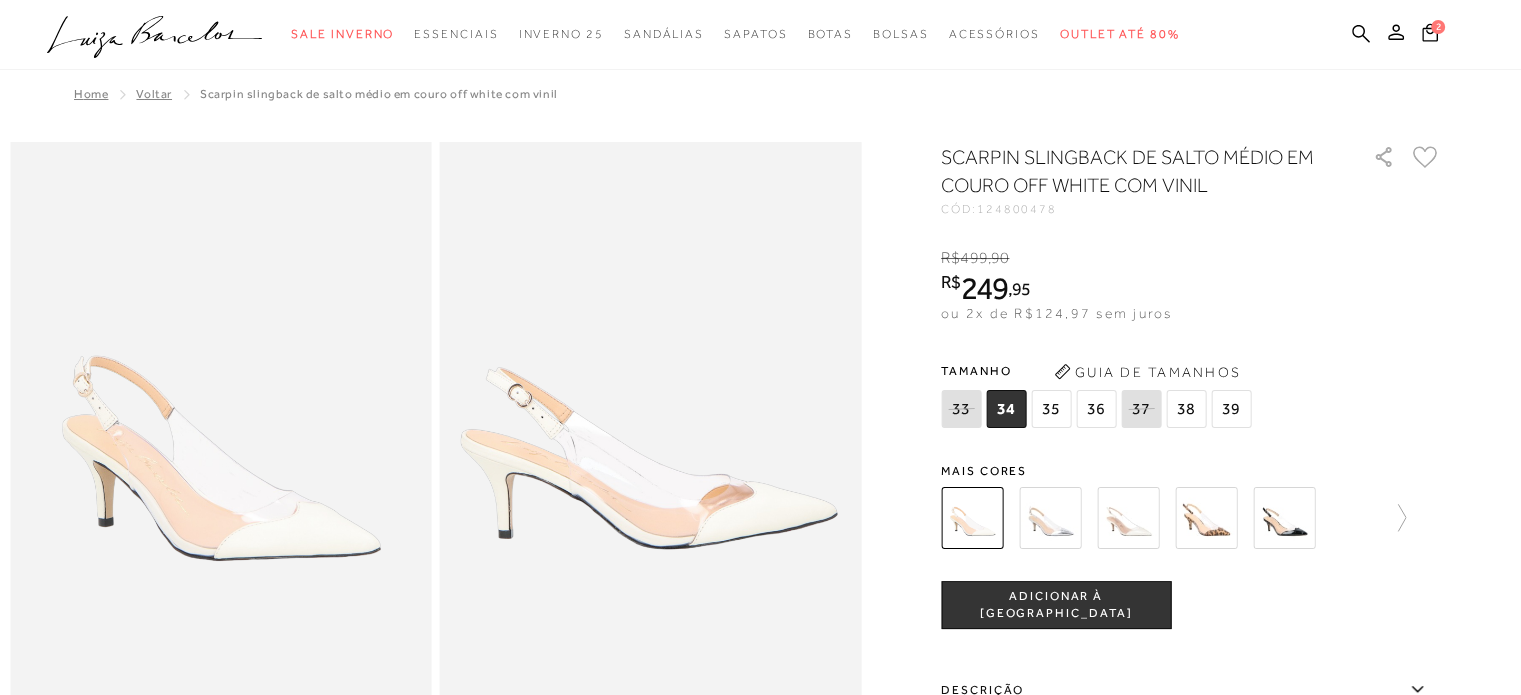 scroll, scrollTop: 0, scrollLeft: 0, axis: both 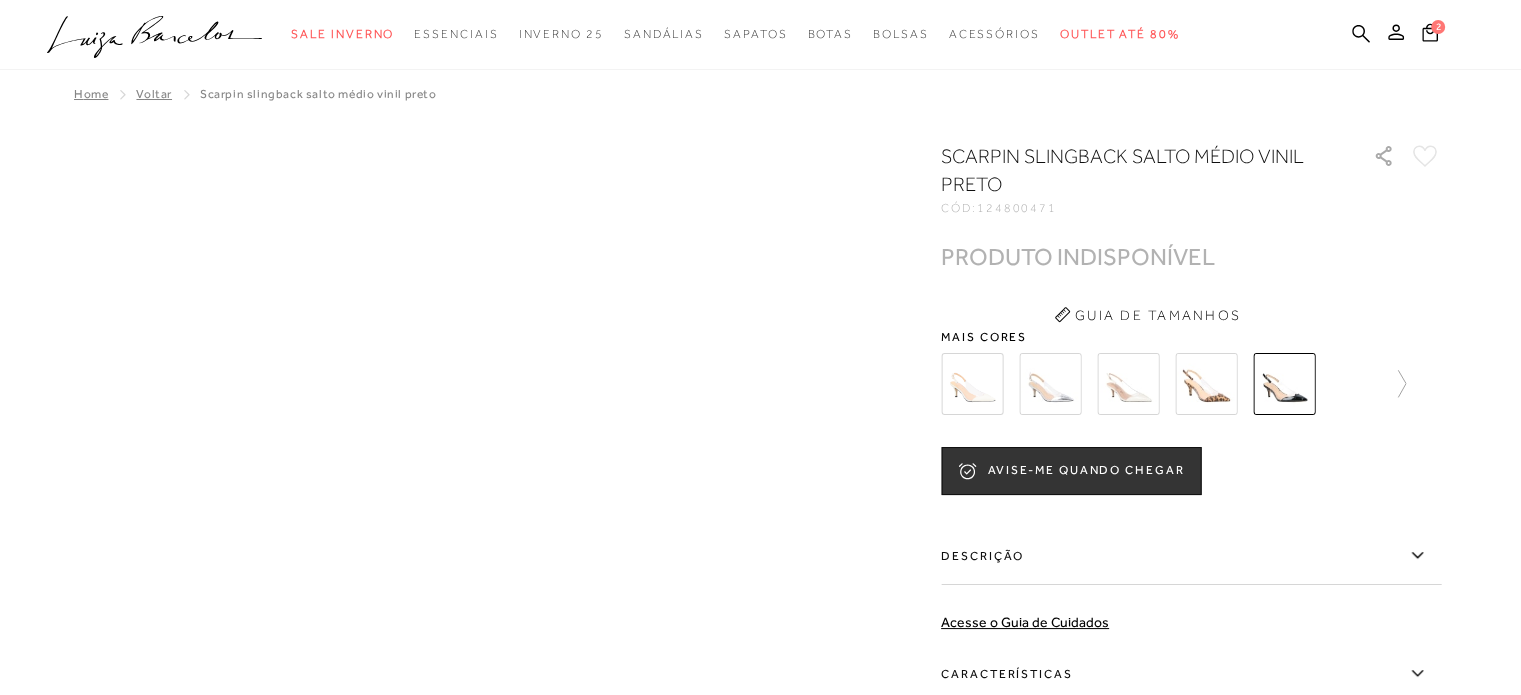 click at bounding box center [1206, 384] 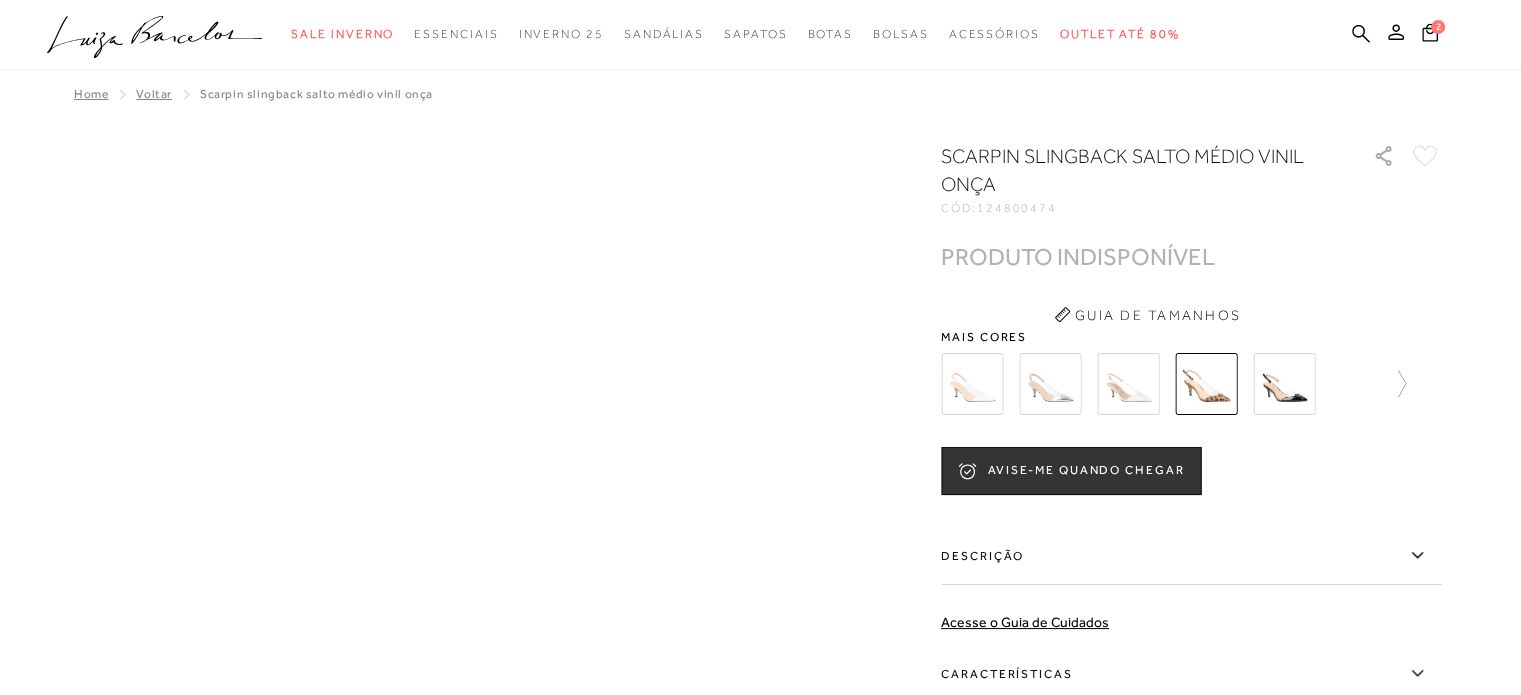 scroll, scrollTop: 0, scrollLeft: 0, axis: both 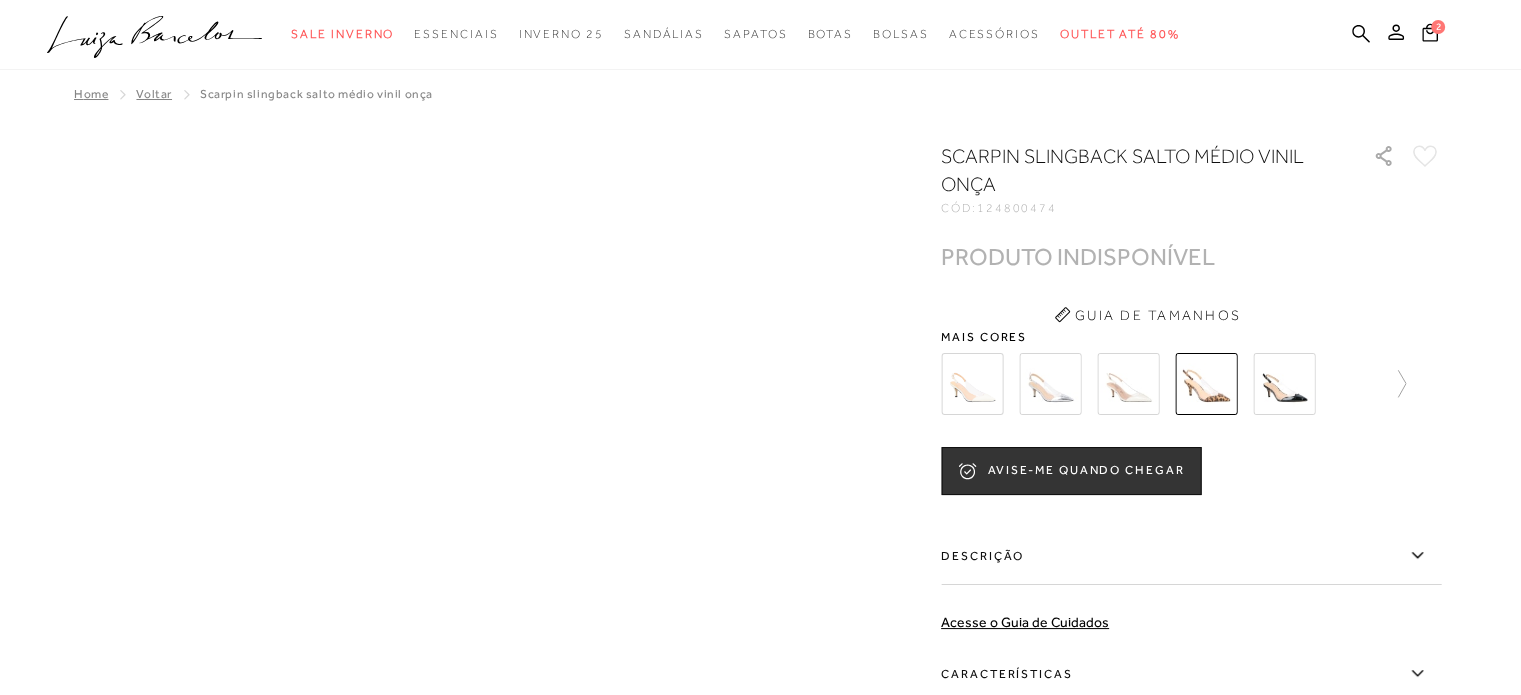 click at bounding box center (972, 384) 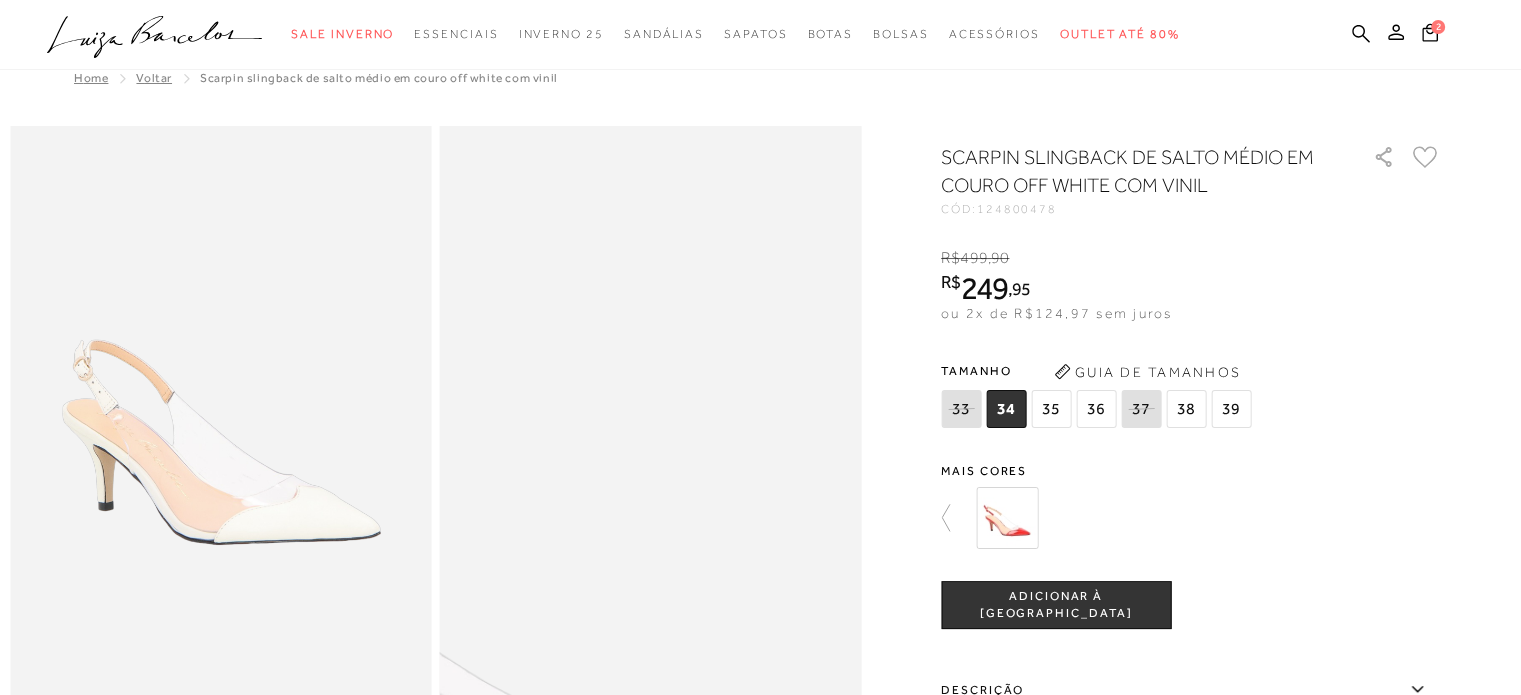scroll, scrollTop: 0, scrollLeft: 0, axis: both 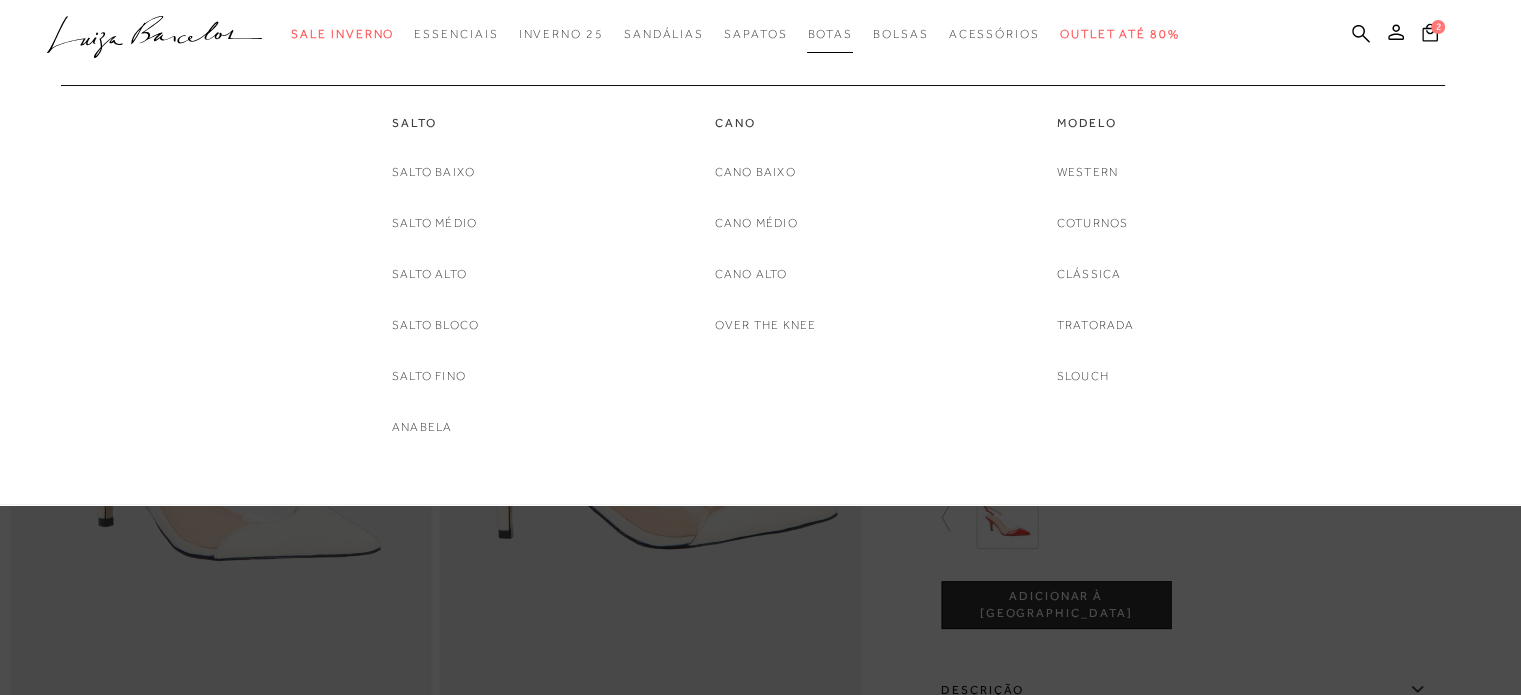 click on "Botas" at bounding box center [830, 34] 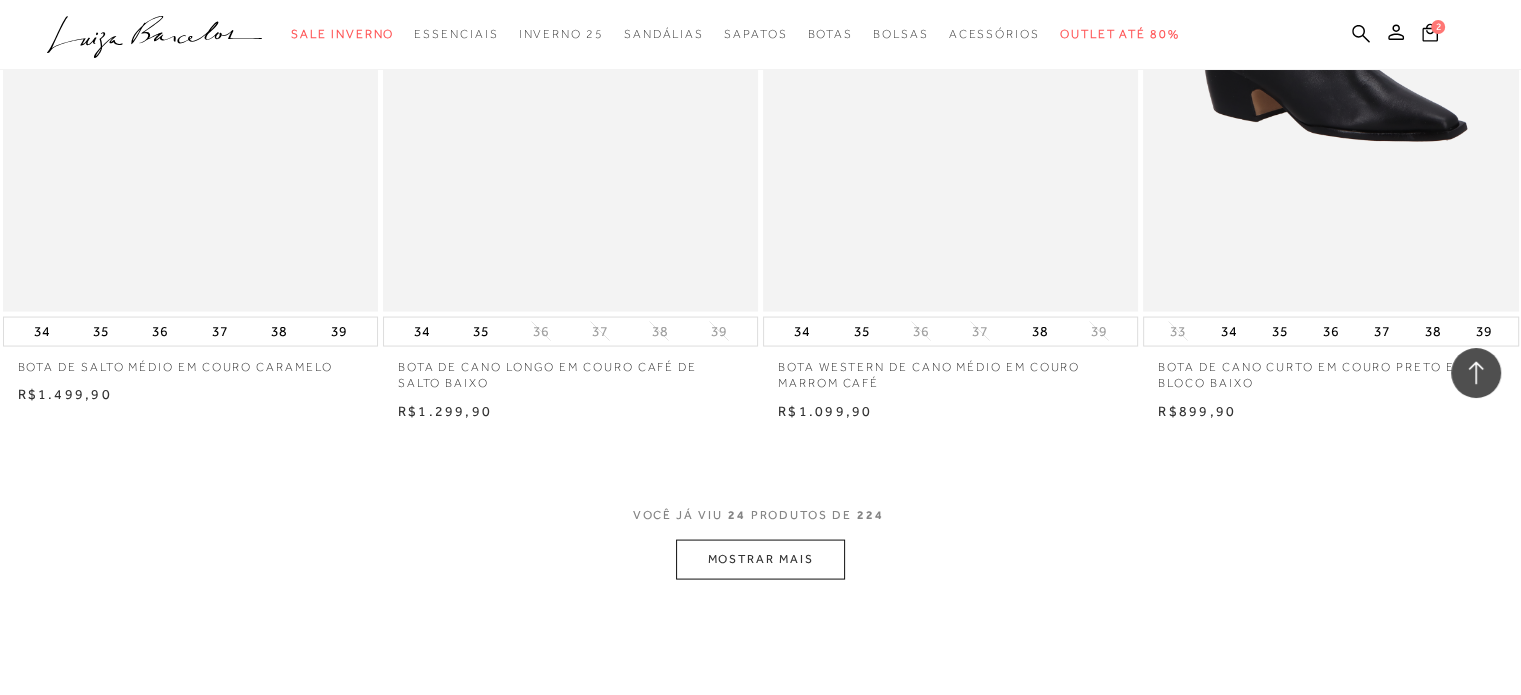 scroll, scrollTop: 3900, scrollLeft: 0, axis: vertical 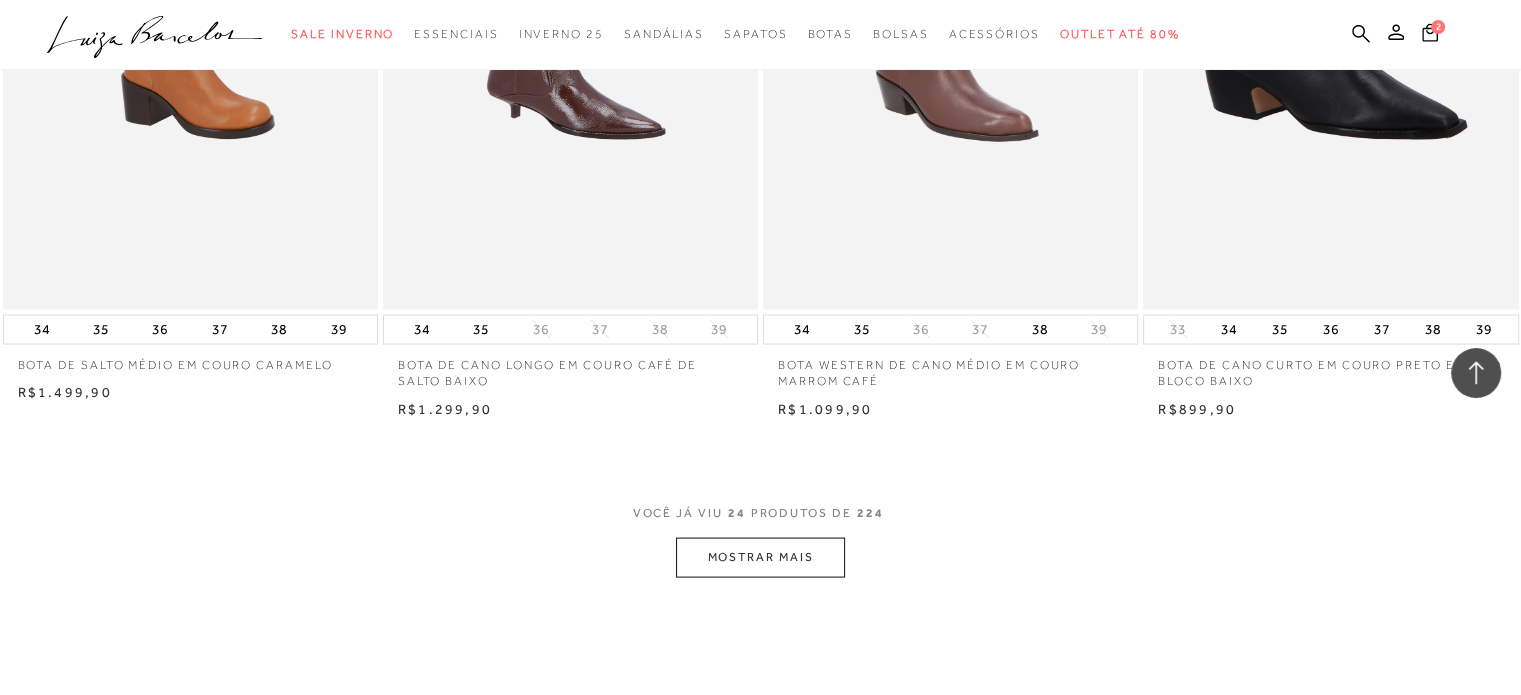 click on "MOSTRAR MAIS" at bounding box center [760, 557] 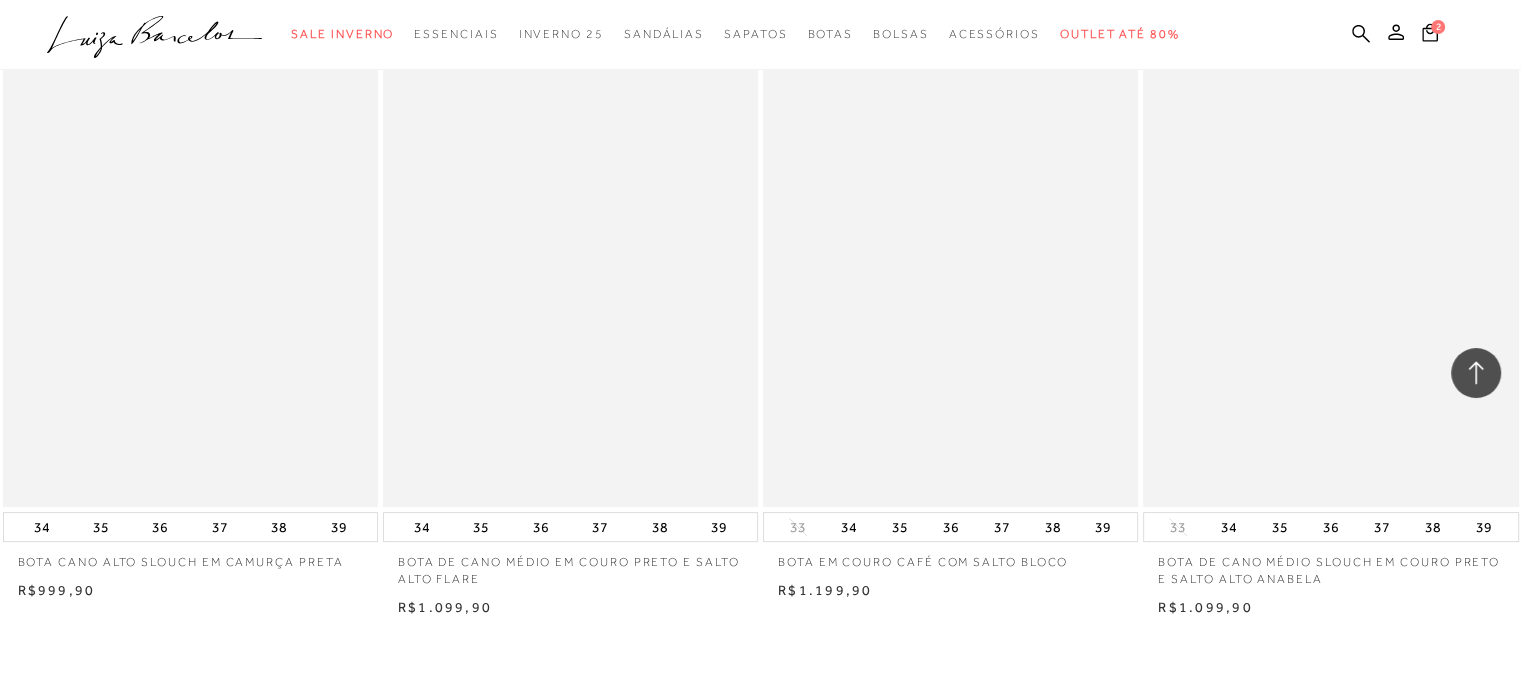 scroll, scrollTop: 8000, scrollLeft: 0, axis: vertical 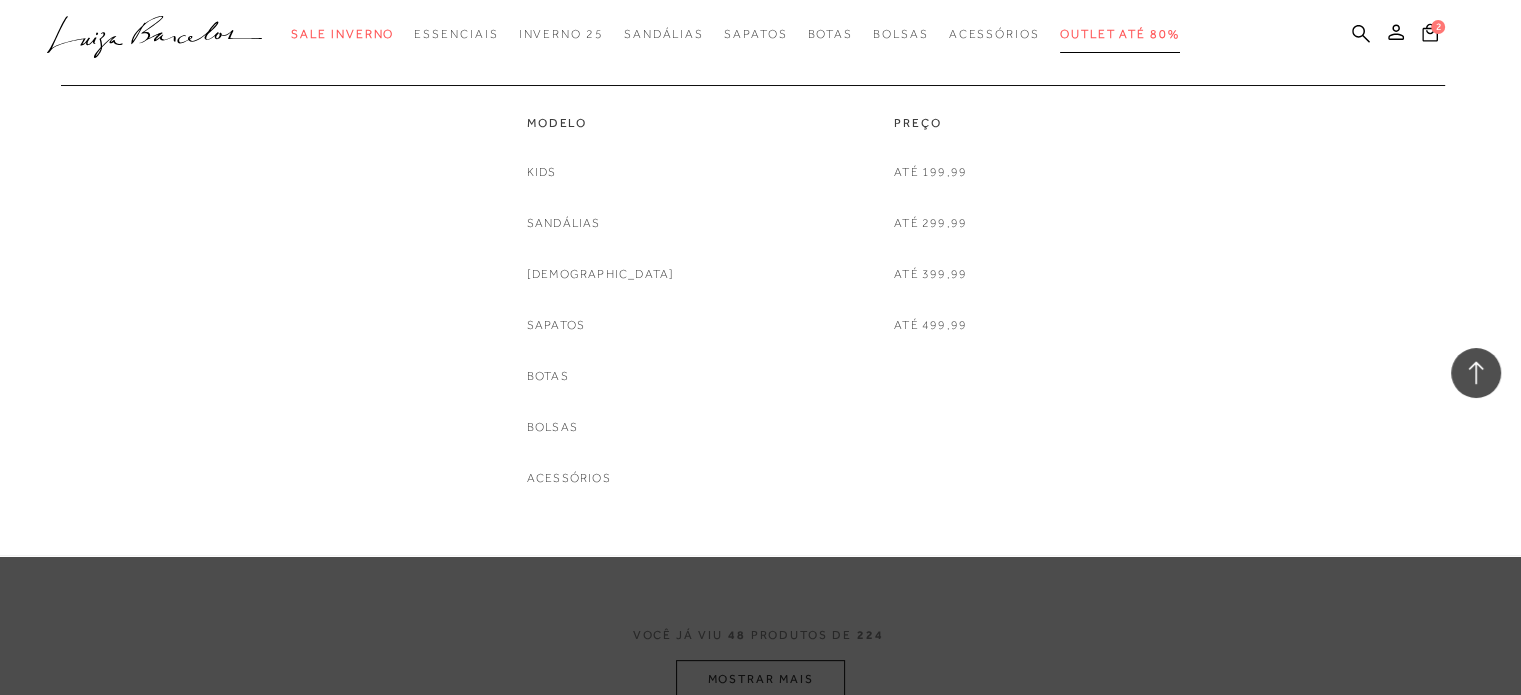 click on "Outlet até 80%" at bounding box center (1120, 34) 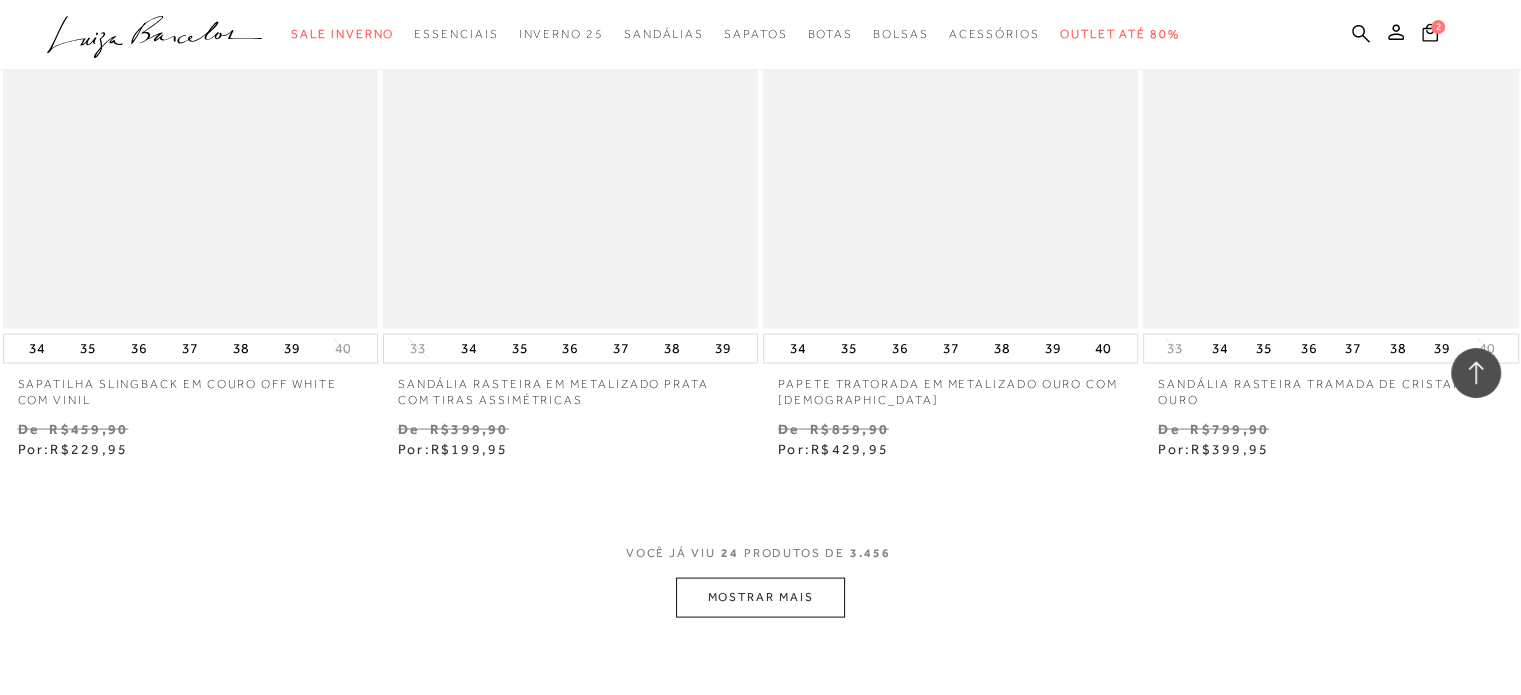 scroll, scrollTop: 3700, scrollLeft: 0, axis: vertical 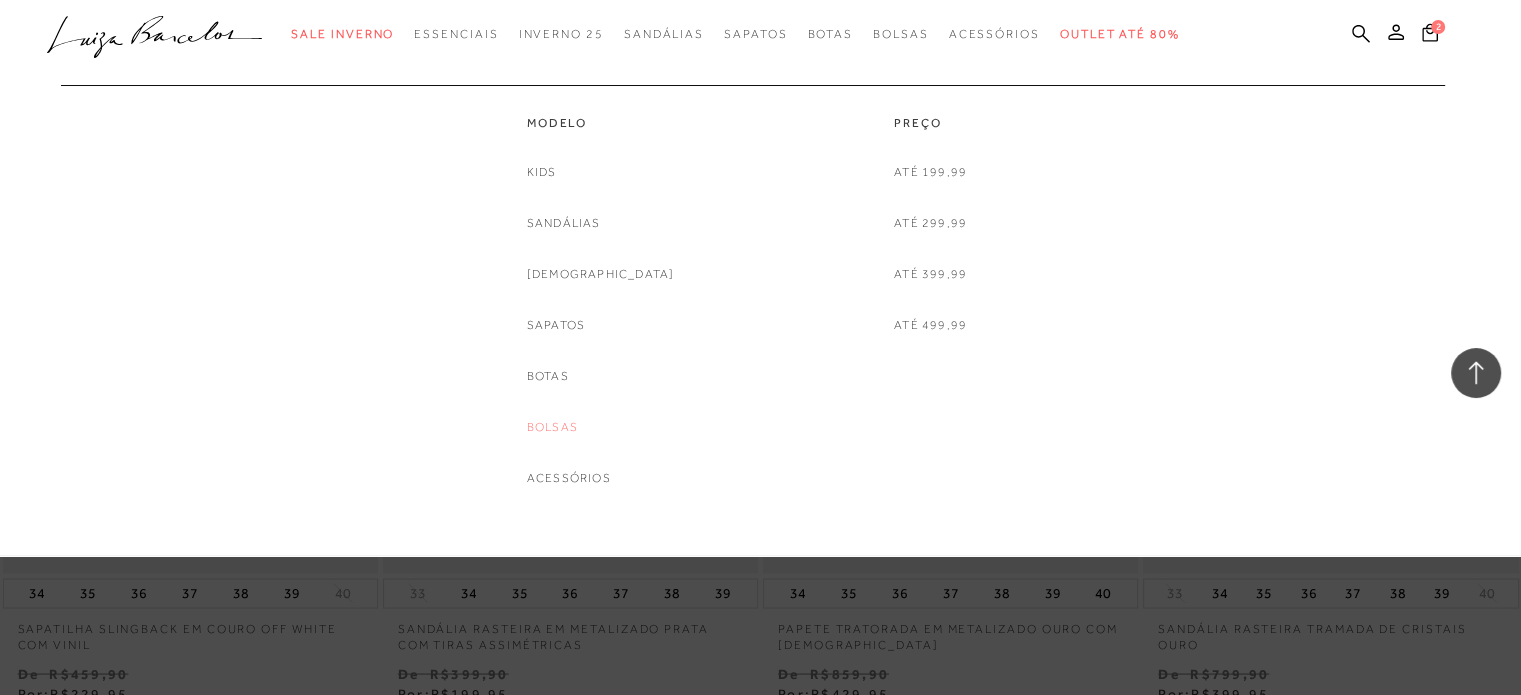 click on "Bolsas" at bounding box center [552, 427] 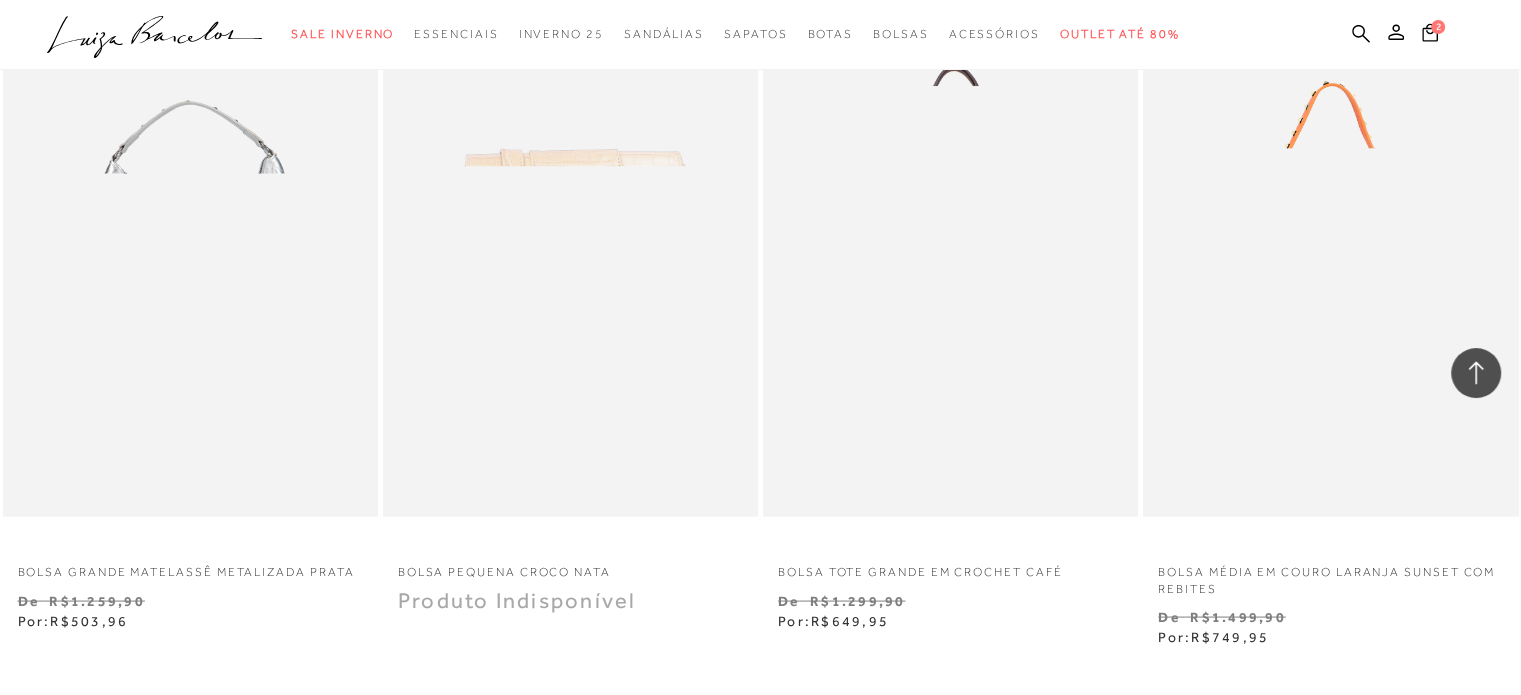 scroll, scrollTop: 3800, scrollLeft: 0, axis: vertical 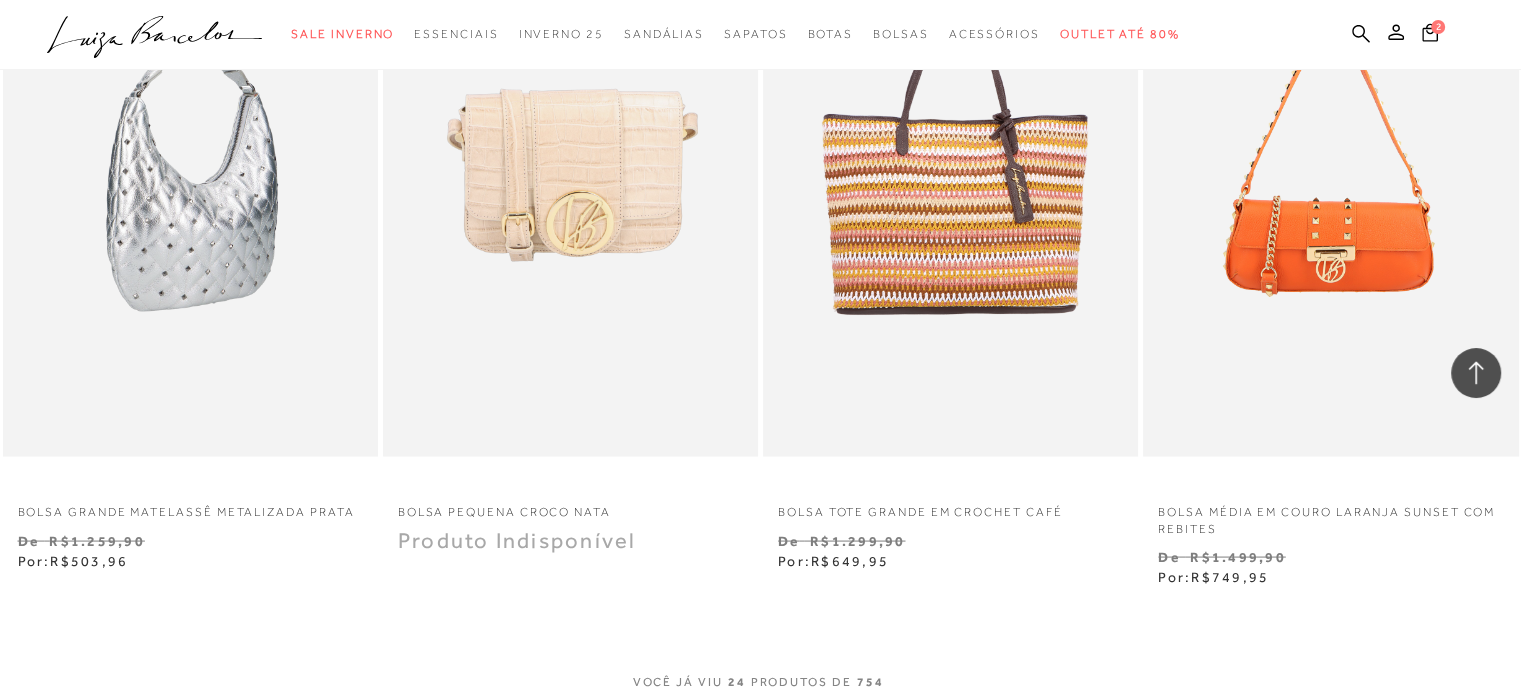 click at bounding box center [191, 174] 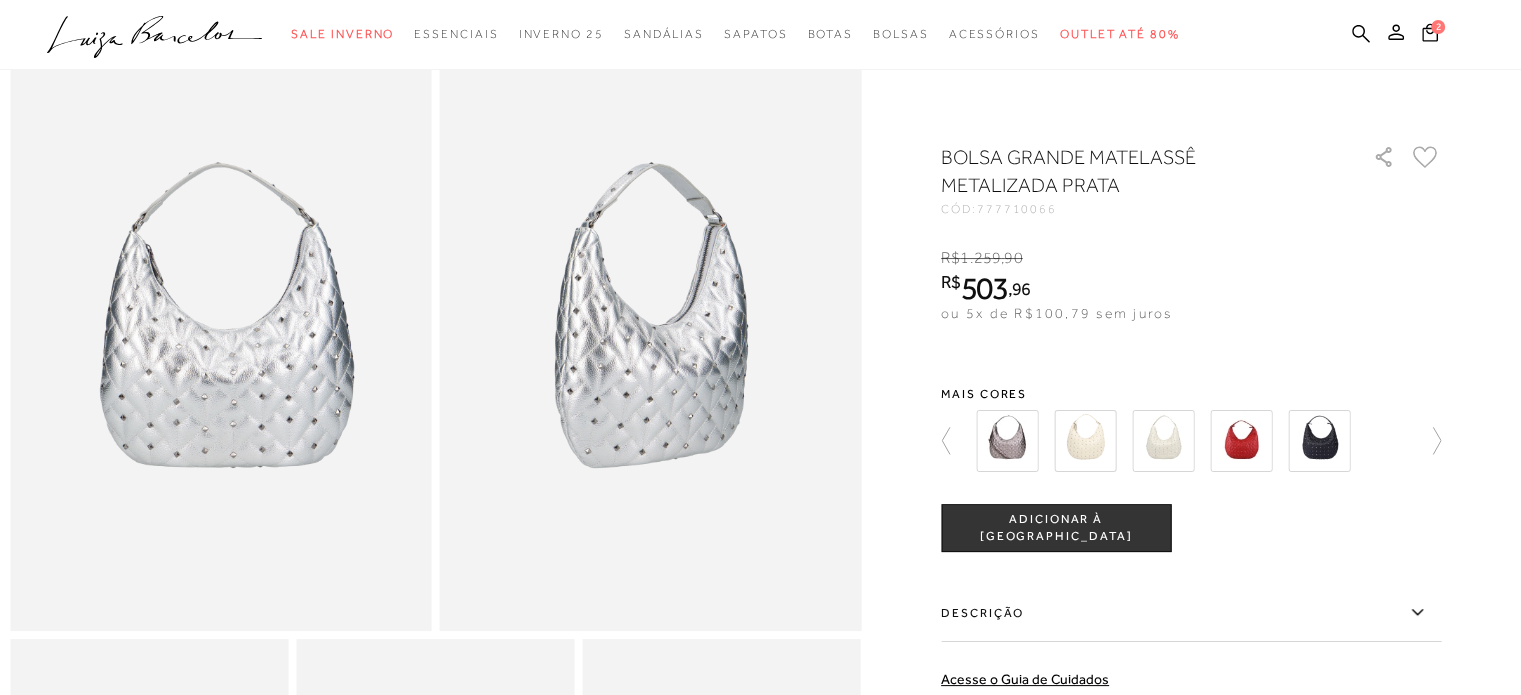 scroll, scrollTop: 100, scrollLeft: 0, axis: vertical 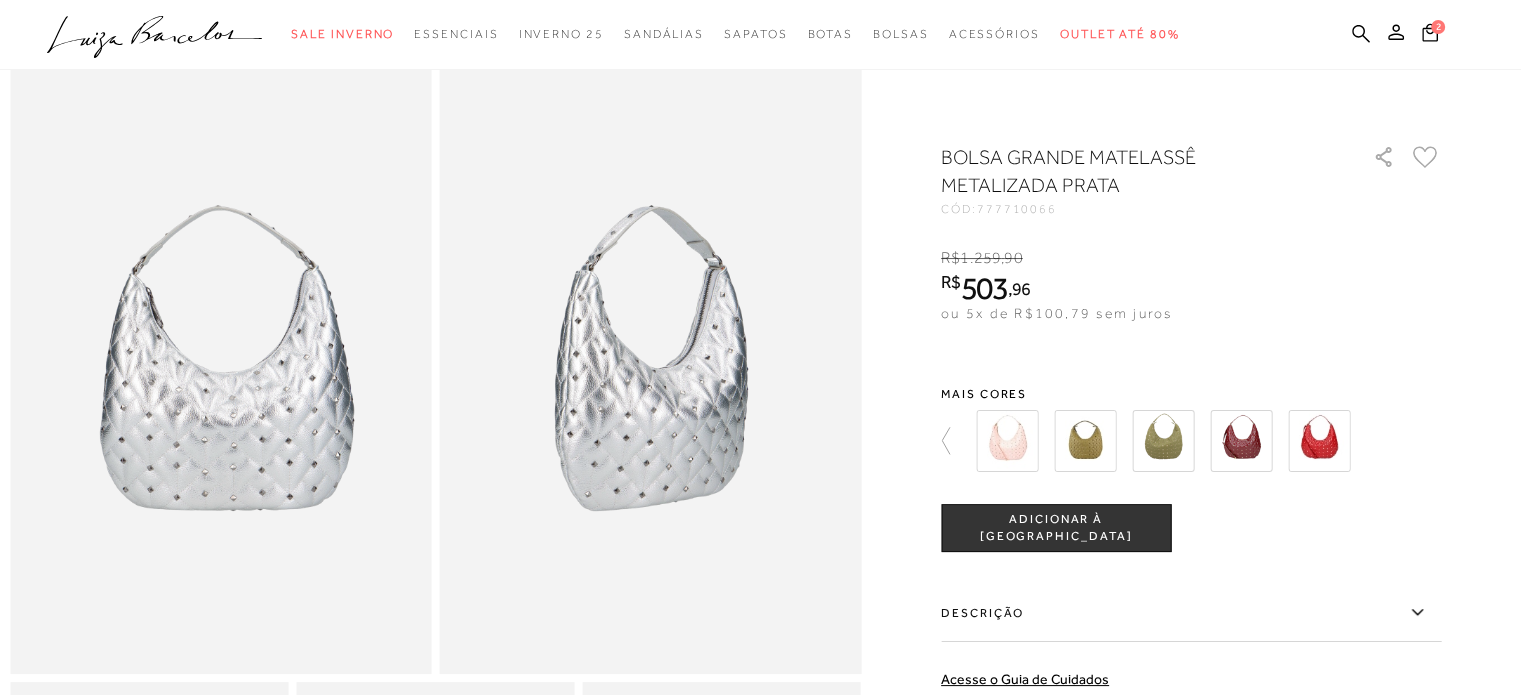 click on "ADICIONAR À [GEOGRAPHIC_DATA]" at bounding box center (1056, 528) 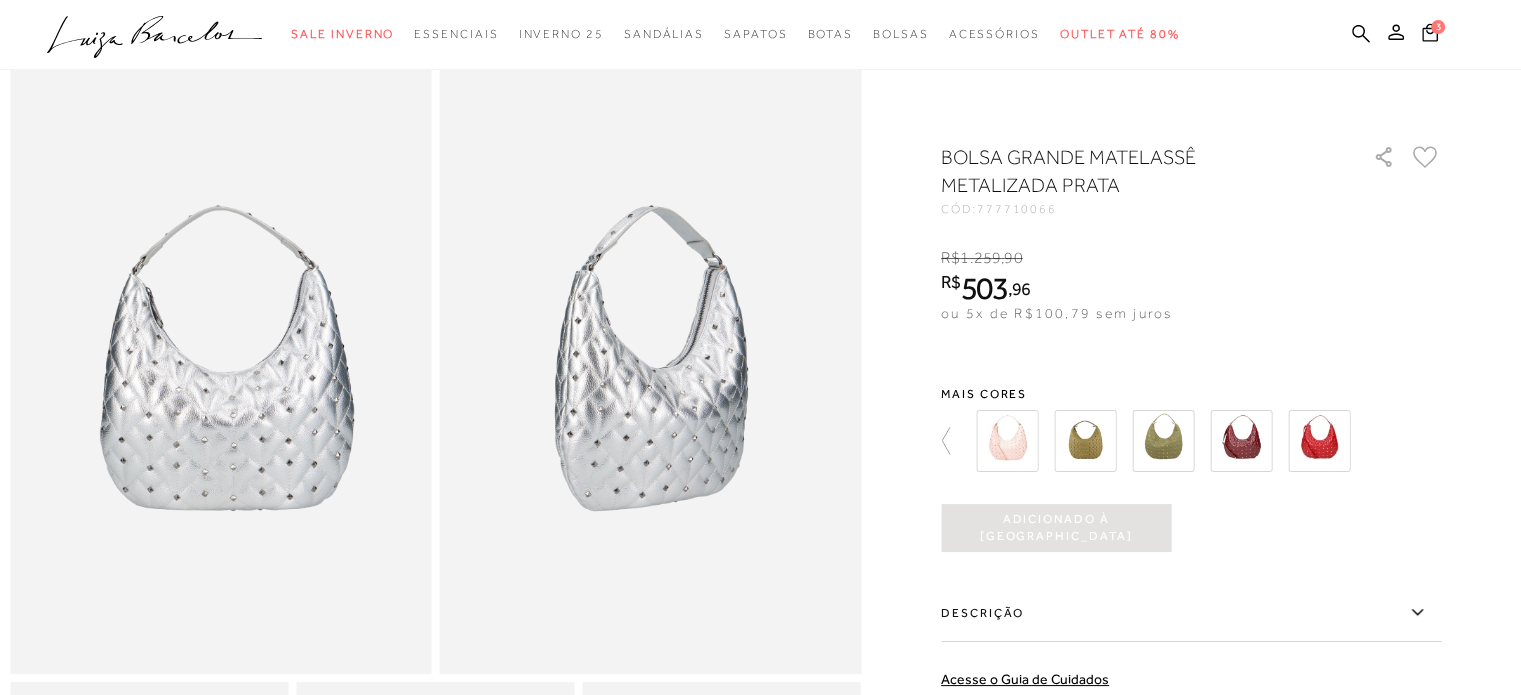 scroll, scrollTop: 0, scrollLeft: 0, axis: both 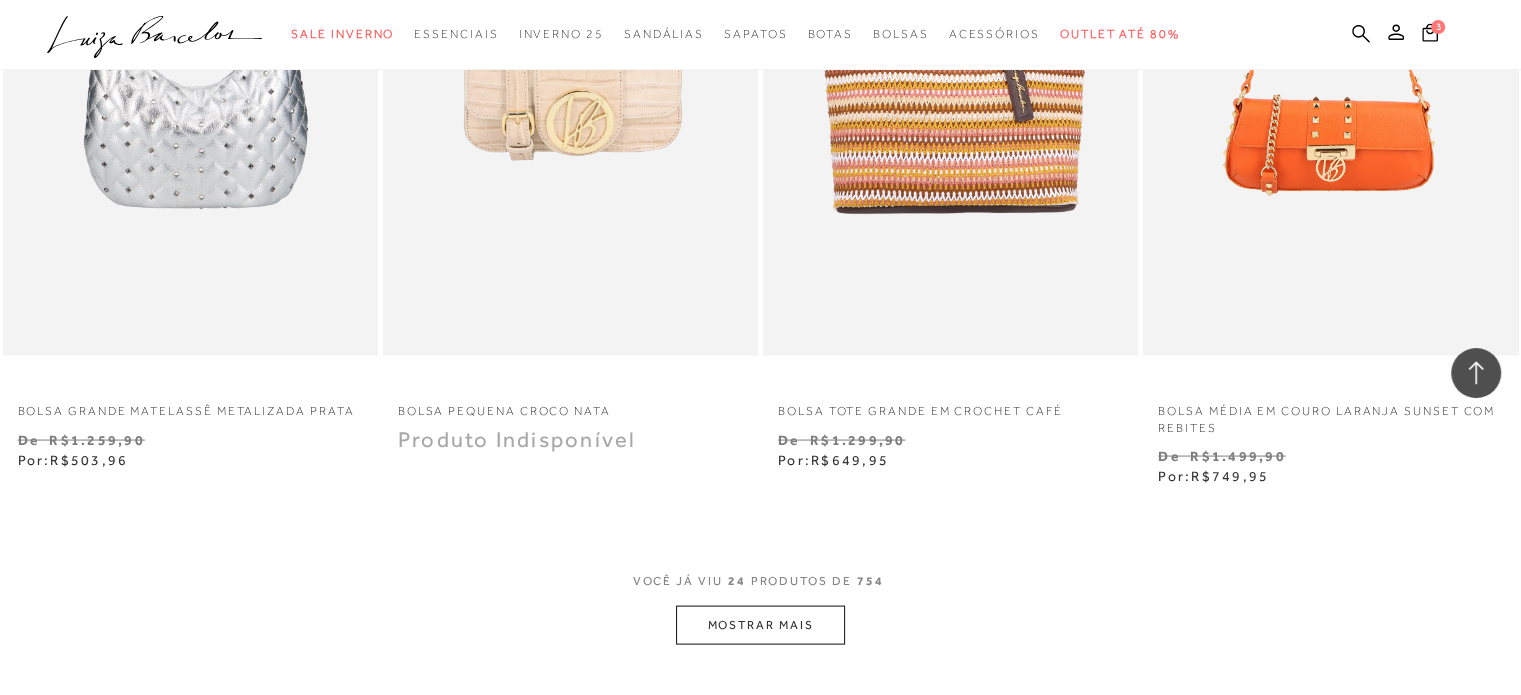 click on "MOSTRAR MAIS" at bounding box center (760, 625) 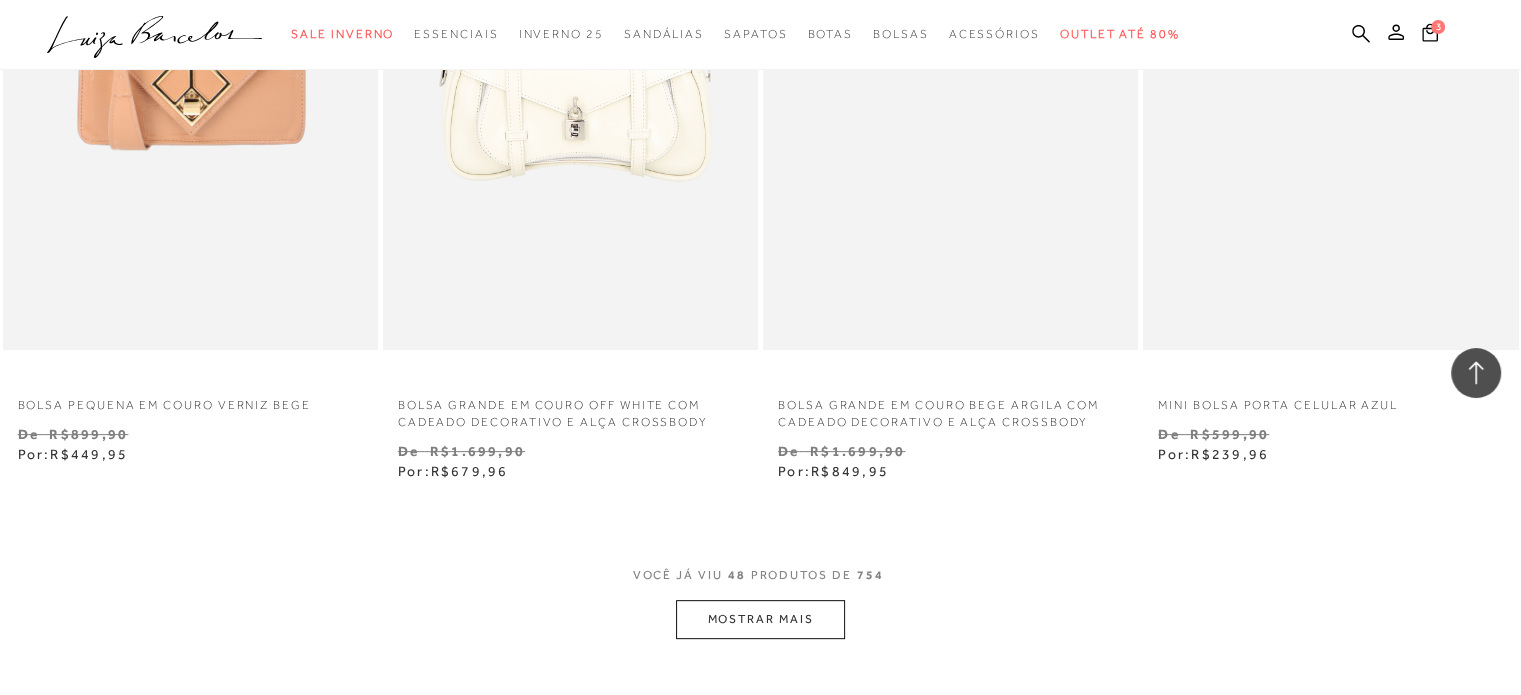 scroll, scrollTop: 8400, scrollLeft: 0, axis: vertical 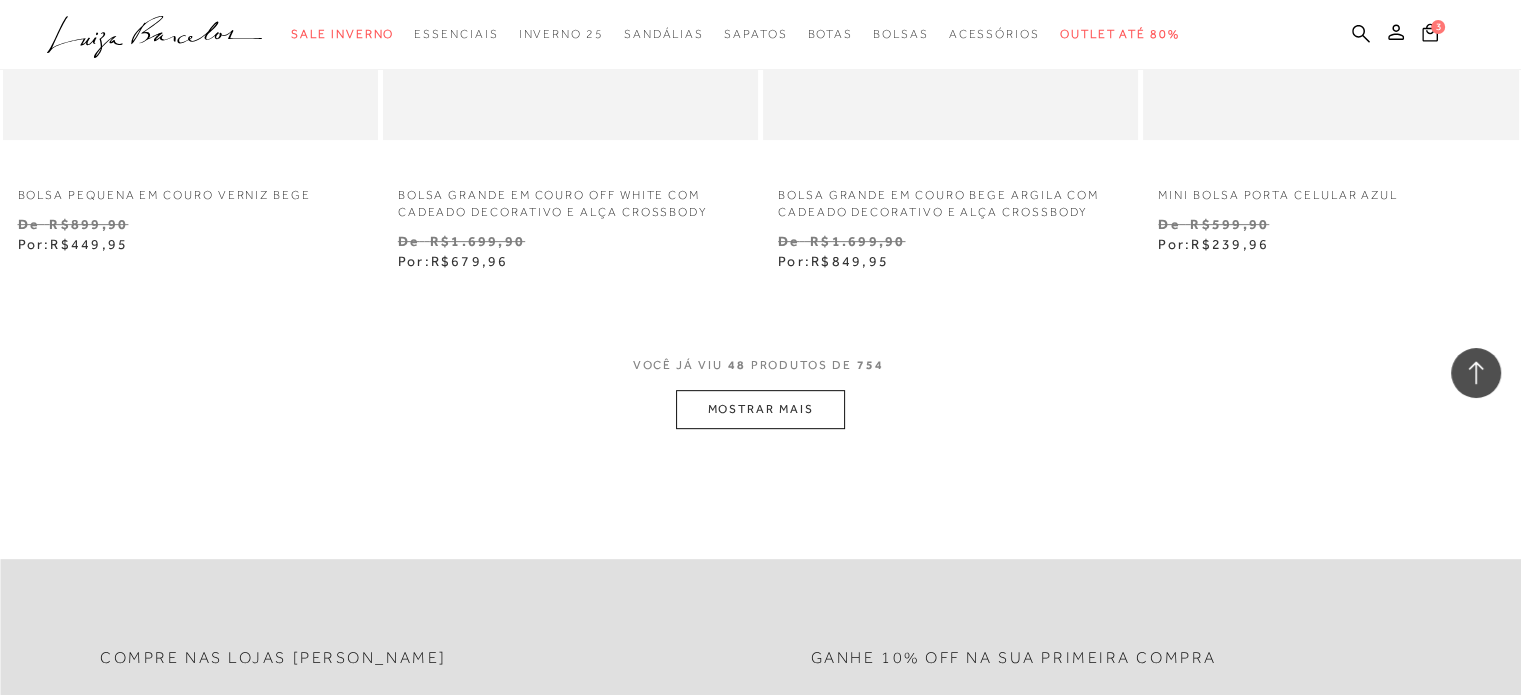 click on "MOSTRAR MAIS" at bounding box center (760, 409) 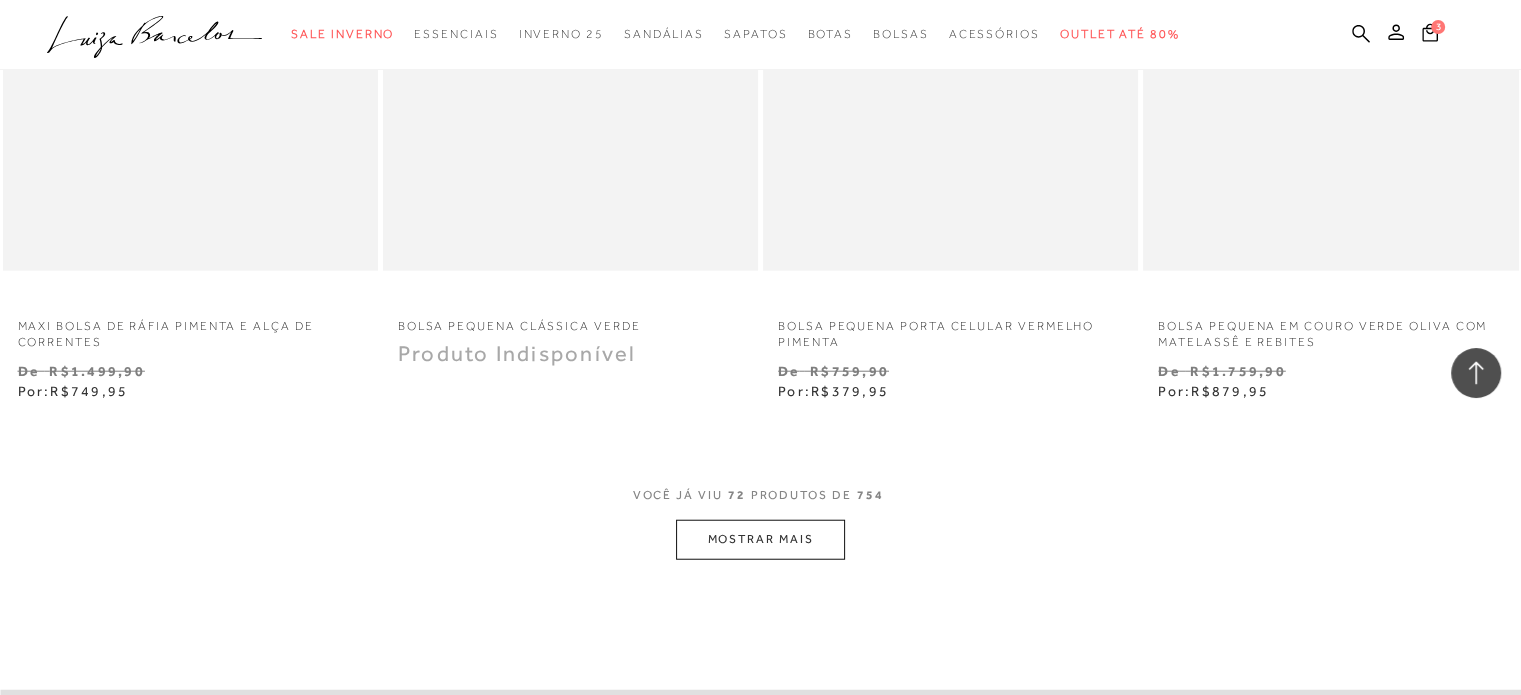 scroll, scrollTop: 12700, scrollLeft: 0, axis: vertical 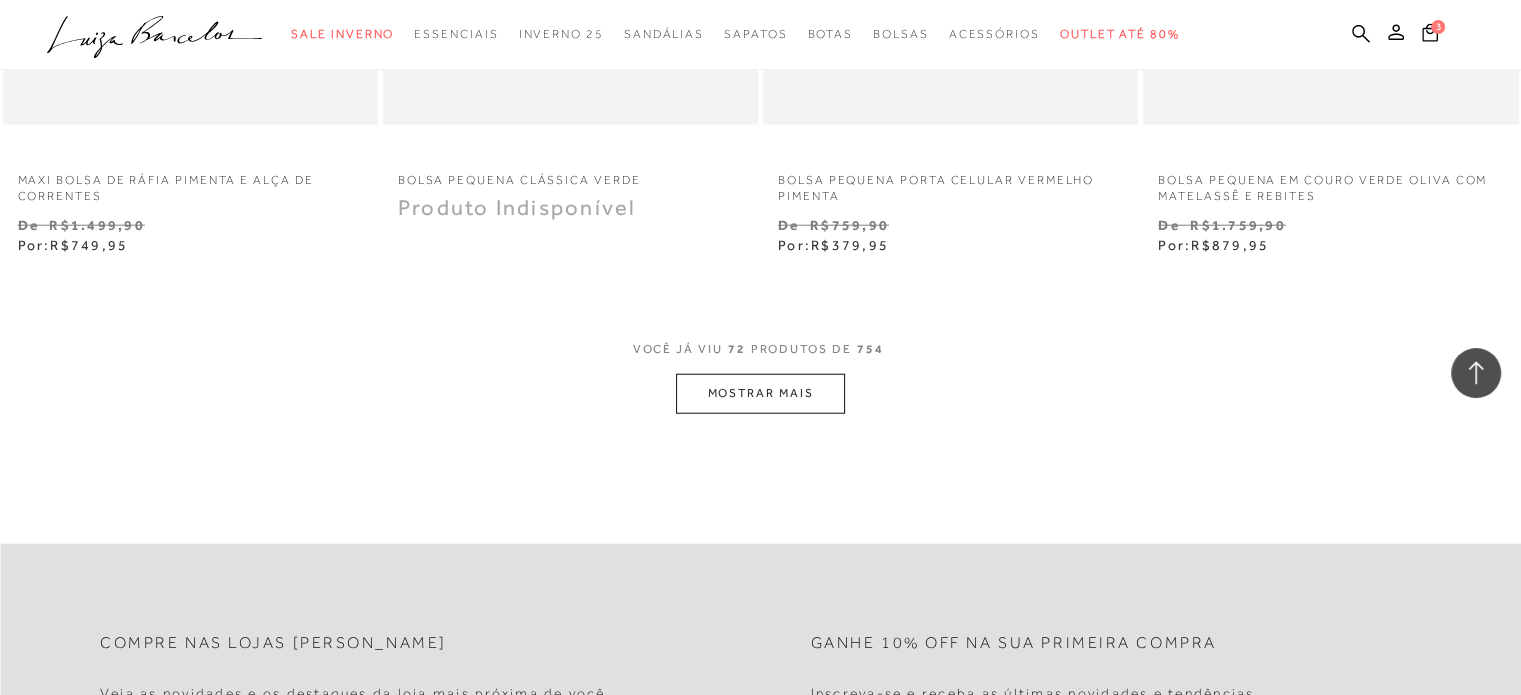 click on "MOSTRAR MAIS" at bounding box center [760, 393] 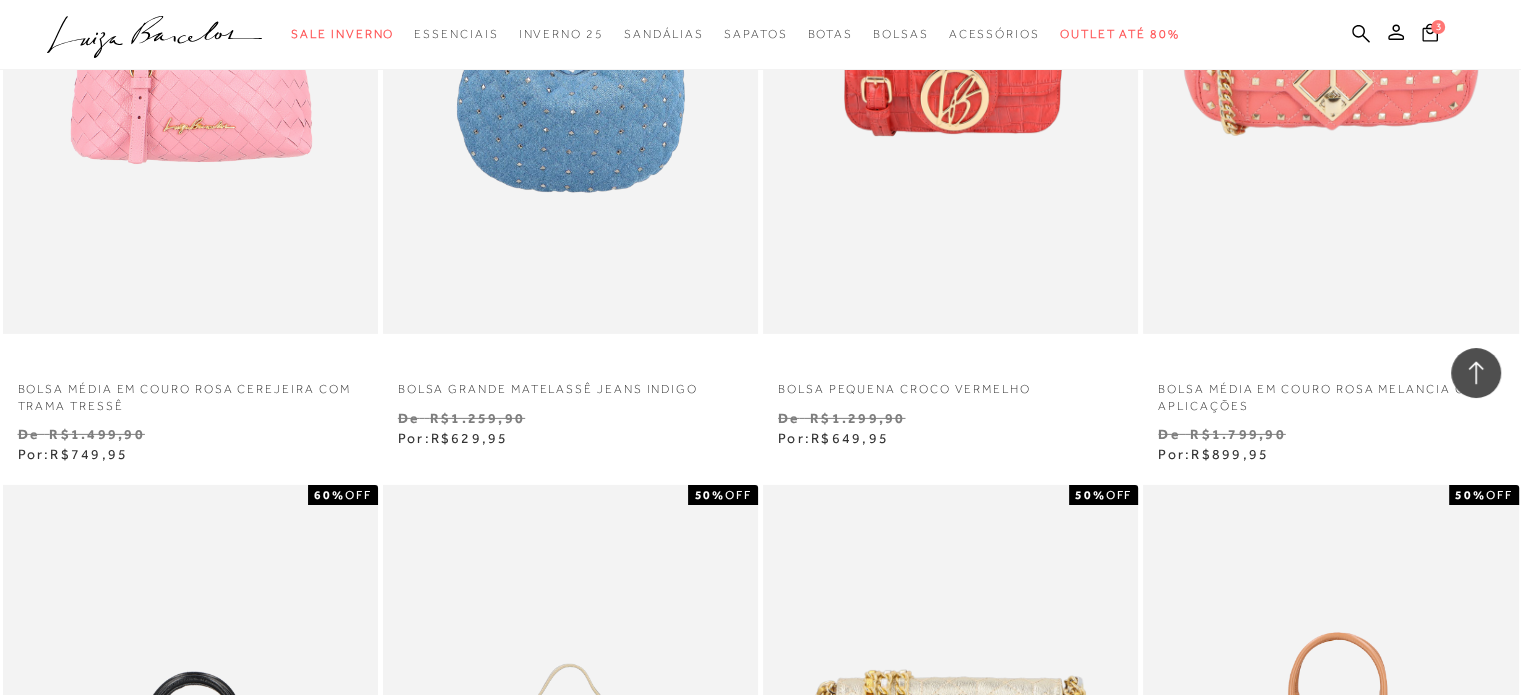 scroll, scrollTop: 14300, scrollLeft: 0, axis: vertical 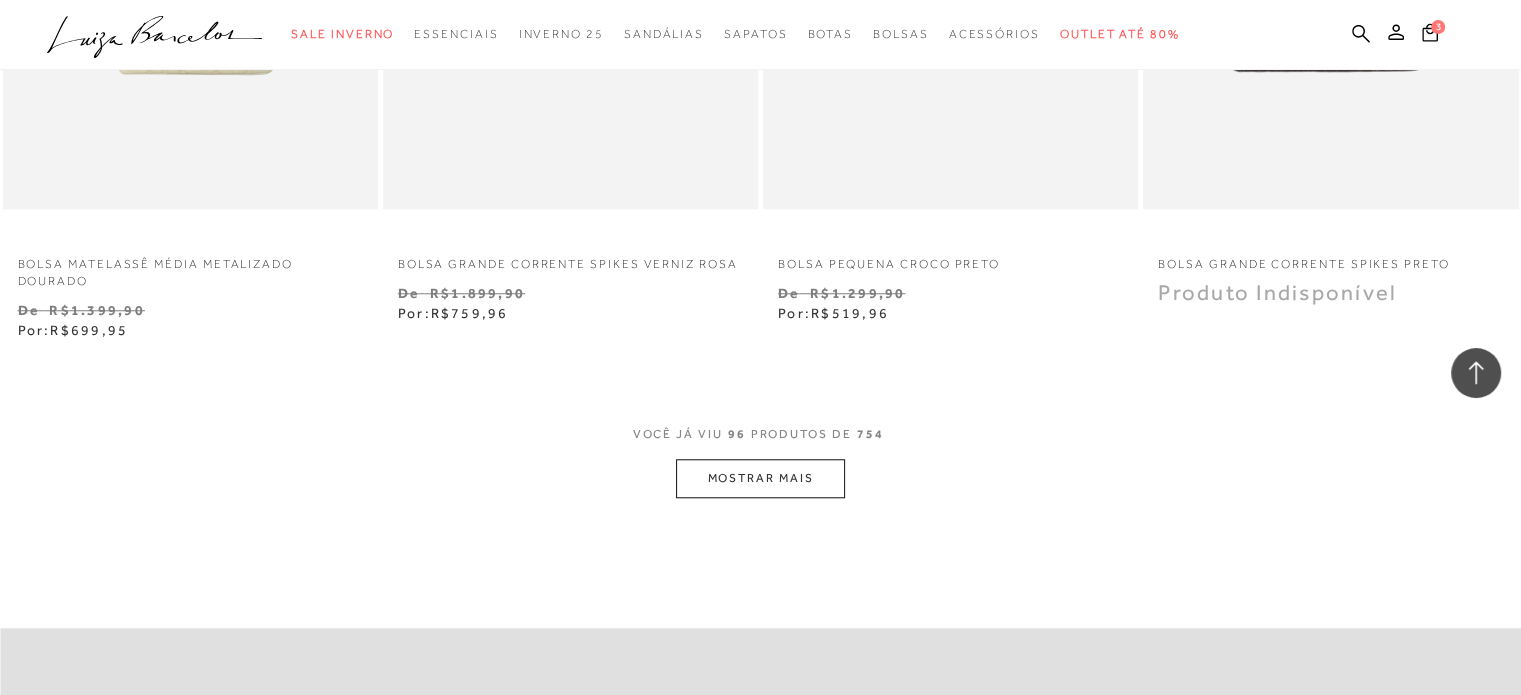 click on "MOSTRAR MAIS" at bounding box center [760, 478] 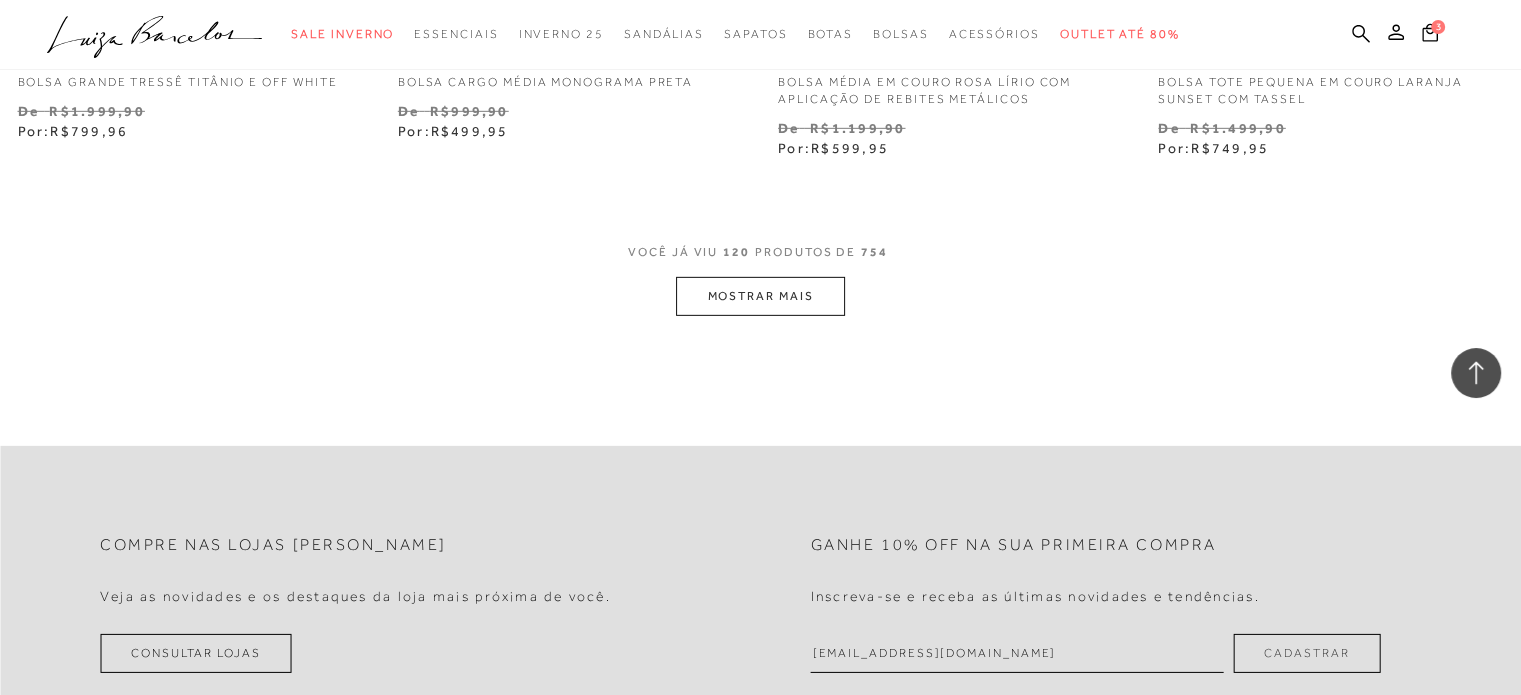 scroll, scrollTop: 21400, scrollLeft: 0, axis: vertical 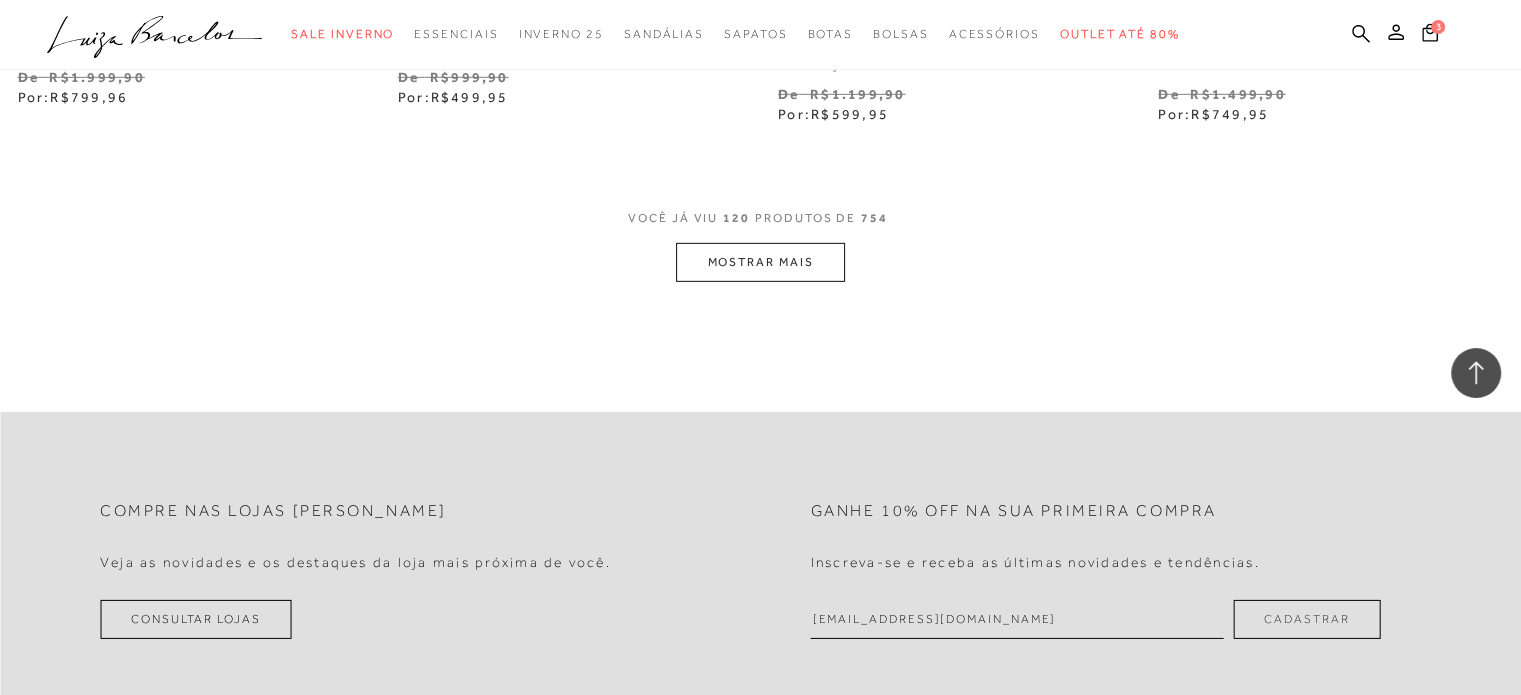 click on "MOSTRAR MAIS" at bounding box center (760, 262) 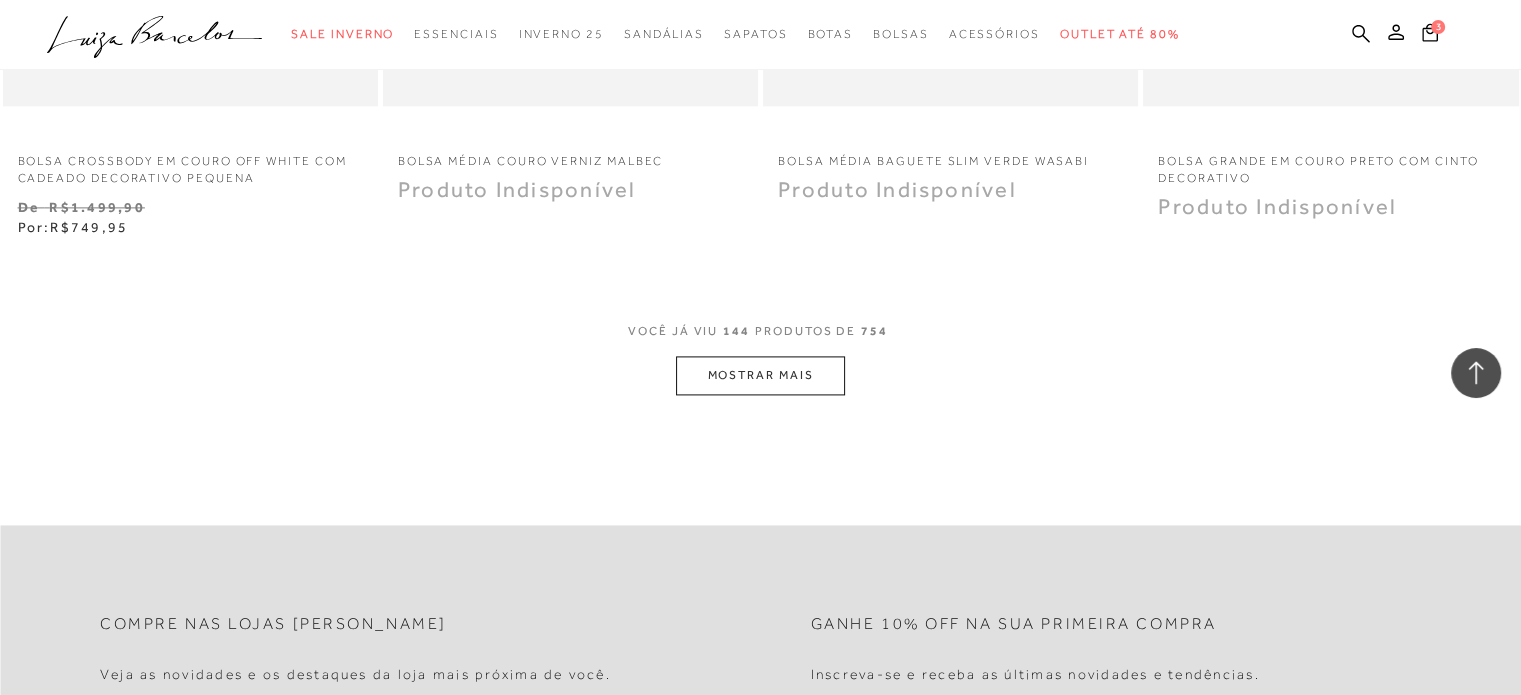 scroll, scrollTop: 25600, scrollLeft: 0, axis: vertical 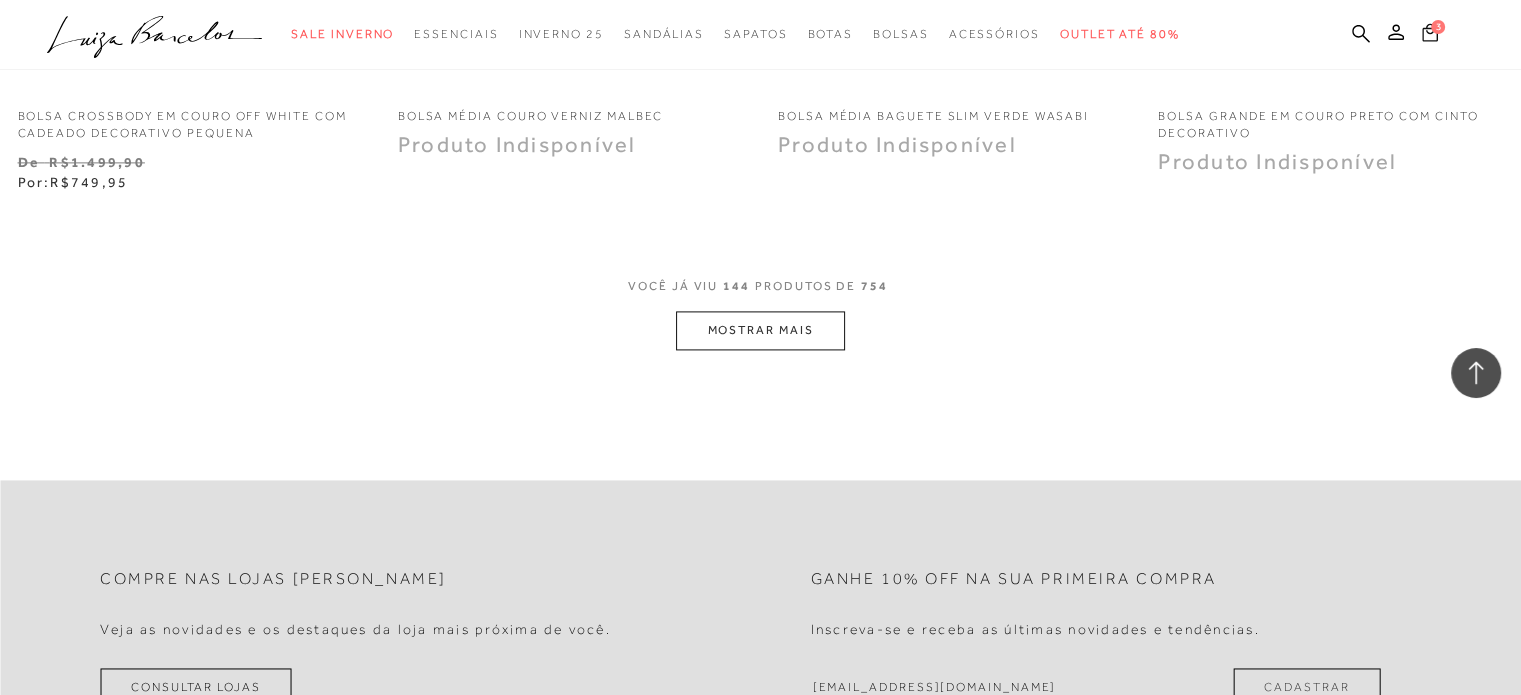 click 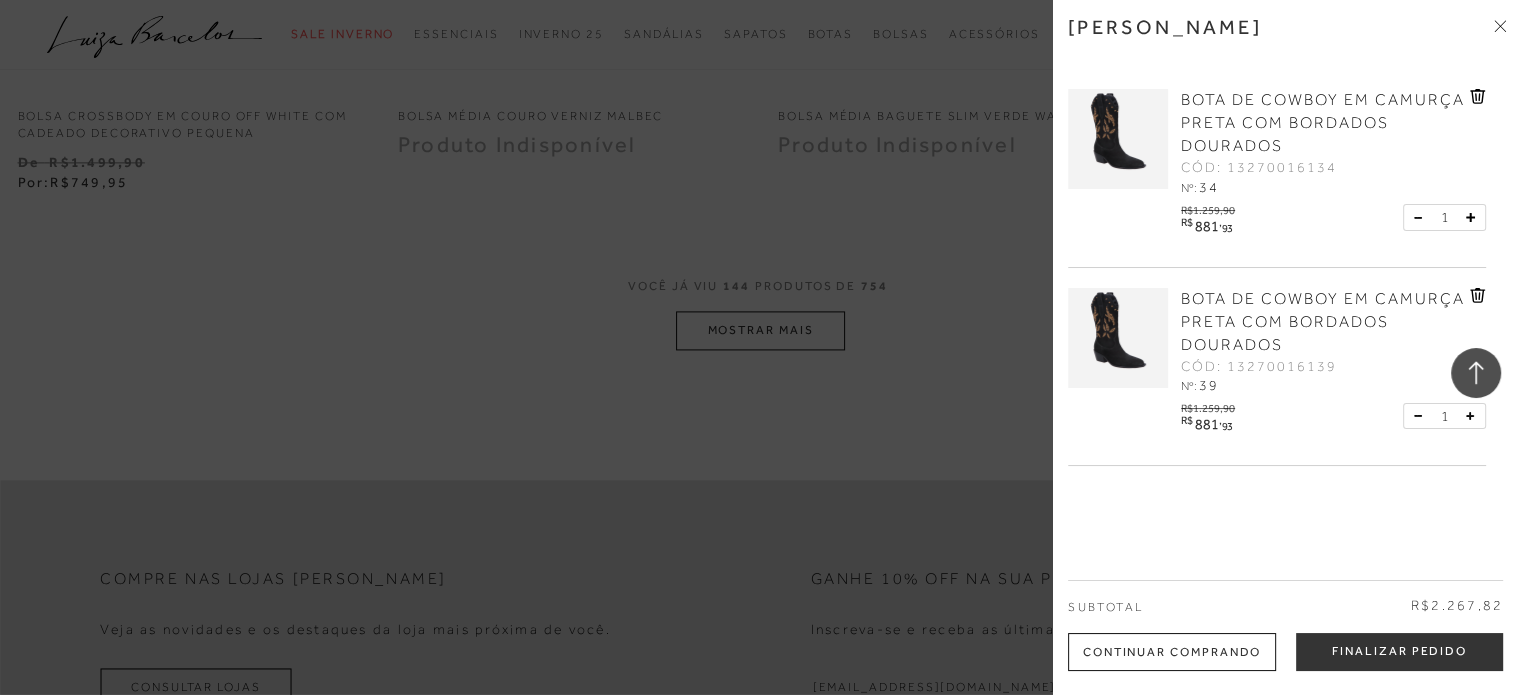 click 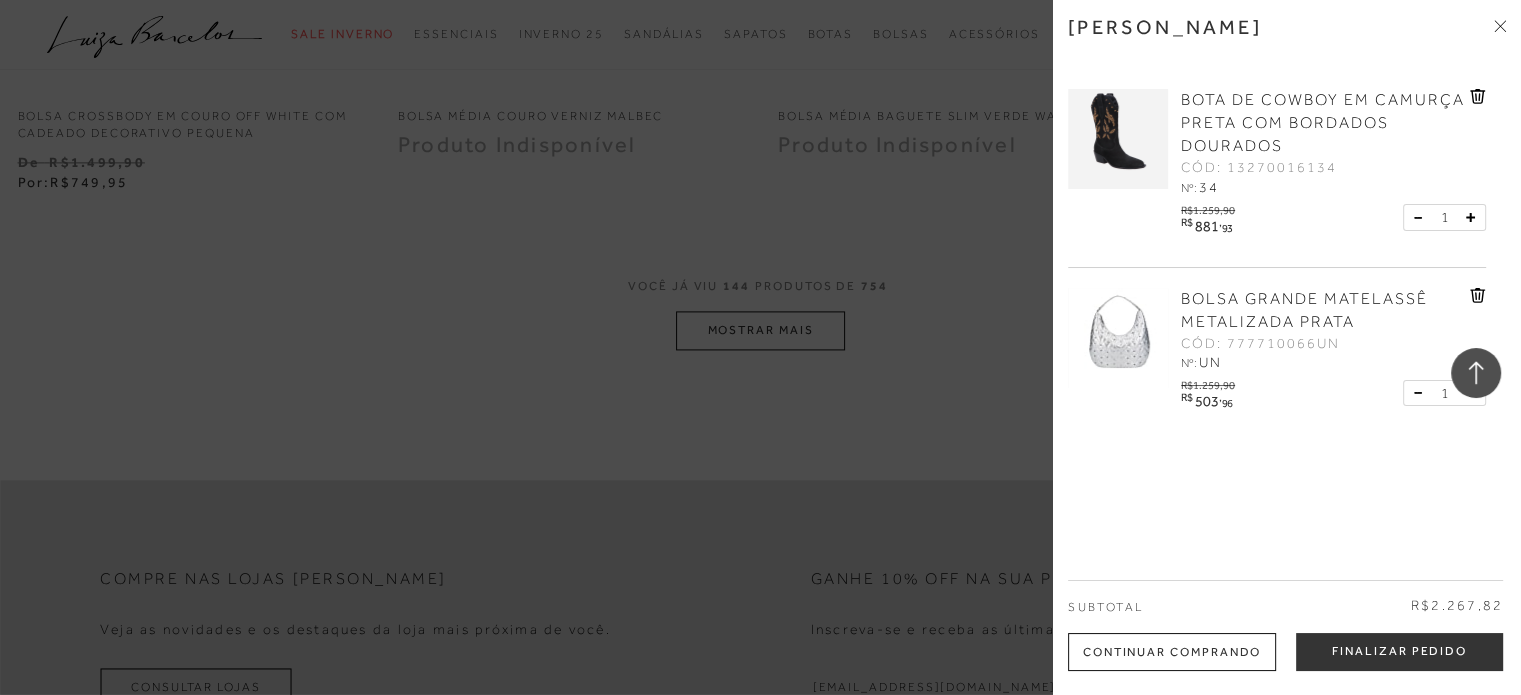 click at bounding box center [1118, 139] 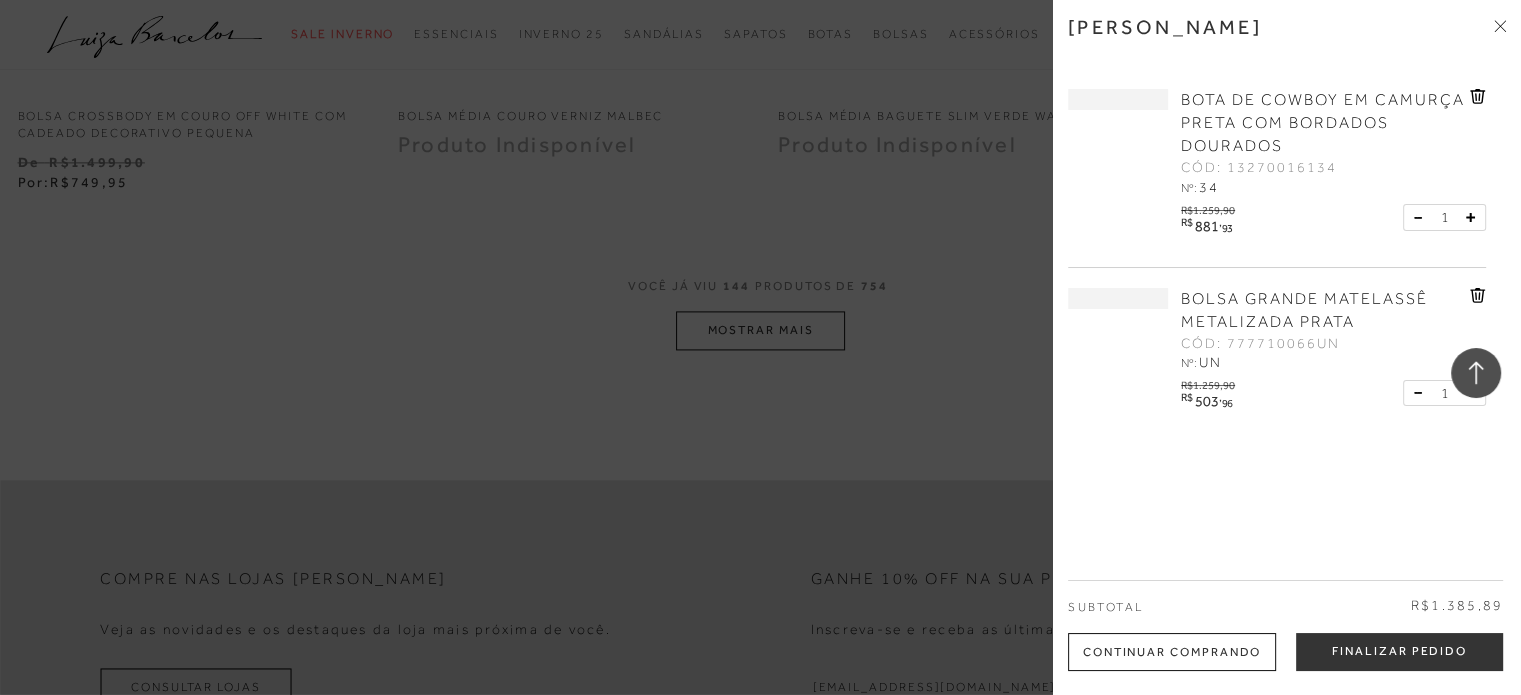 click on "BOTA DE COWBOY EM CAMURÇA PRETA COM BORDADOS DOURADOS" at bounding box center (1323, 123) 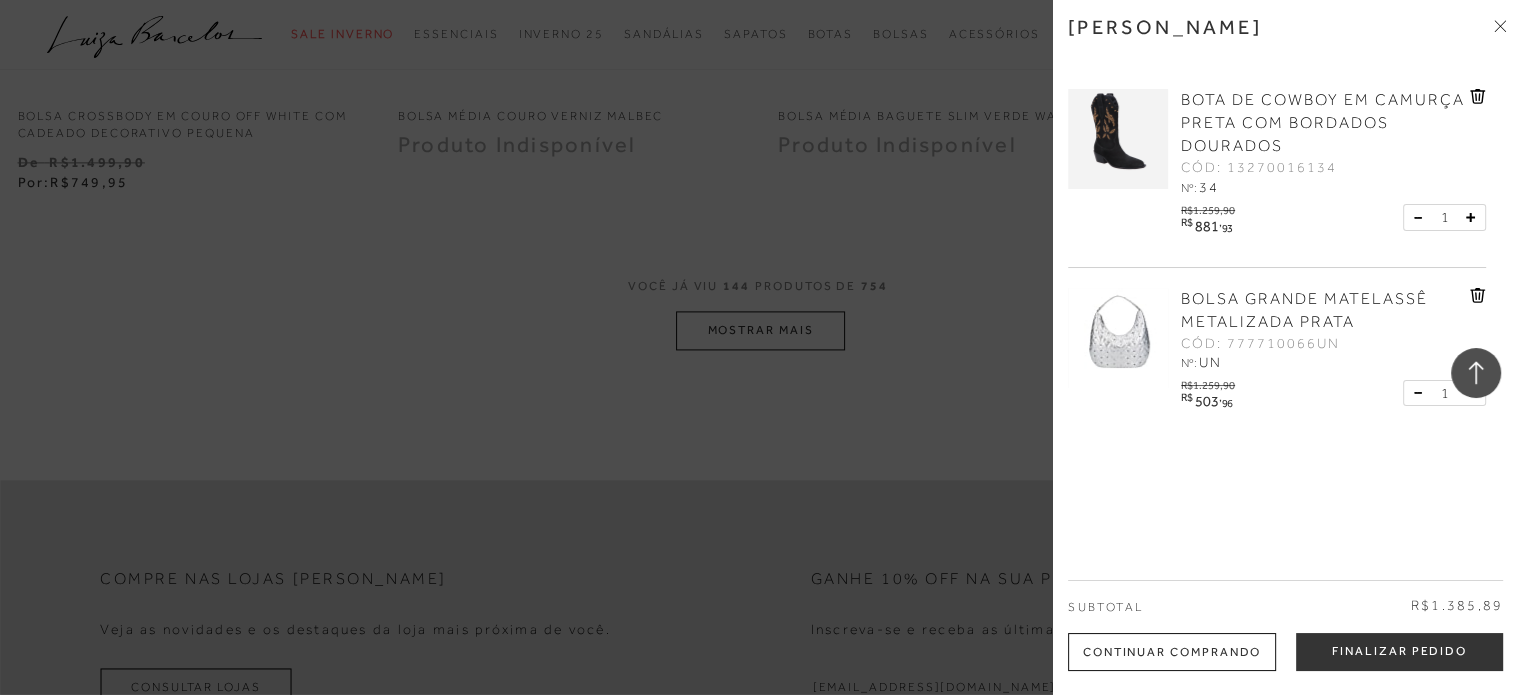 click on "BOTA DE COWBOY EM CAMURÇA PRETA COM BORDADOS DOURADOS" at bounding box center (1323, 123) 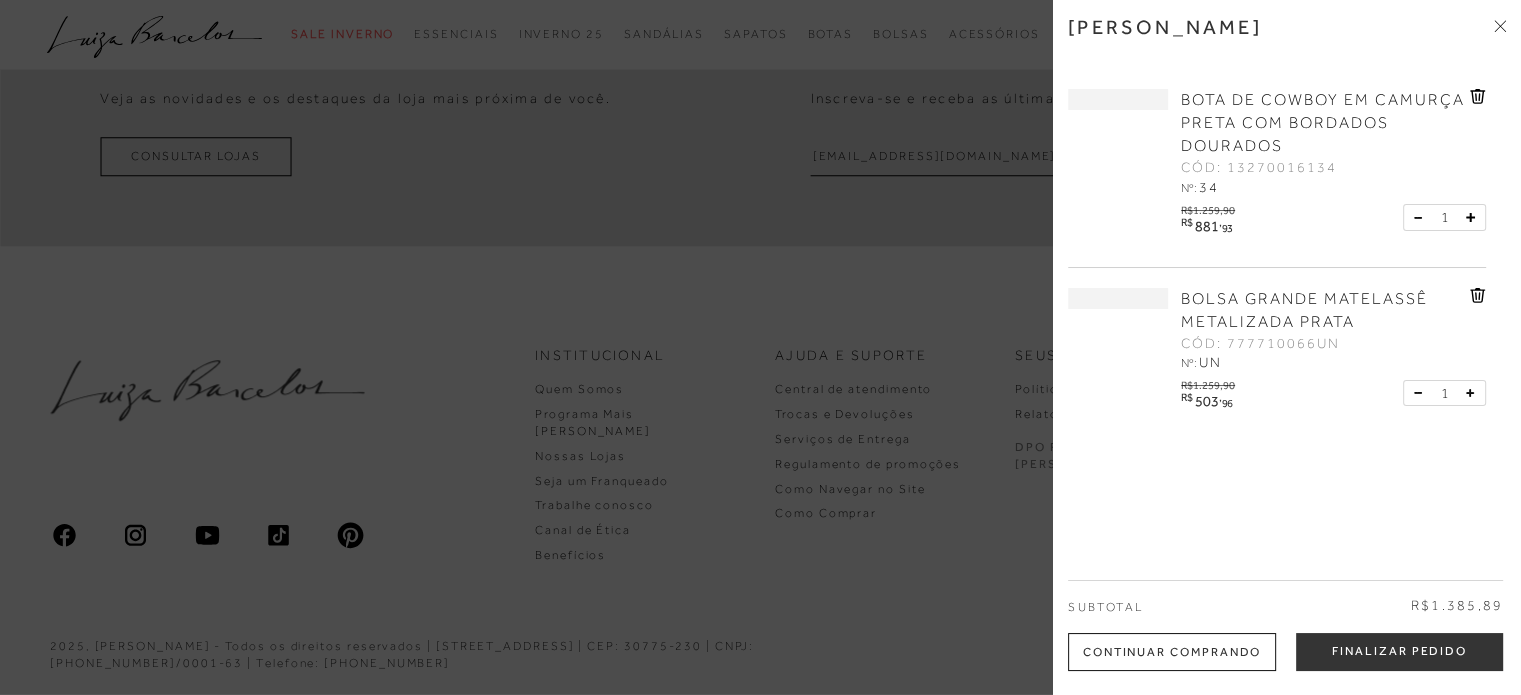 click at bounding box center [760, 347] 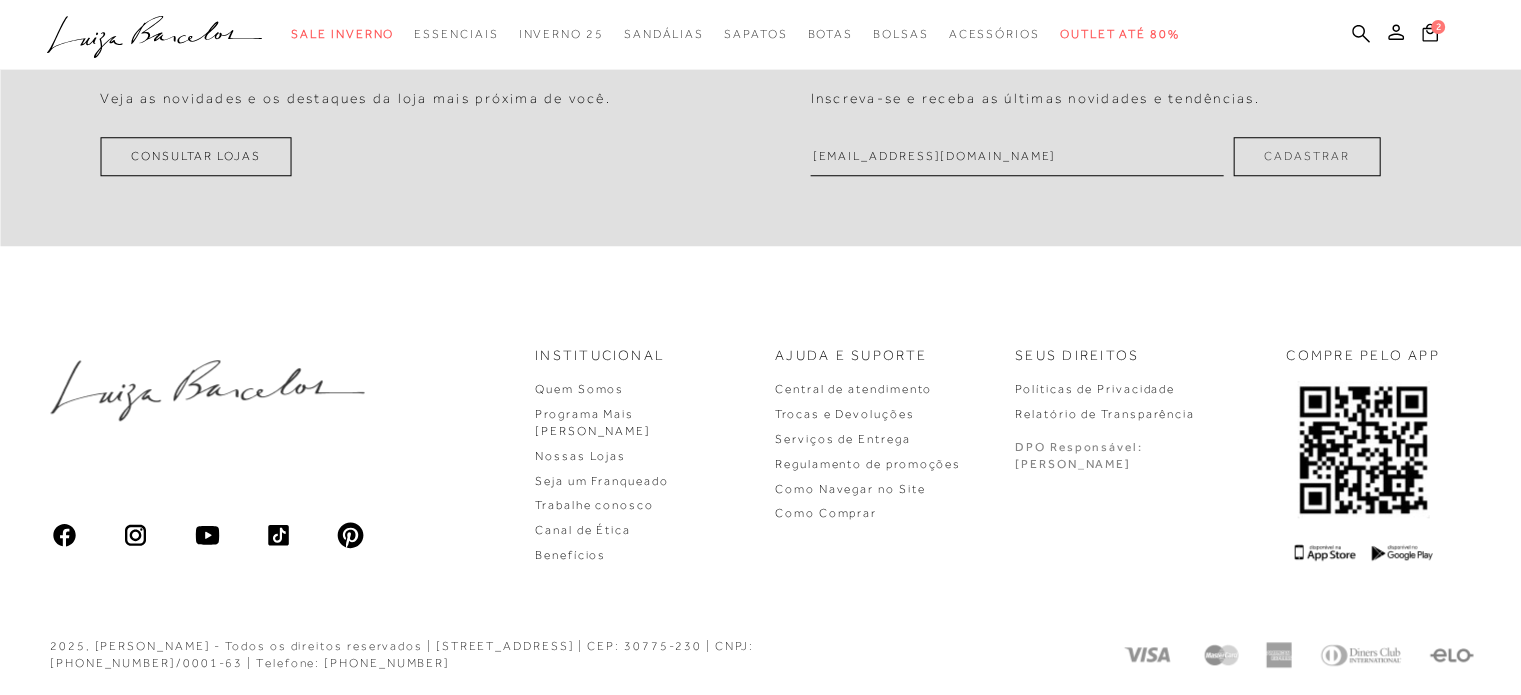 drag, startPoint x: 56, startPoint y: 75, endPoint x: 759, endPoint y: 405, distance: 776.60095 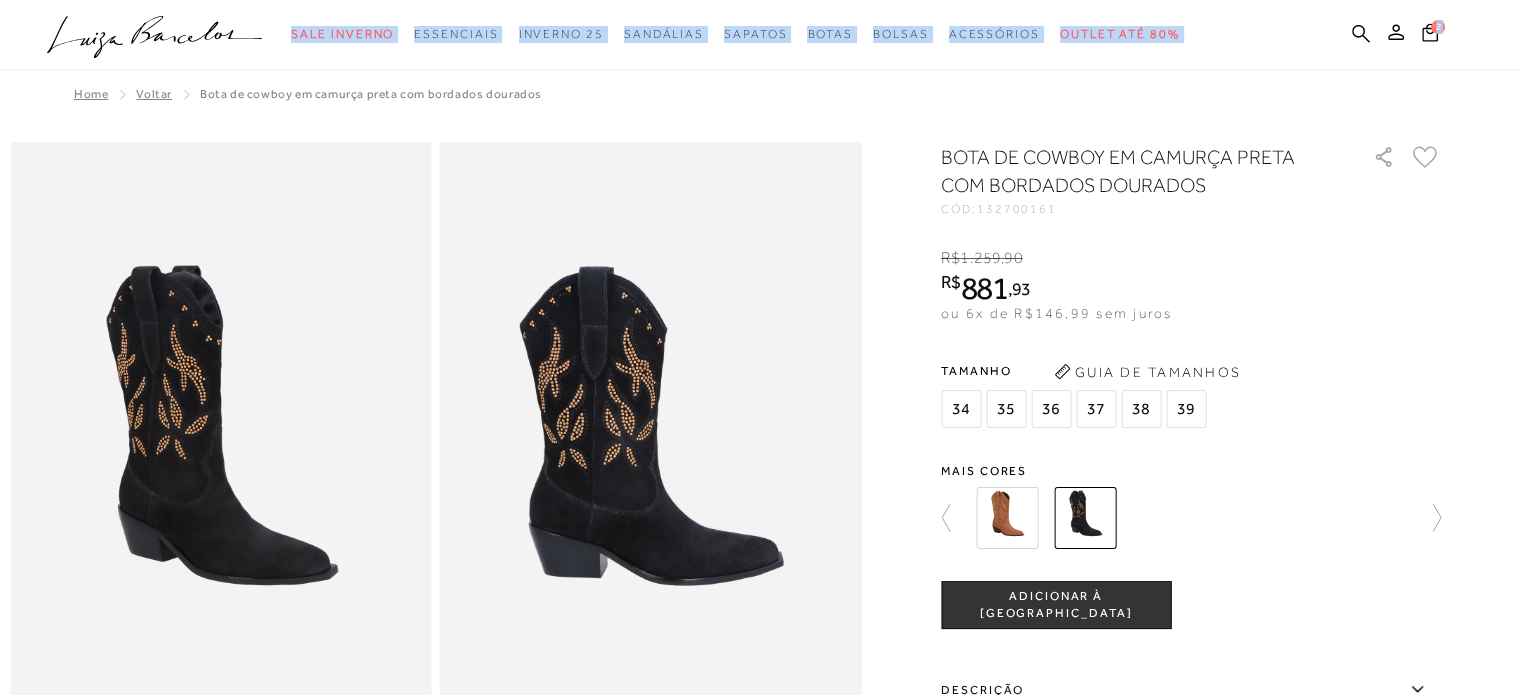 click on "39" at bounding box center (1186, 409) 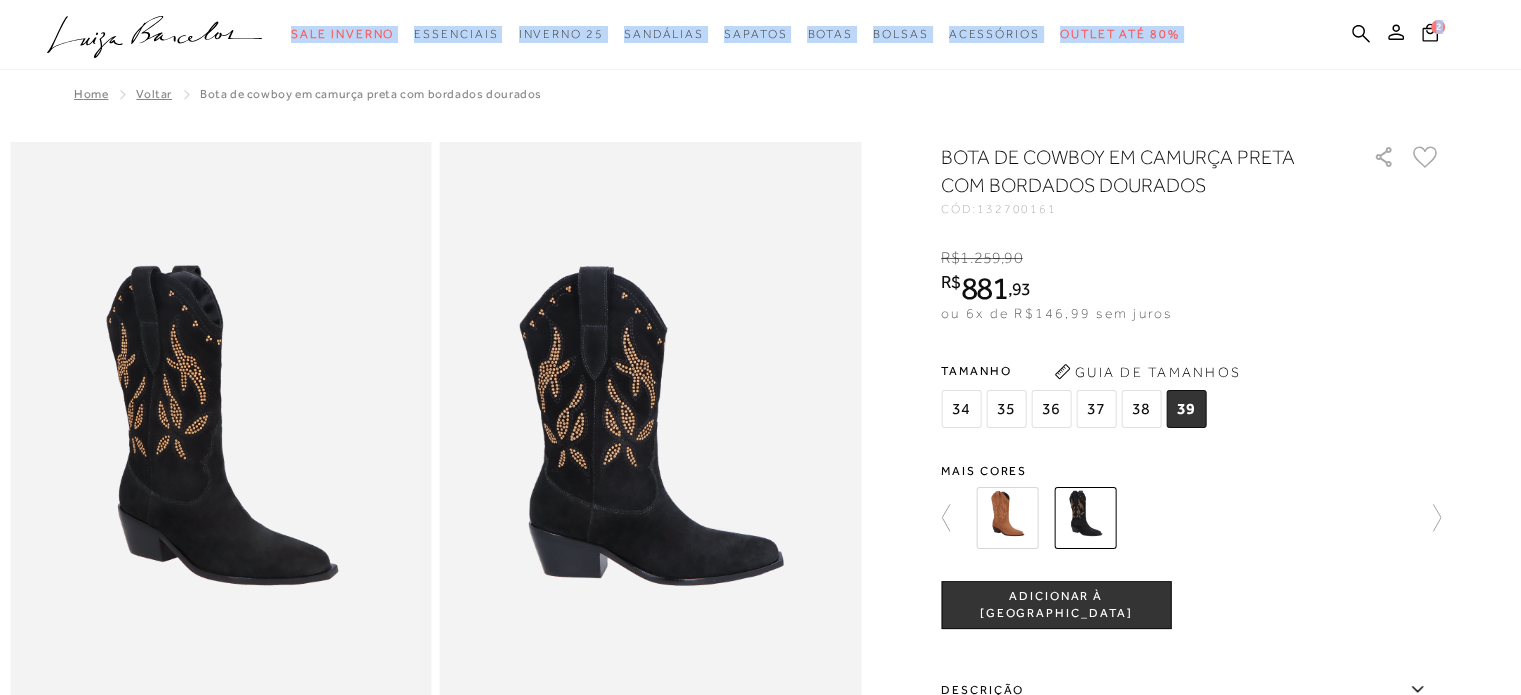 click on "39" at bounding box center (1186, 409) 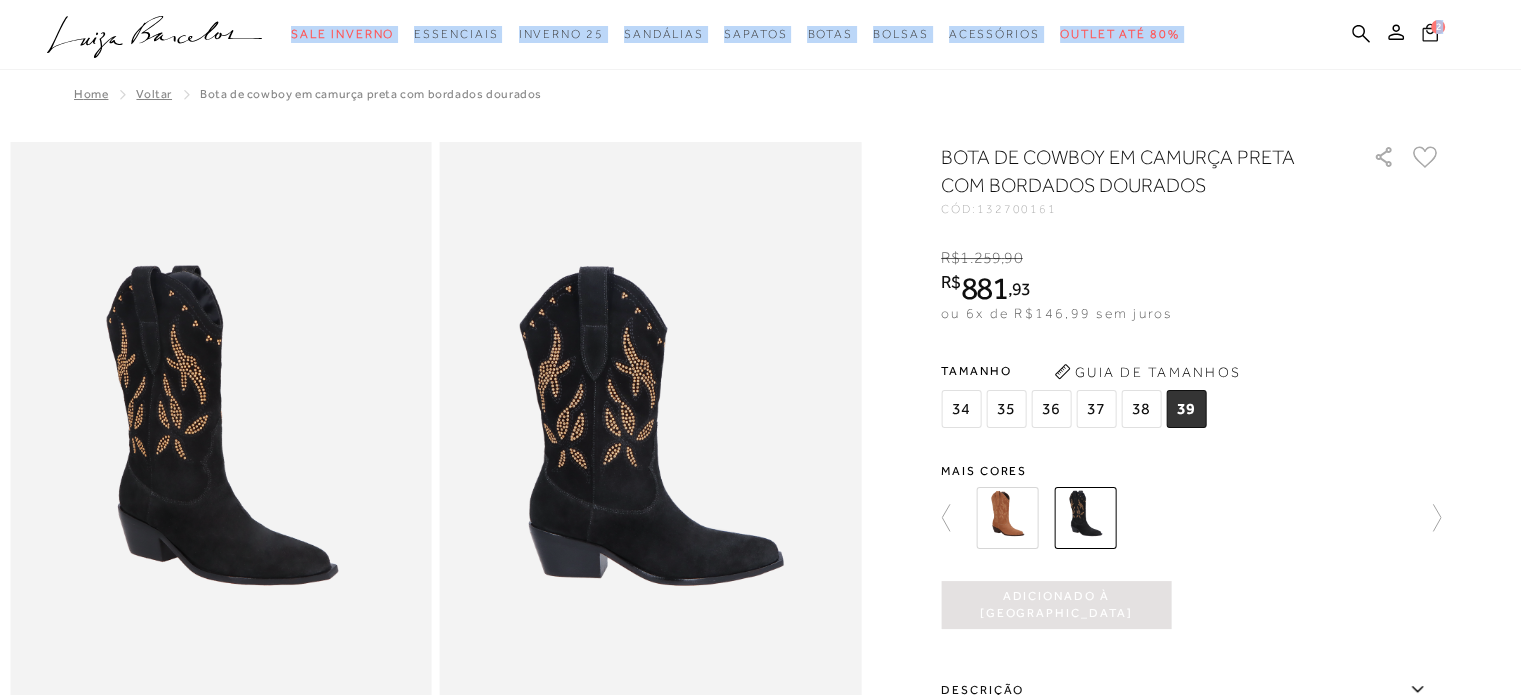 click 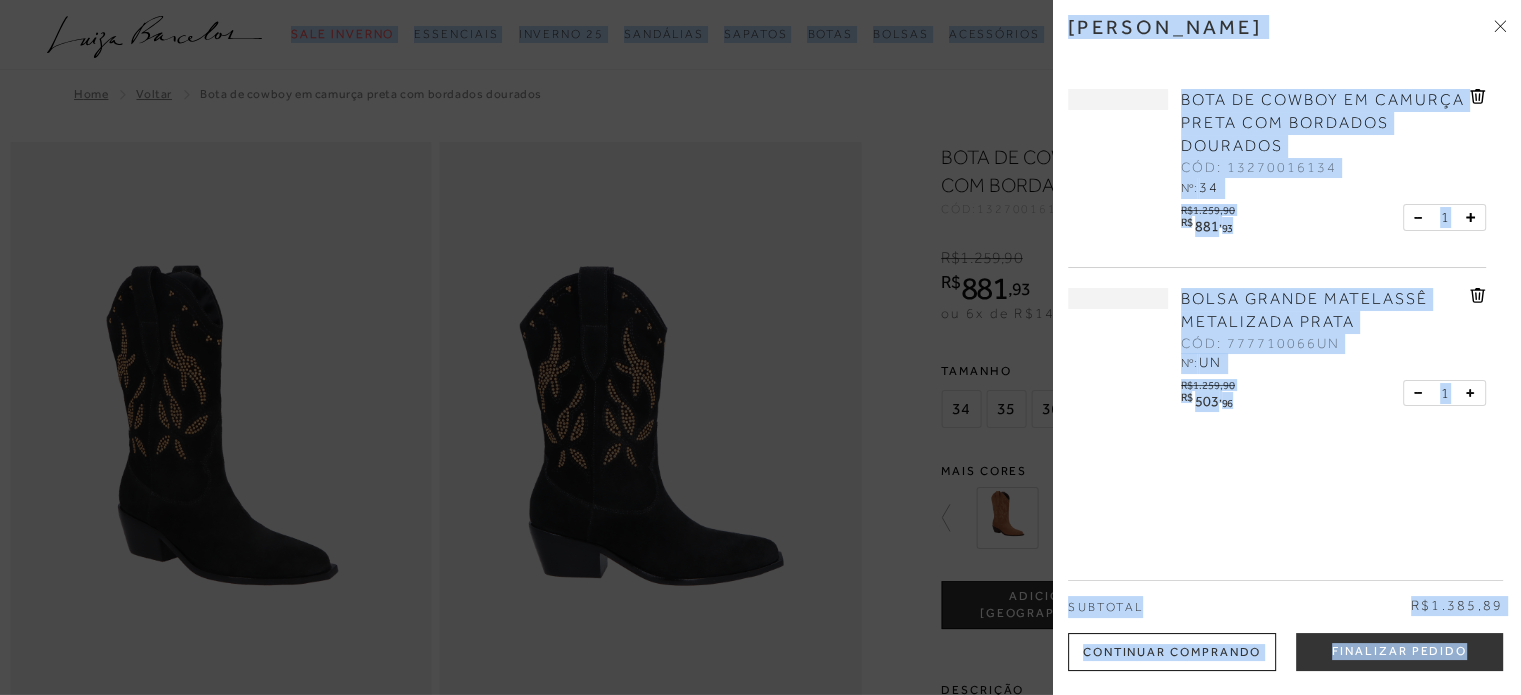 click on "Continuar Comprando" at bounding box center (1172, 652) 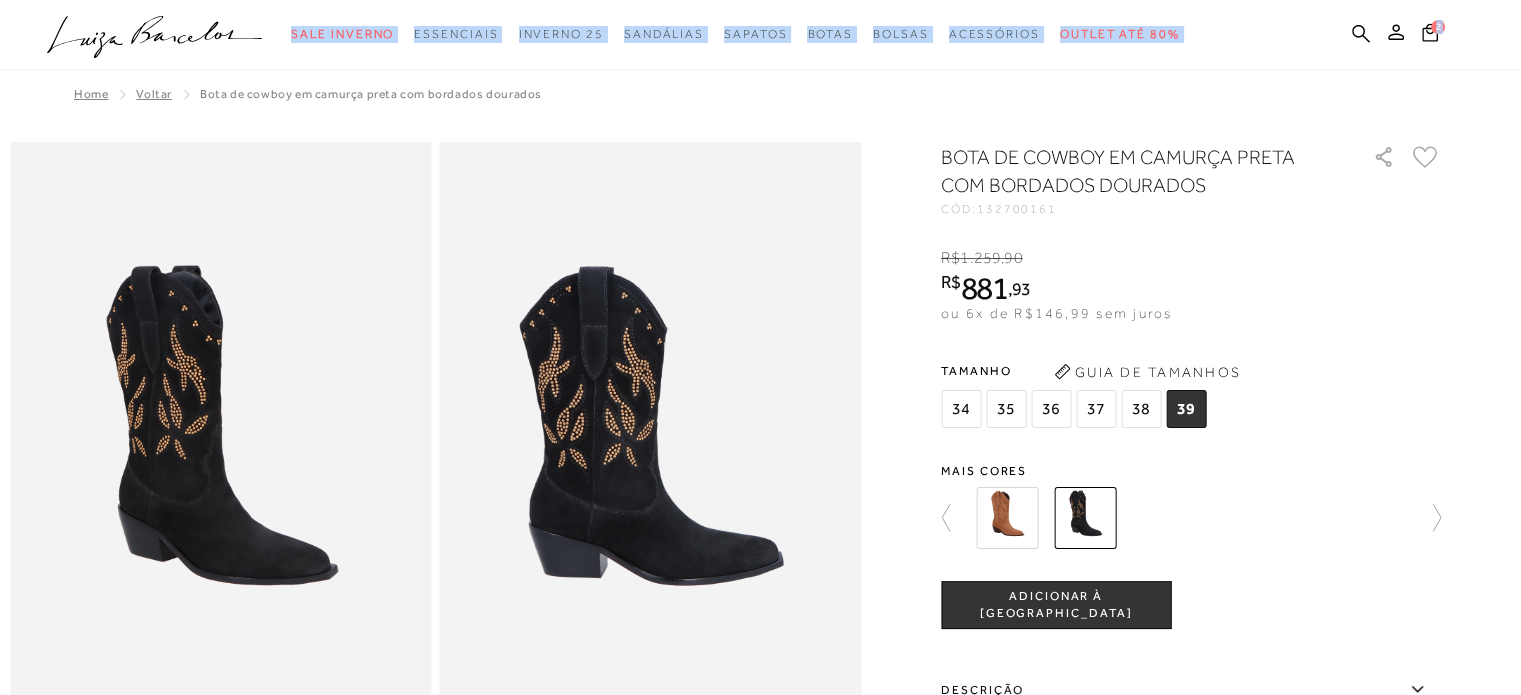 click on "ADICIONAR À [GEOGRAPHIC_DATA]" at bounding box center (1056, 605) 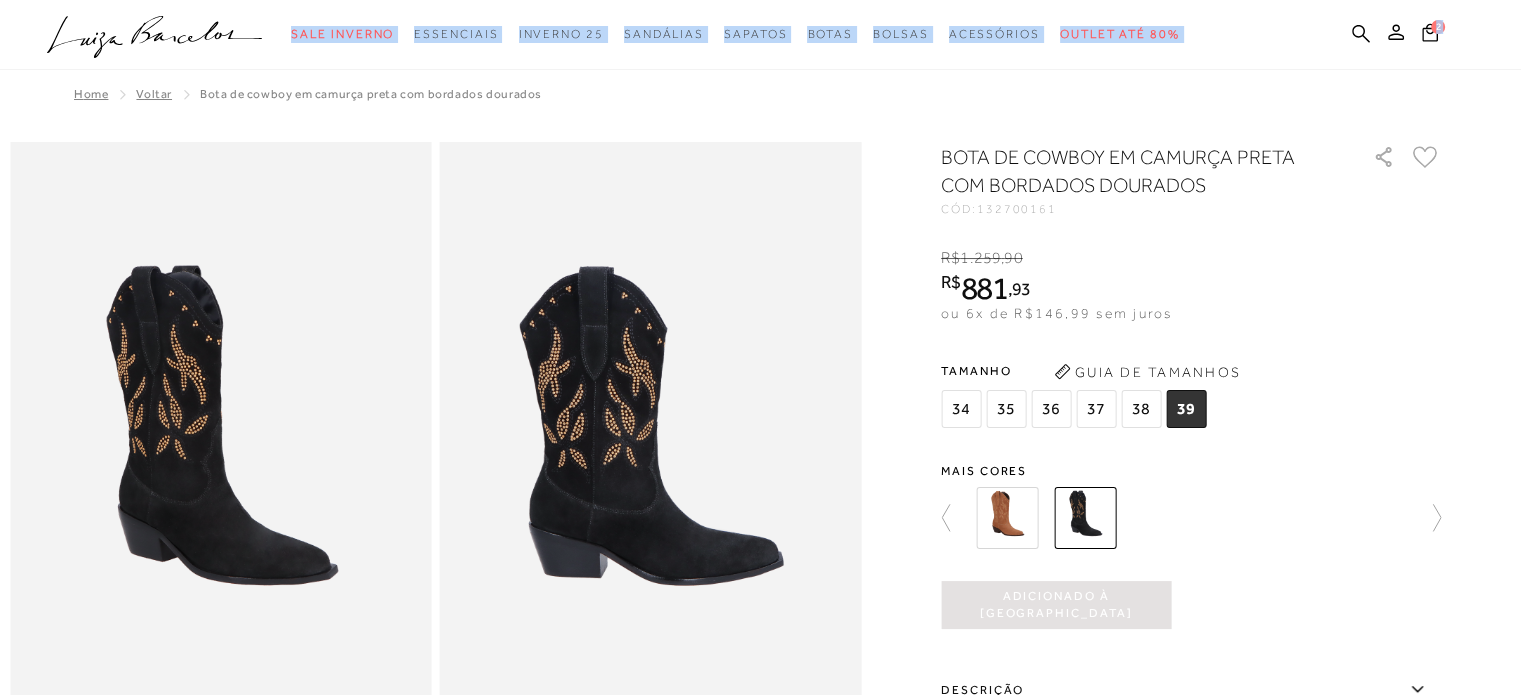 scroll, scrollTop: 459, scrollLeft: 0, axis: vertical 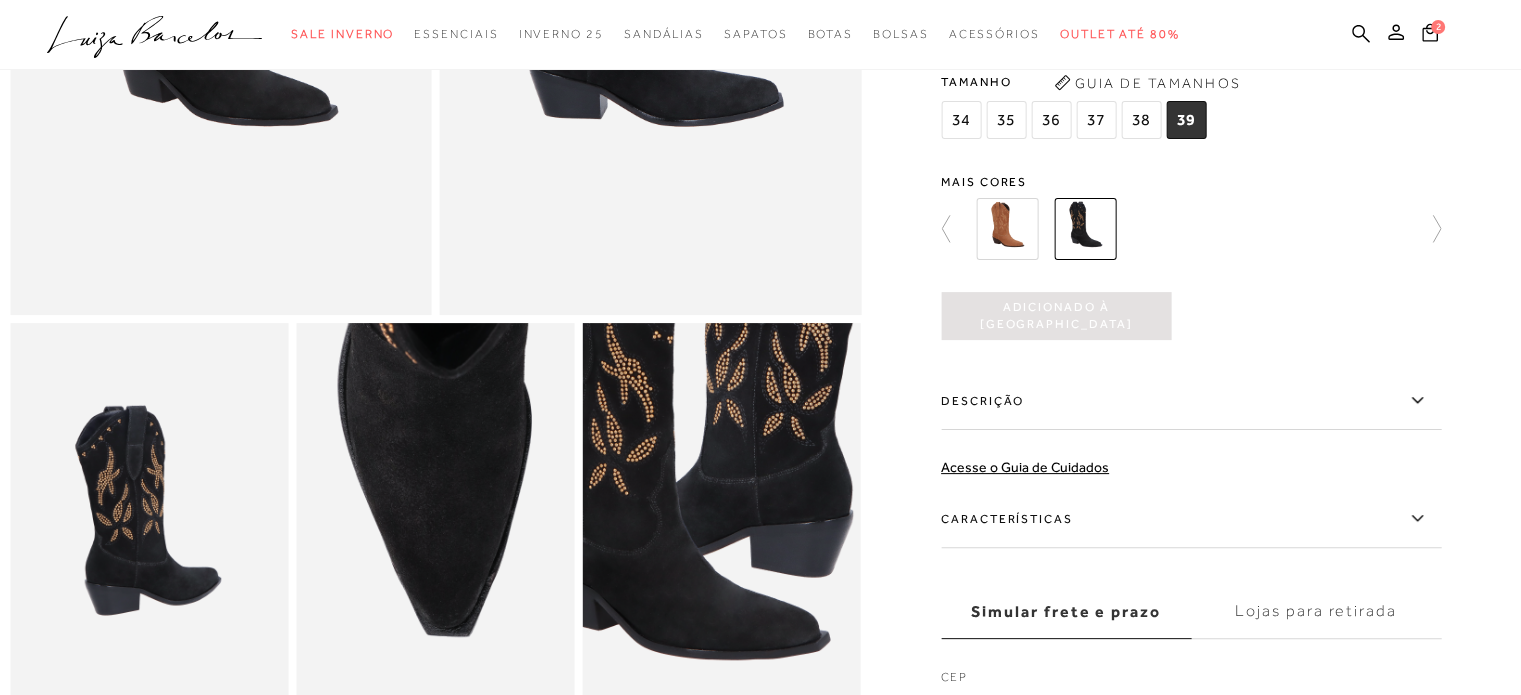 click on "39" at bounding box center (1186, 120) 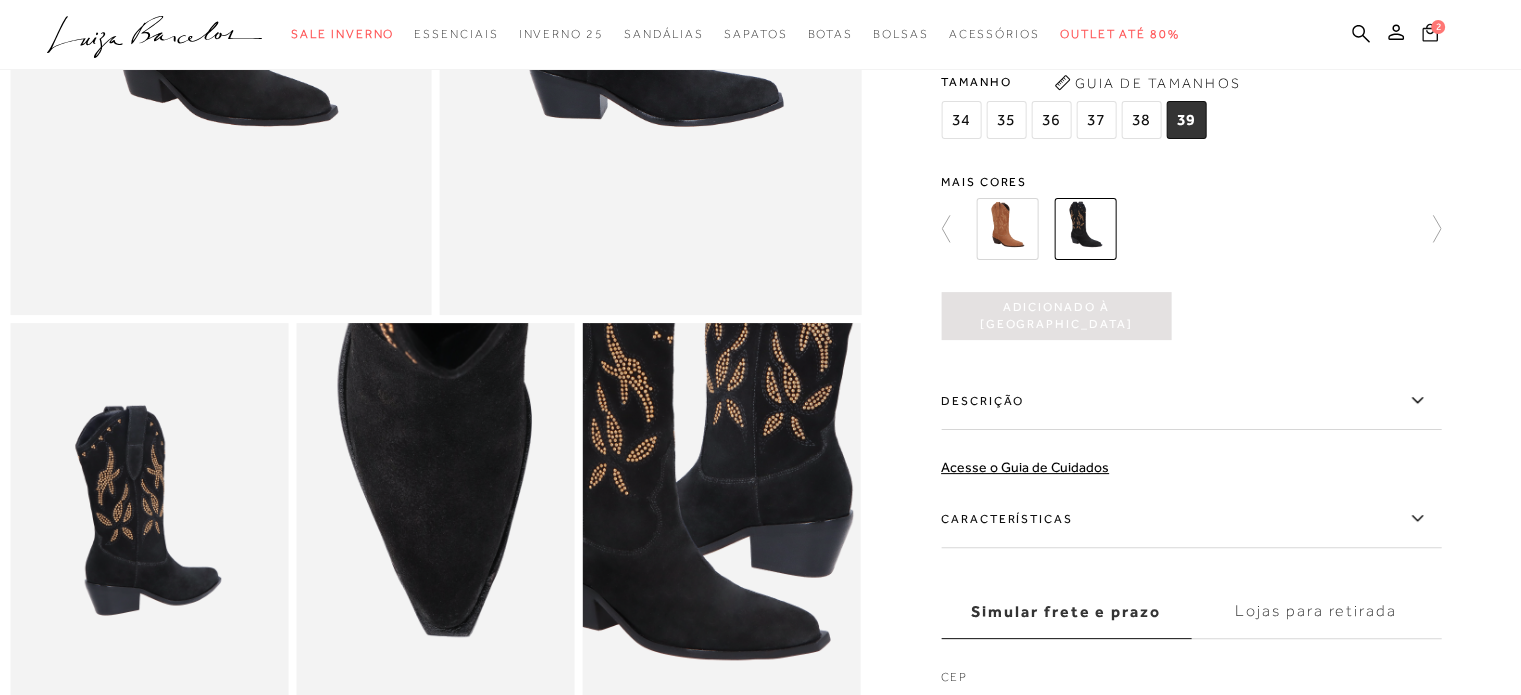 click 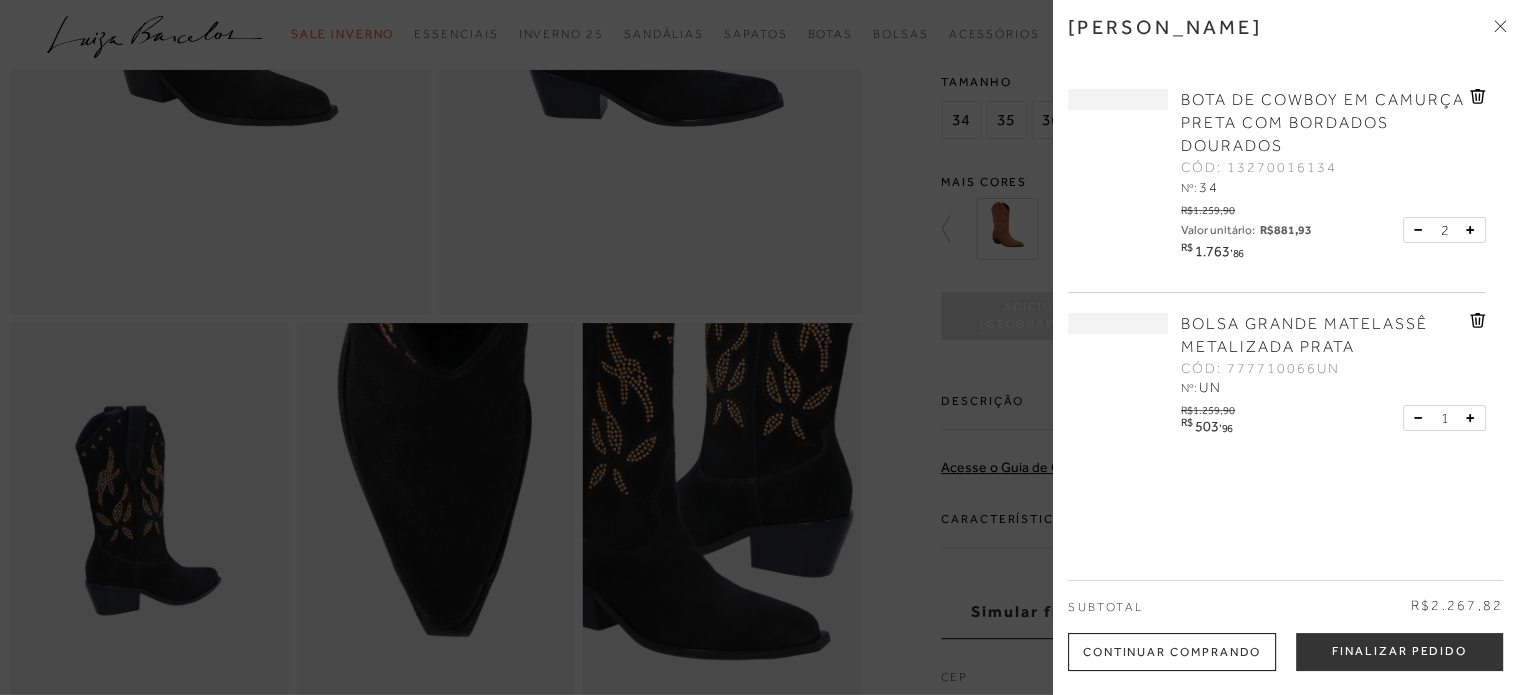 click on "2" at bounding box center (1444, 230) 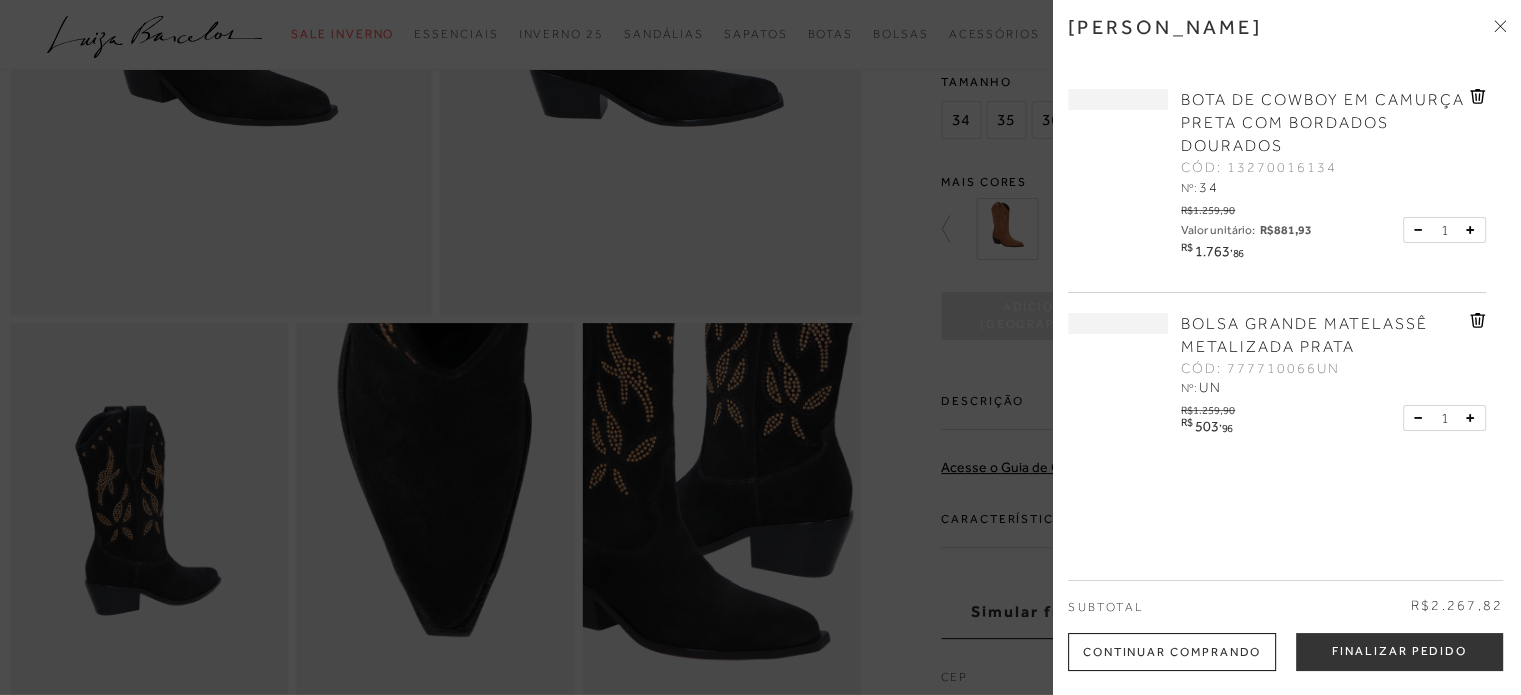 click at bounding box center (1422, 230) 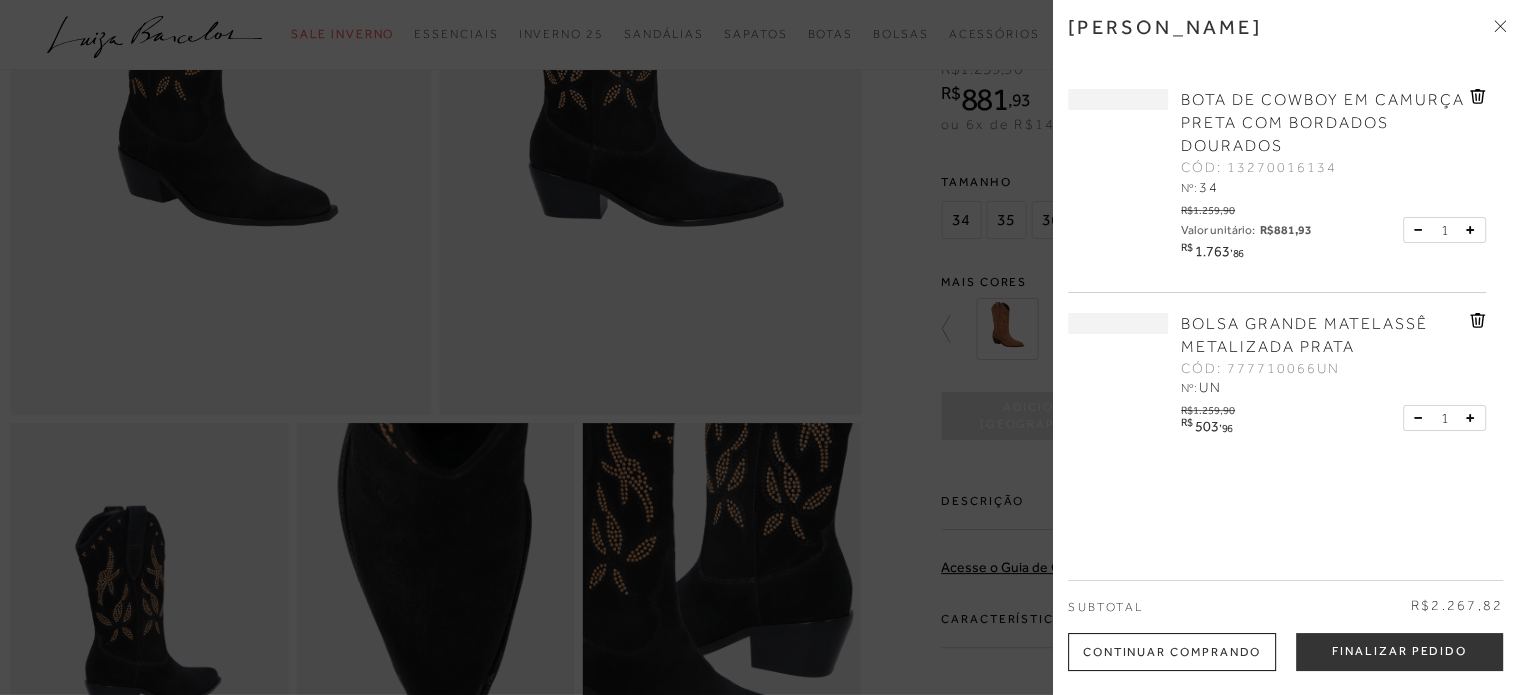 click 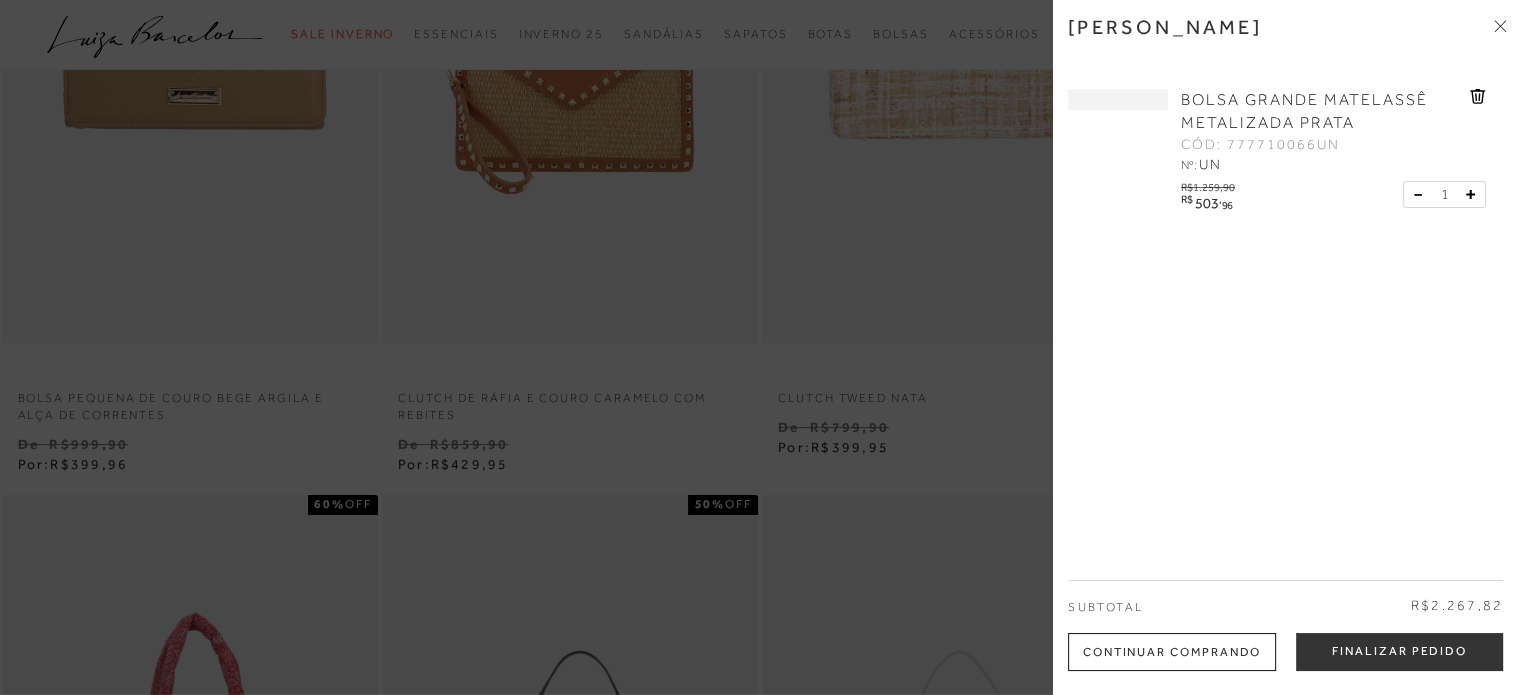 click on "Continuar Comprando" at bounding box center [1172, 652] 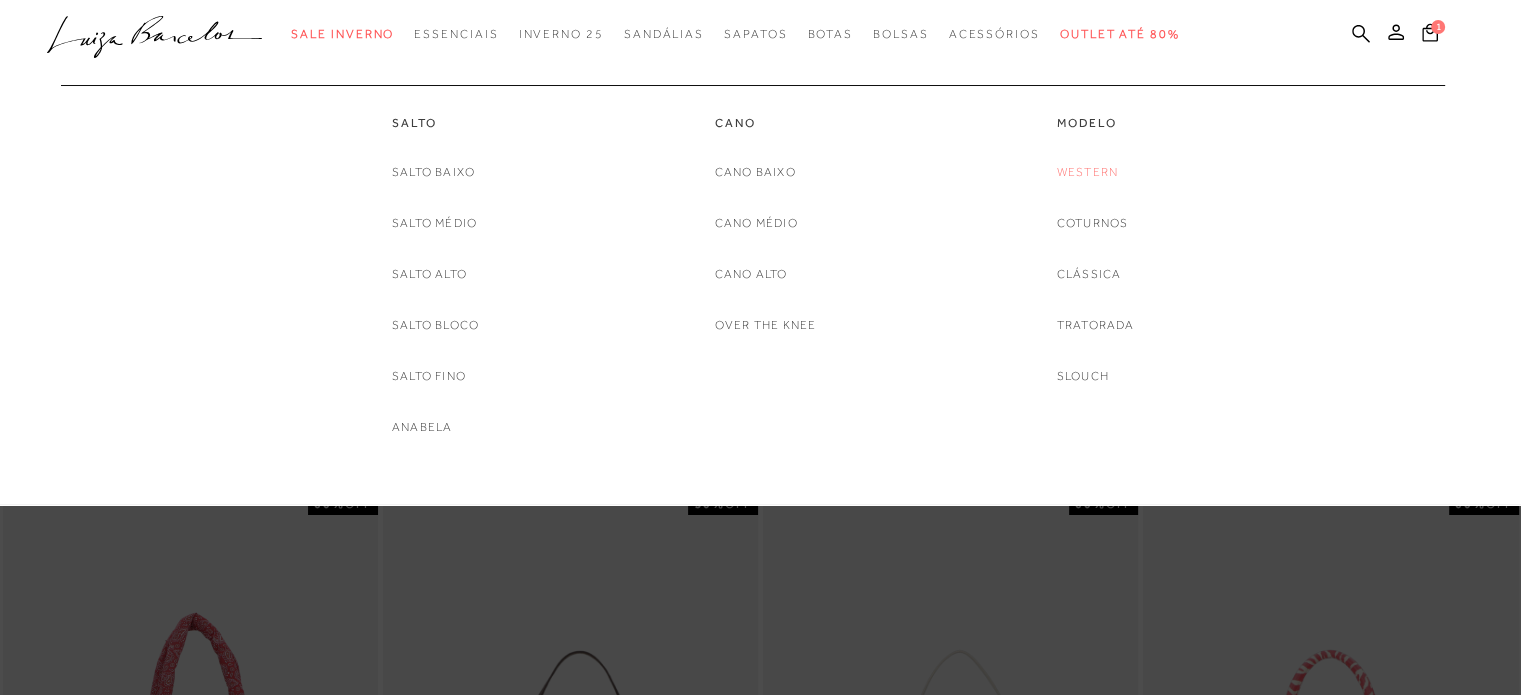 click on "Western" at bounding box center (1087, 172) 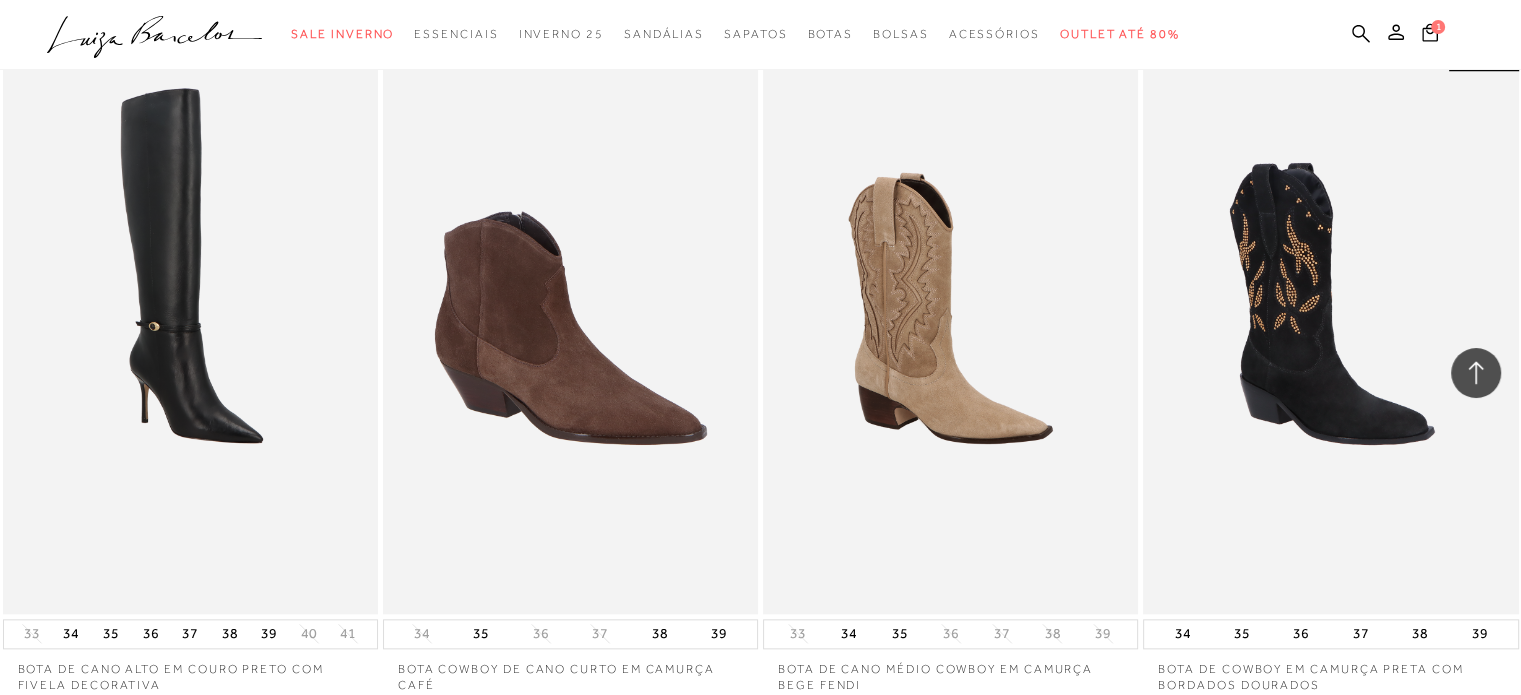 scroll, scrollTop: 2200, scrollLeft: 0, axis: vertical 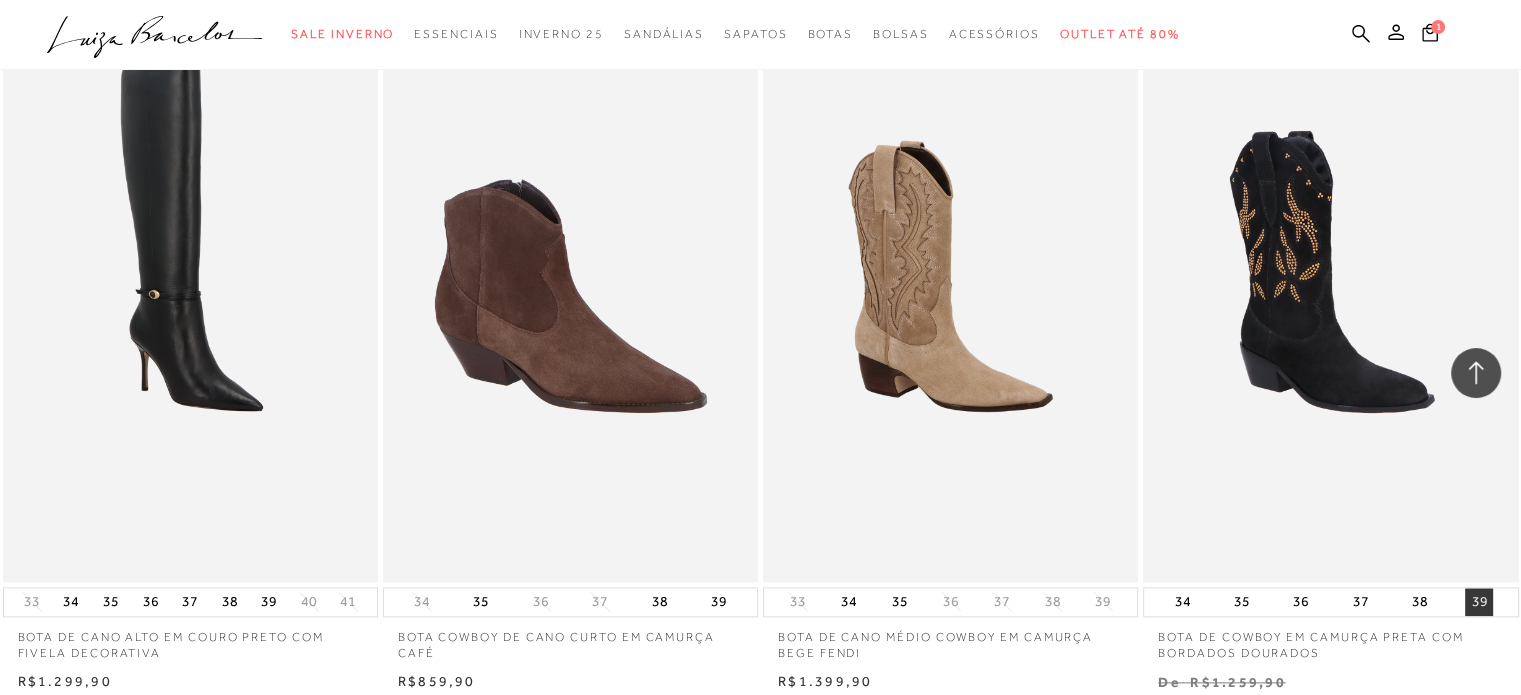 click on "39" at bounding box center [1479, 602] 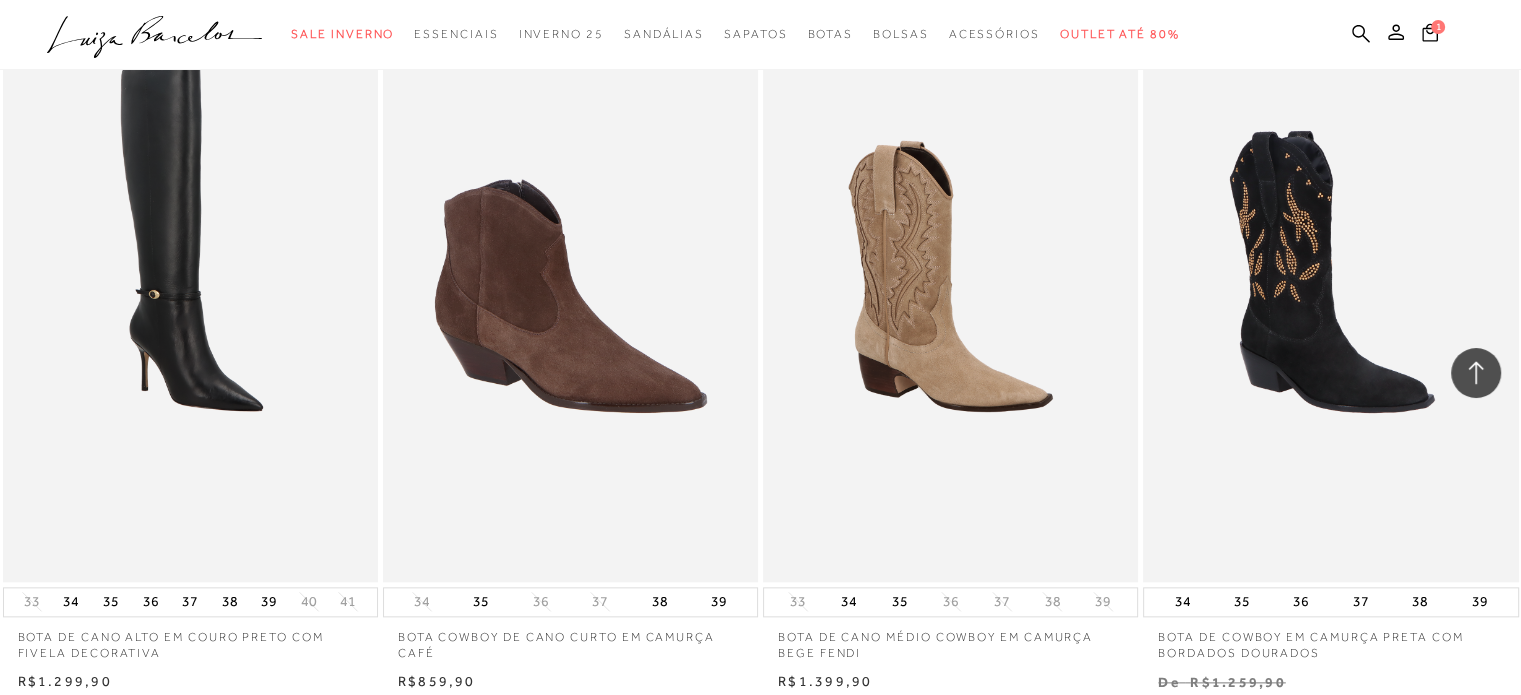 click 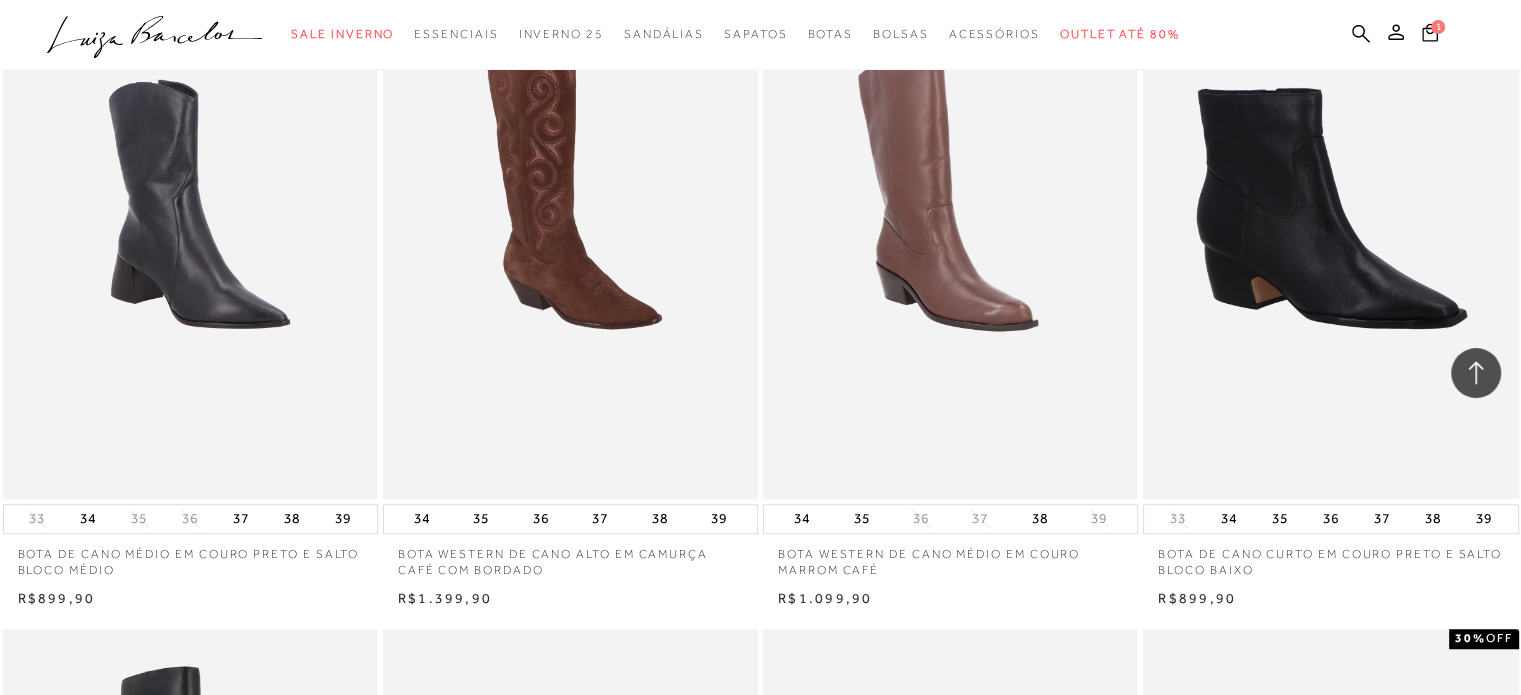 click at bounding box center (1331, 910) 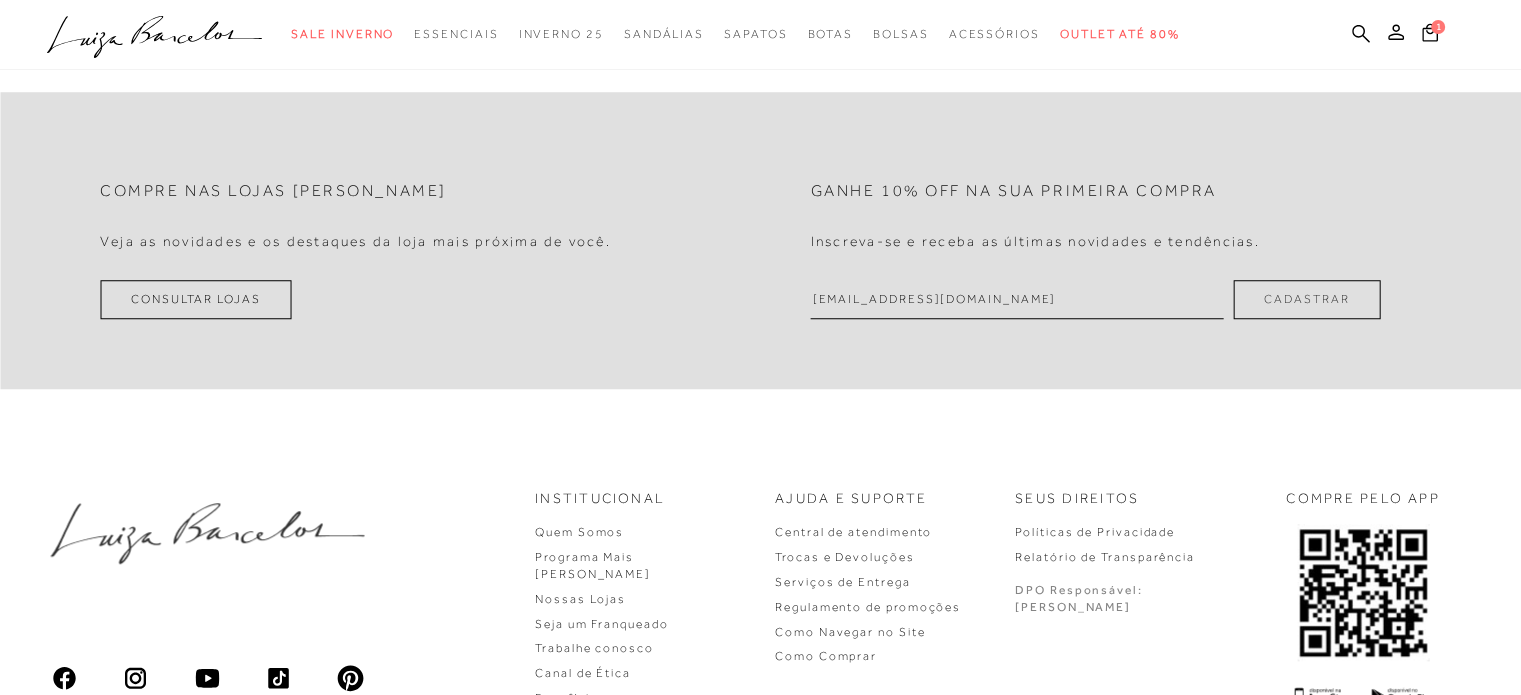 click at bounding box center (1085, -854) 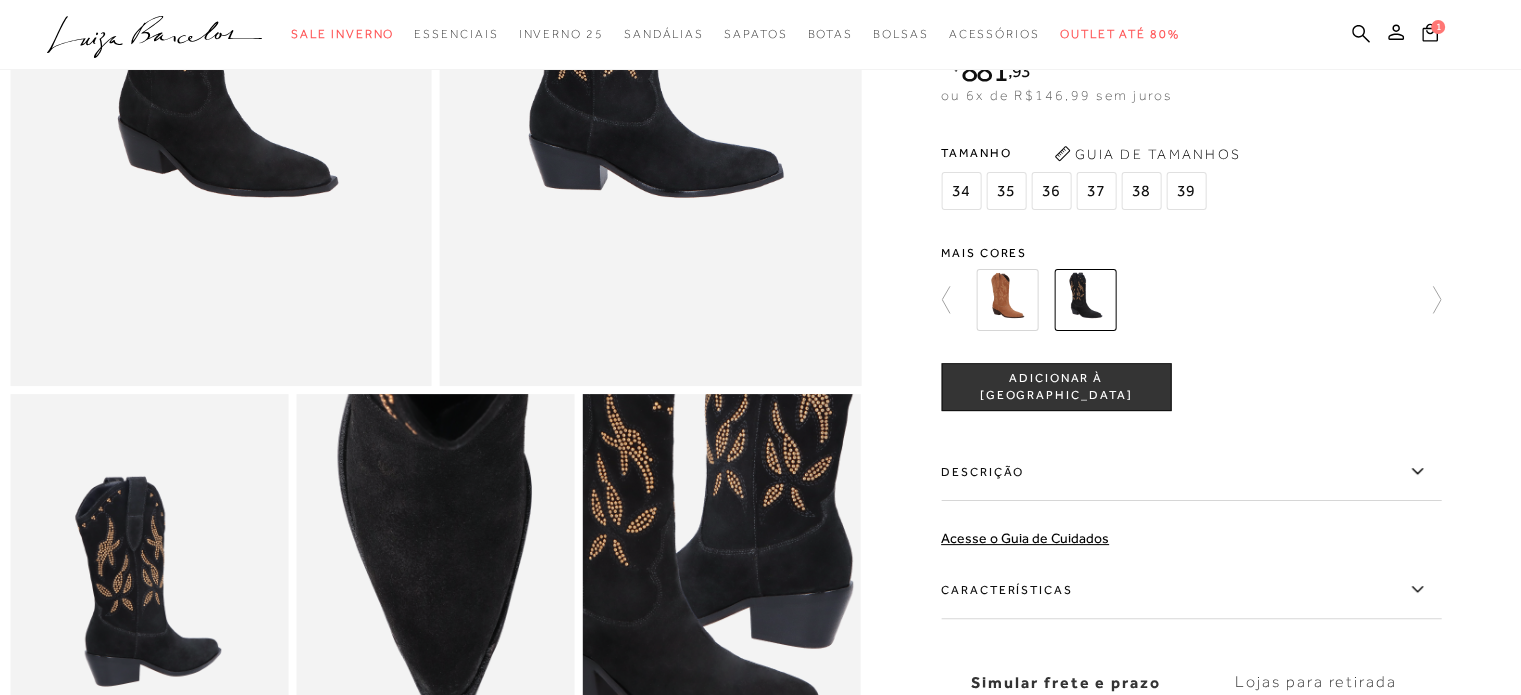 click on "39" at bounding box center (1186, 191) 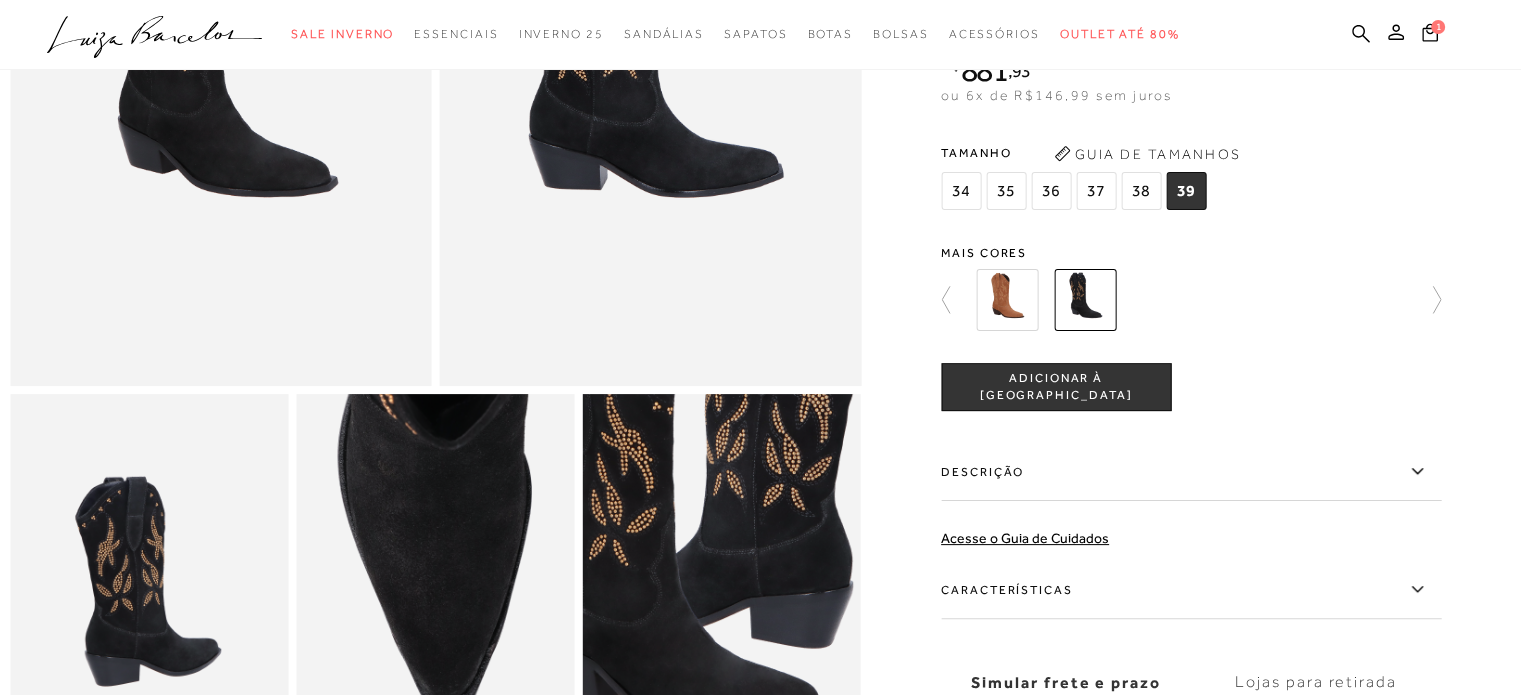 click on "ADICIONAR À [GEOGRAPHIC_DATA]" at bounding box center [1056, 386] 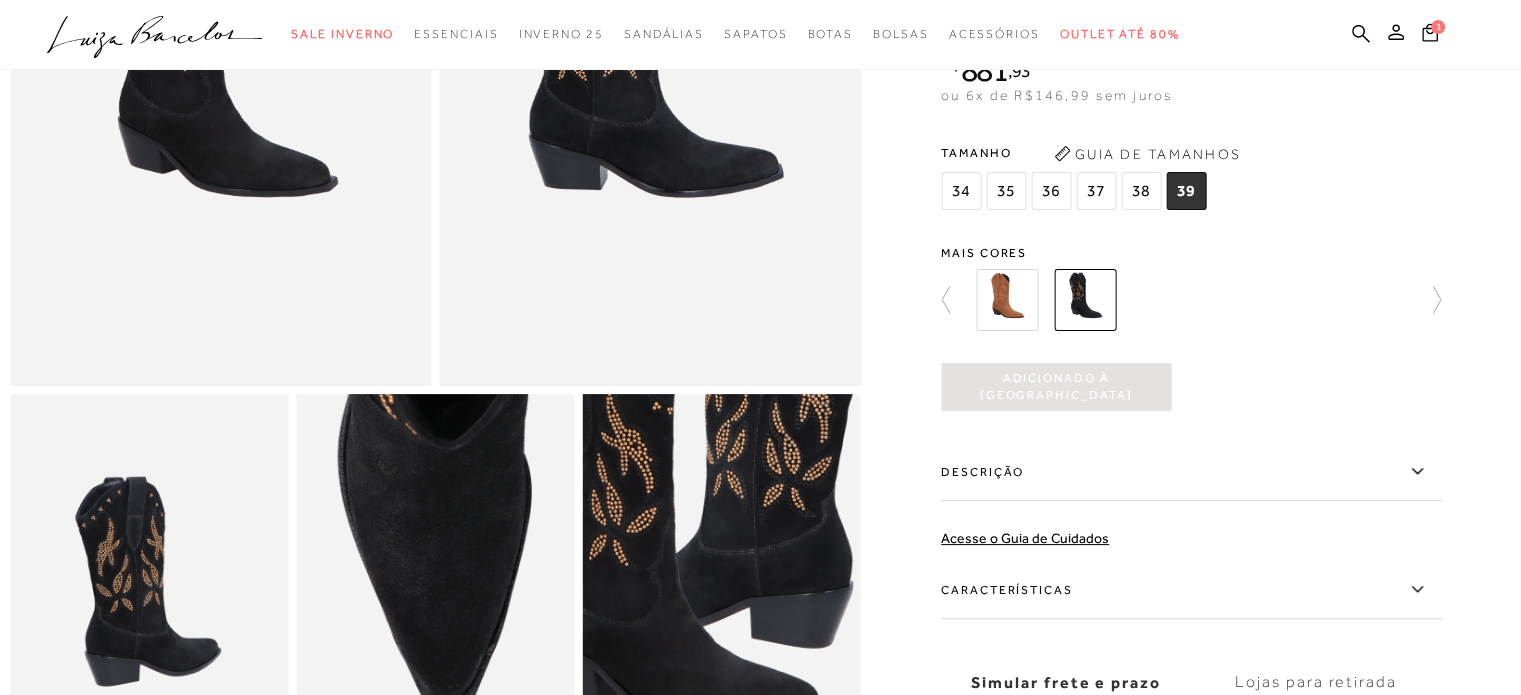 scroll, scrollTop: 400, scrollLeft: 0, axis: vertical 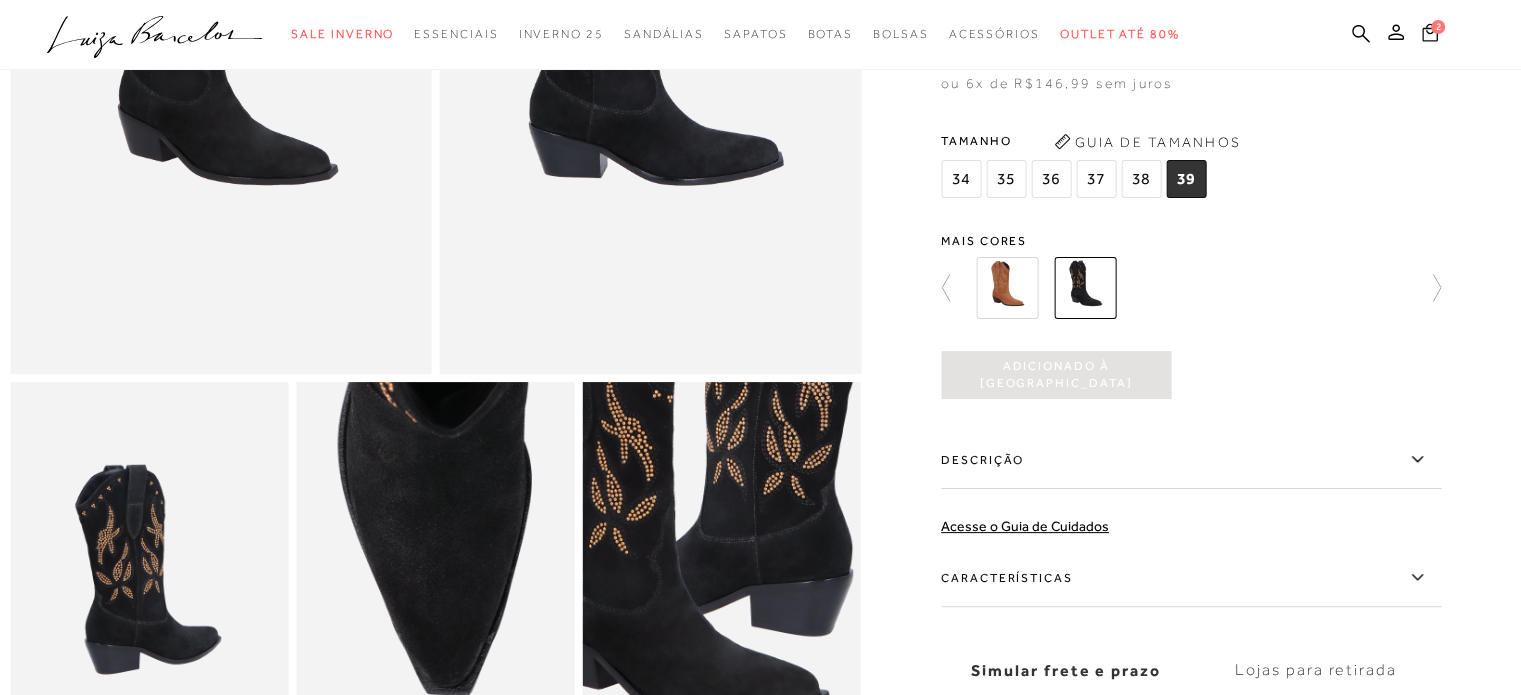 click 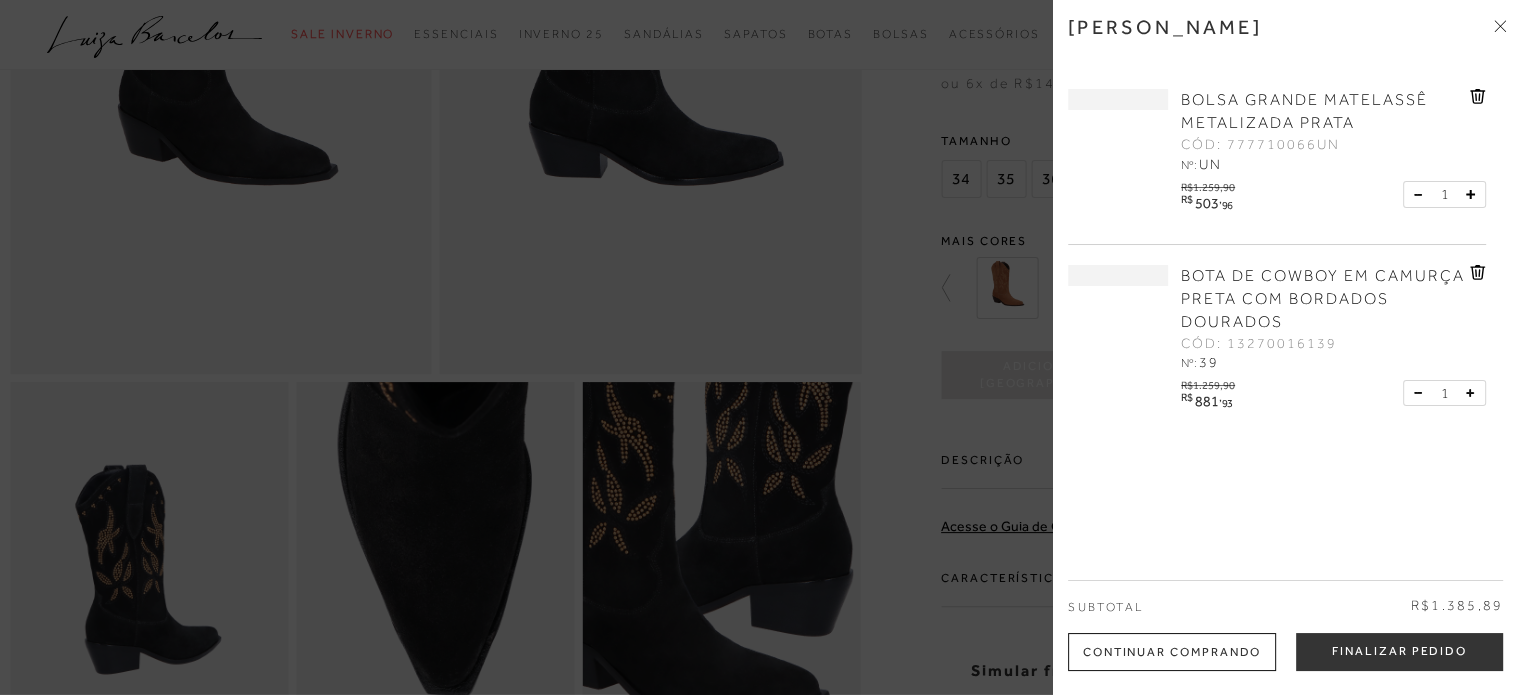 click on "[PERSON_NAME]" at bounding box center (1287, 42) 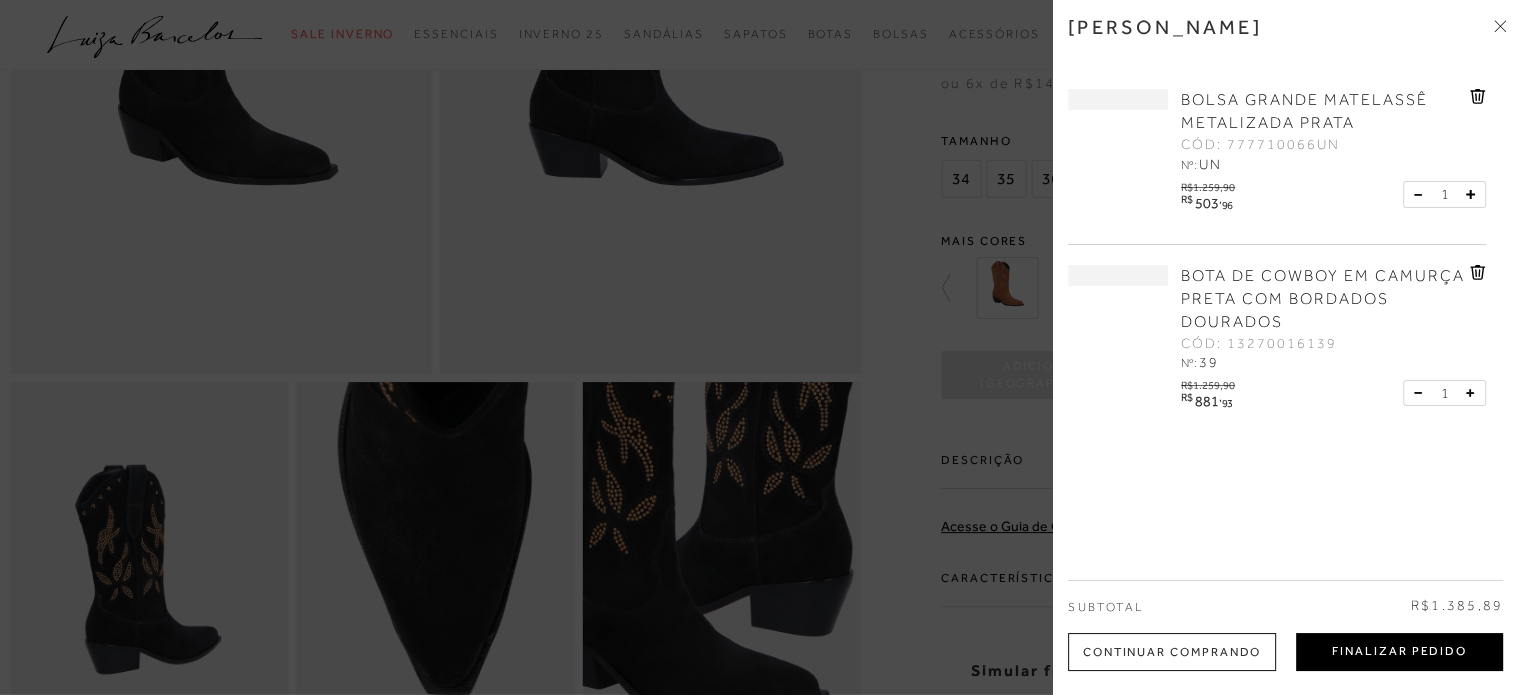 click on "Finalizar Pedido" at bounding box center (1399, 652) 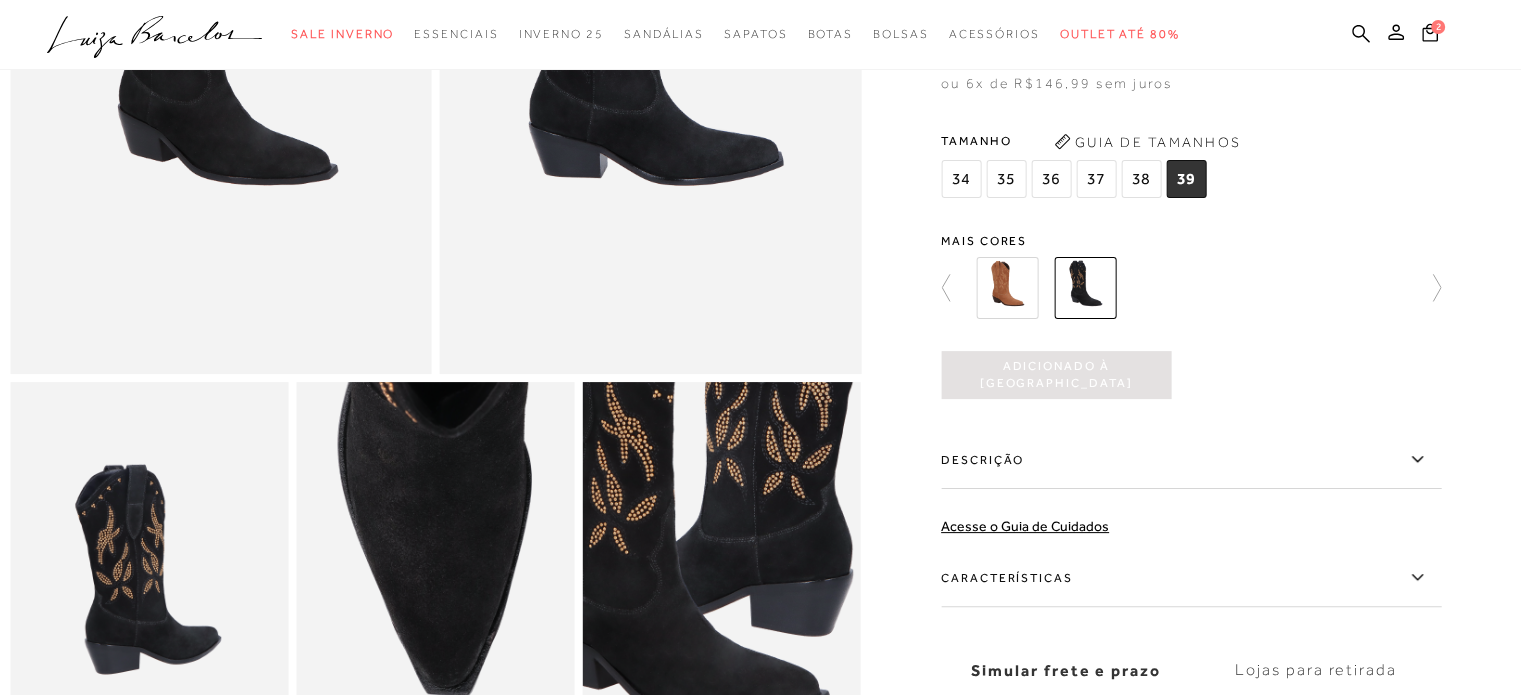 click at bounding box center [1191, 780] 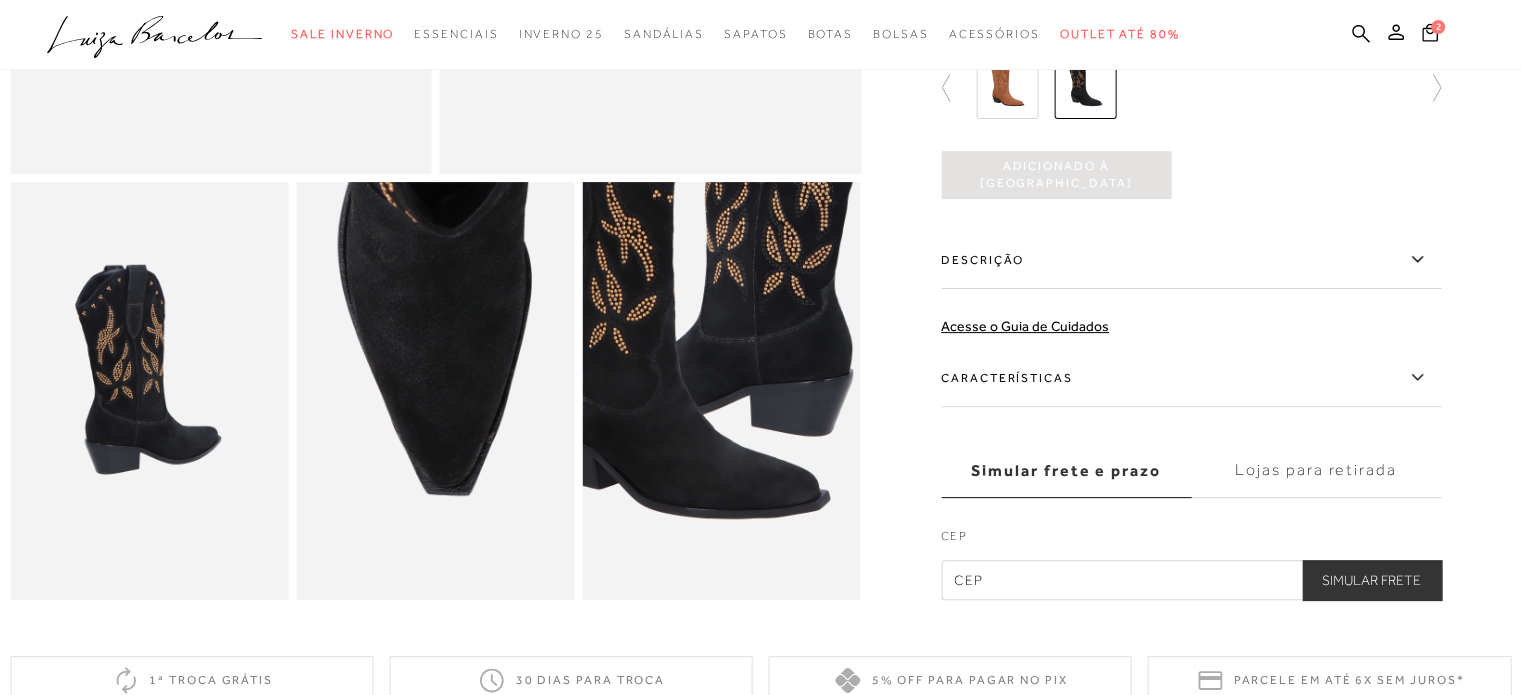 drag, startPoint x: 1431, startPoint y: 32, endPoint x: 1397, endPoint y: 647, distance: 615.93915 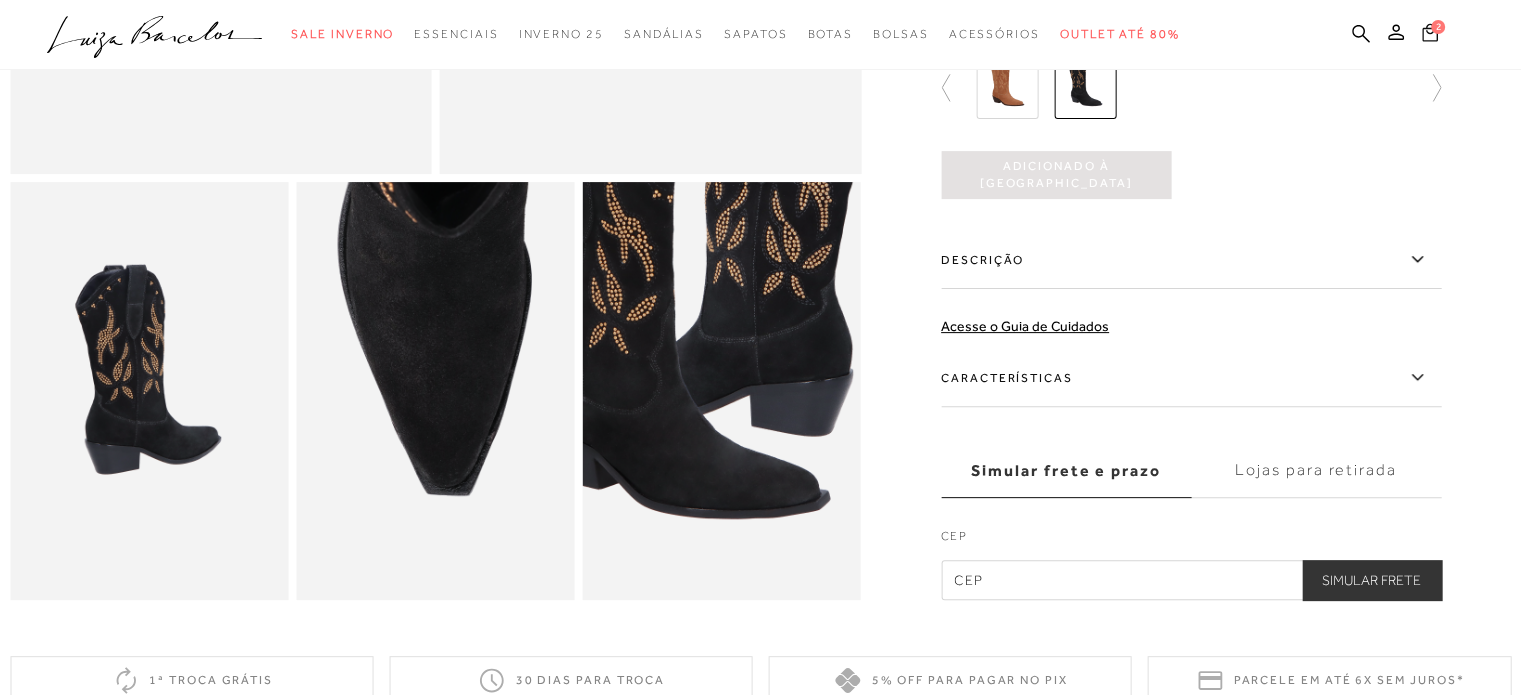 click on "2" at bounding box center [1439, 25] 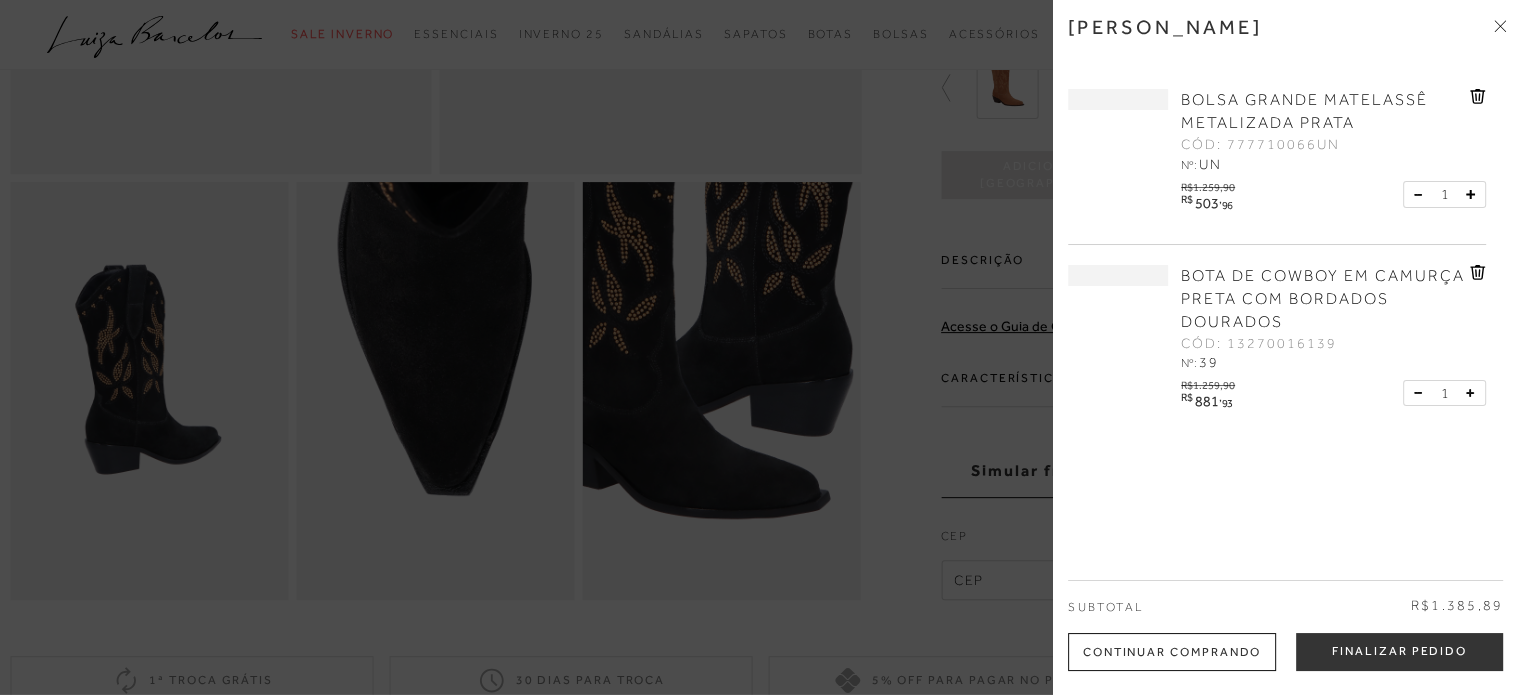 click on "[PERSON_NAME]" at bounding box center (1287, 42) 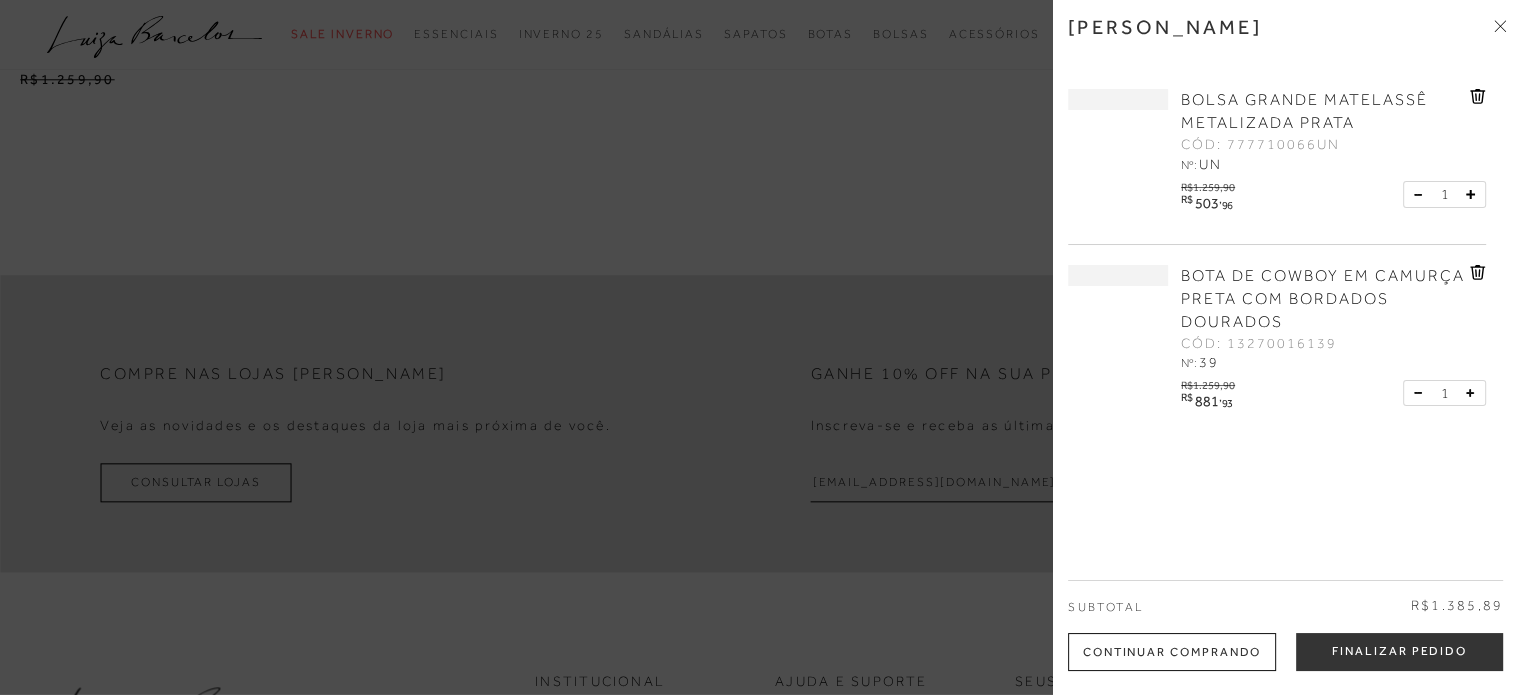 click on "Home
[GEOGRAPHIC_DATA]
Modelo
Western
BOTA DE COWBOY EM CAMURÇA PRETA COM BORDADOS DOURADOS" at bounding box center [760, -937] 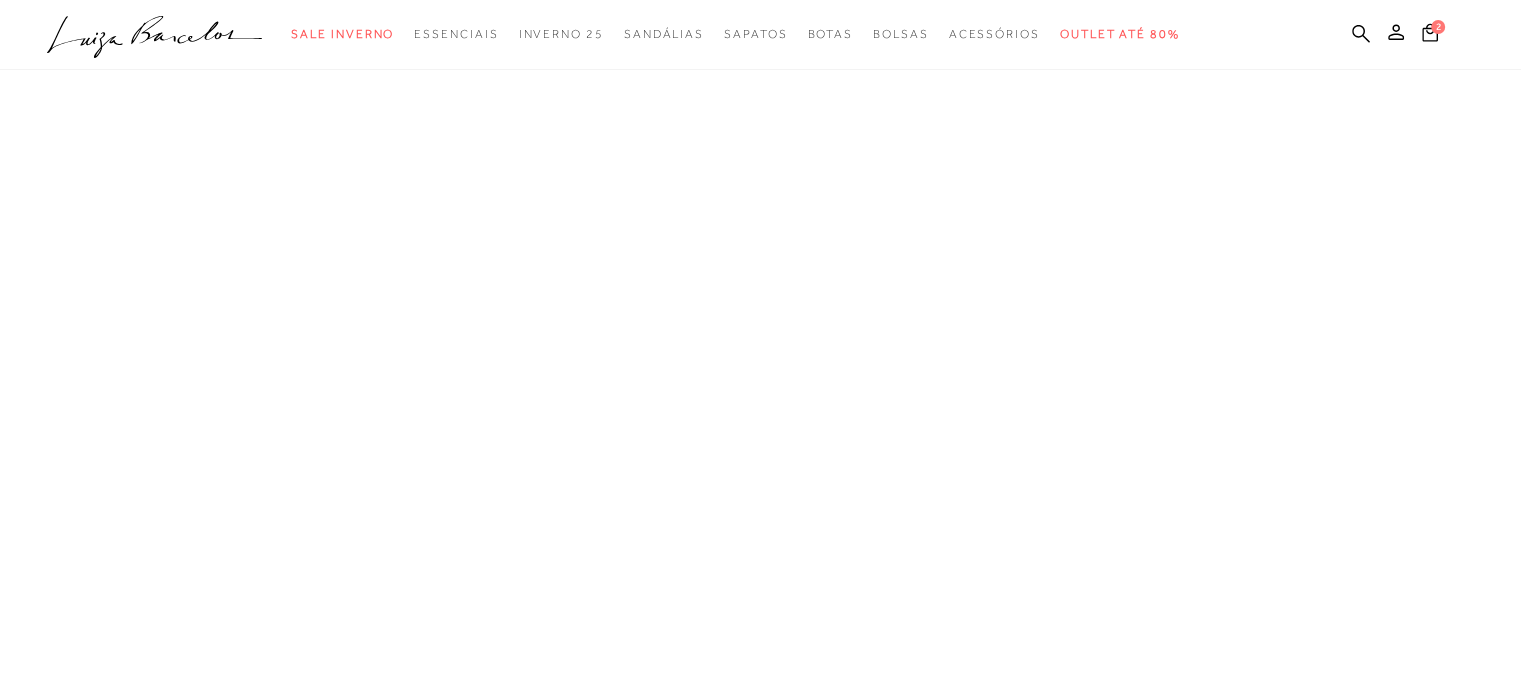 scroll, scrollTop: 0, scrollLeft: 0, axis: both 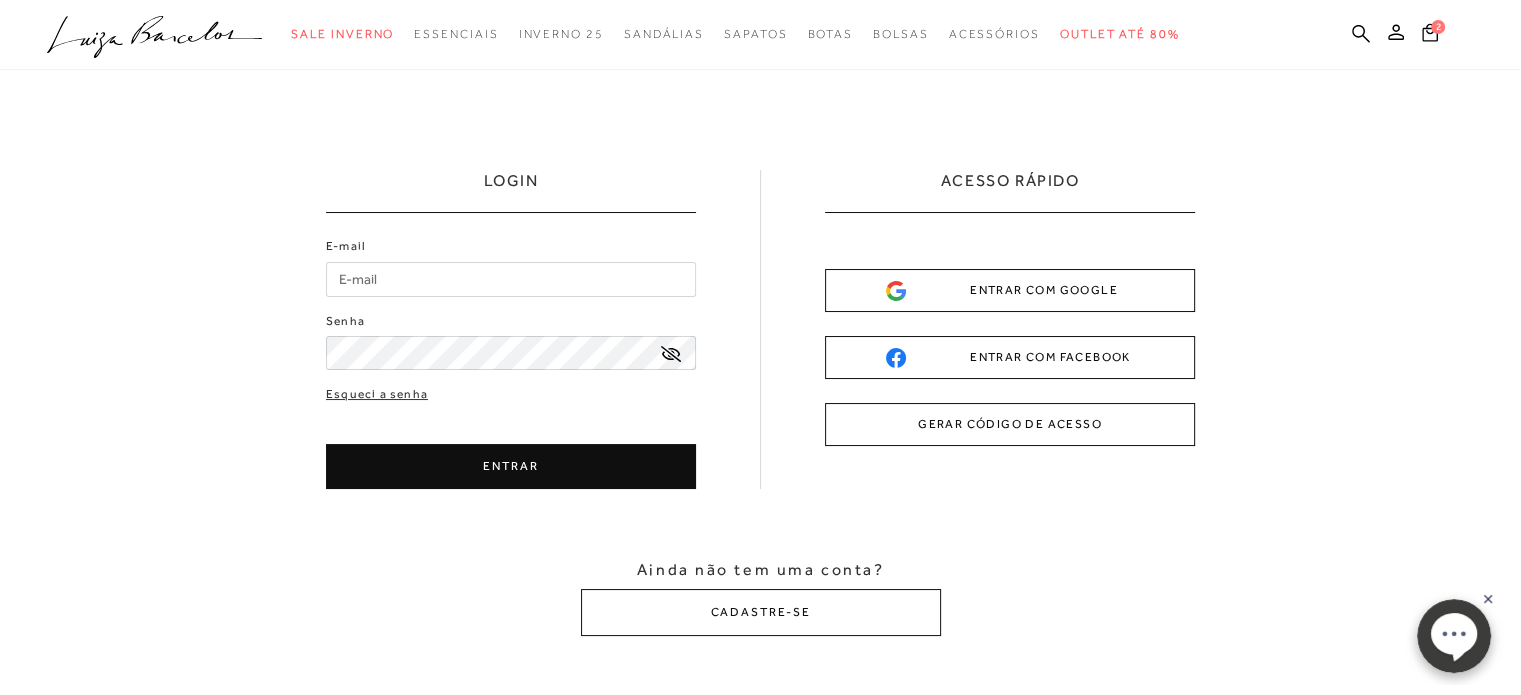 click on "E-mail" at bounding box center (511, 279) 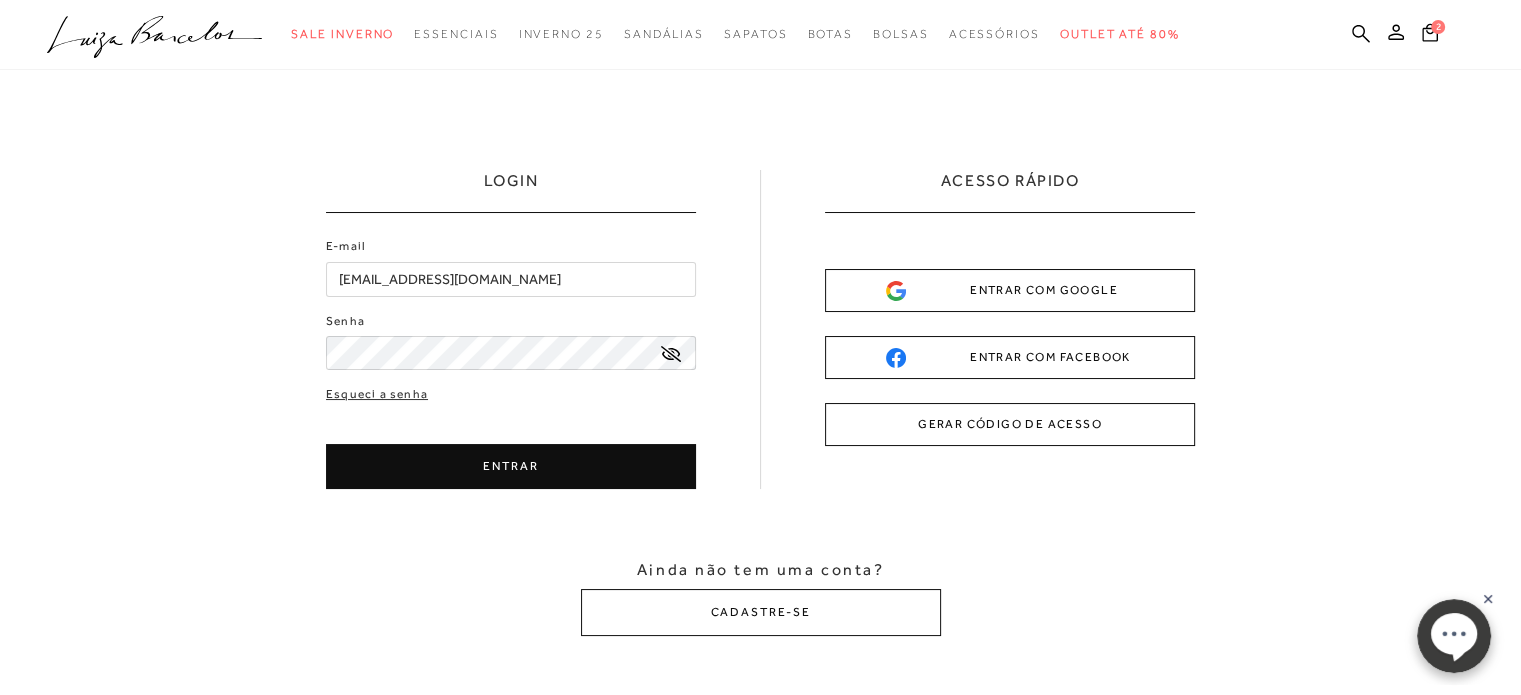 type on "[EMAIL_ADDRESS][DOMAIN_NAME]" 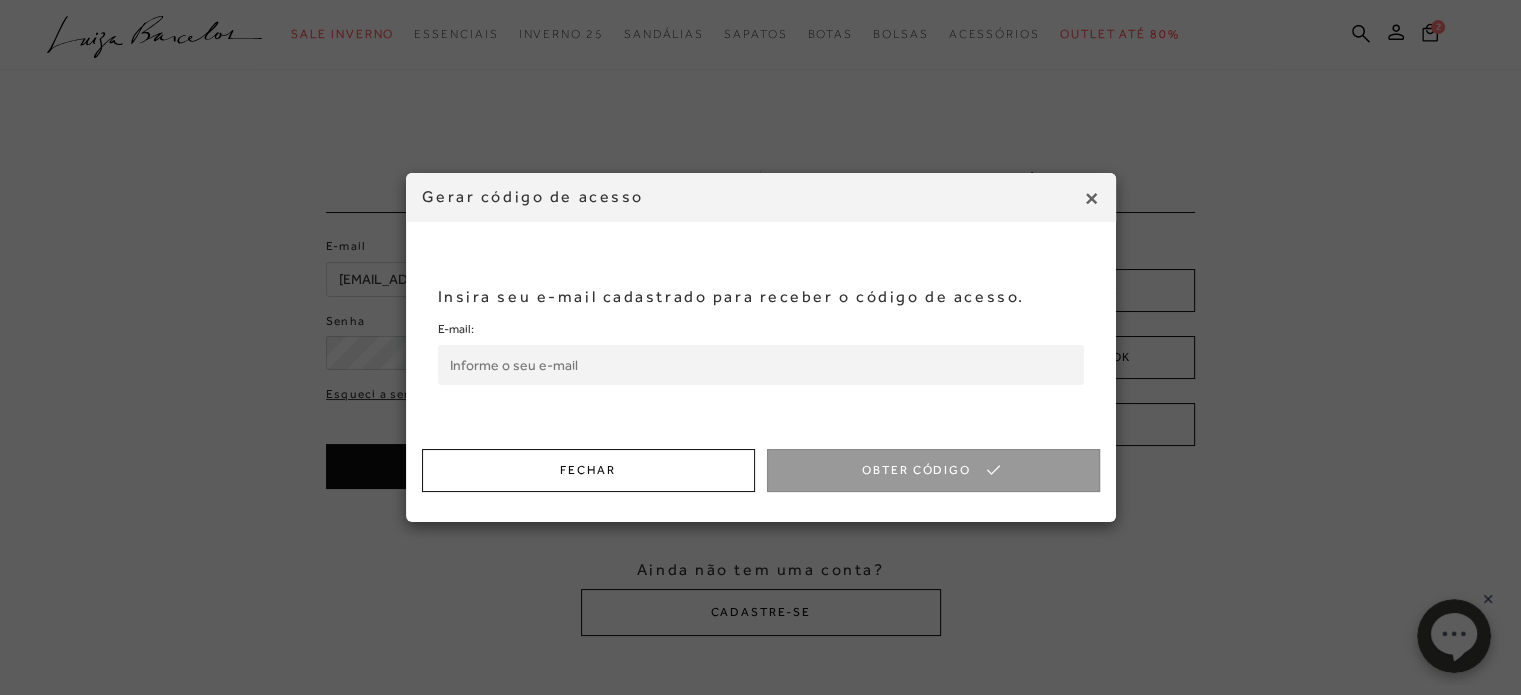 click on "E-mail:" at bounding box center [761, 365] 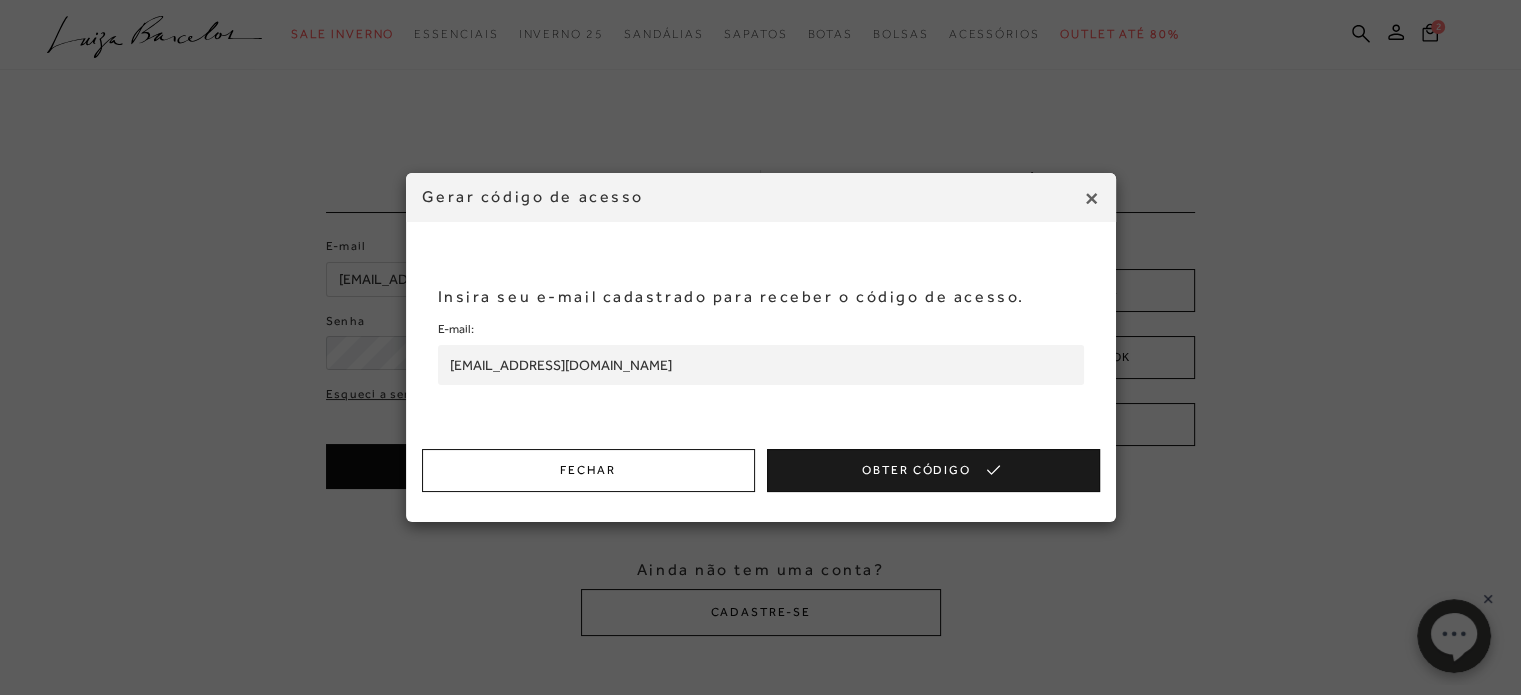click on "Obter Código" at bounding box center (933, 470) 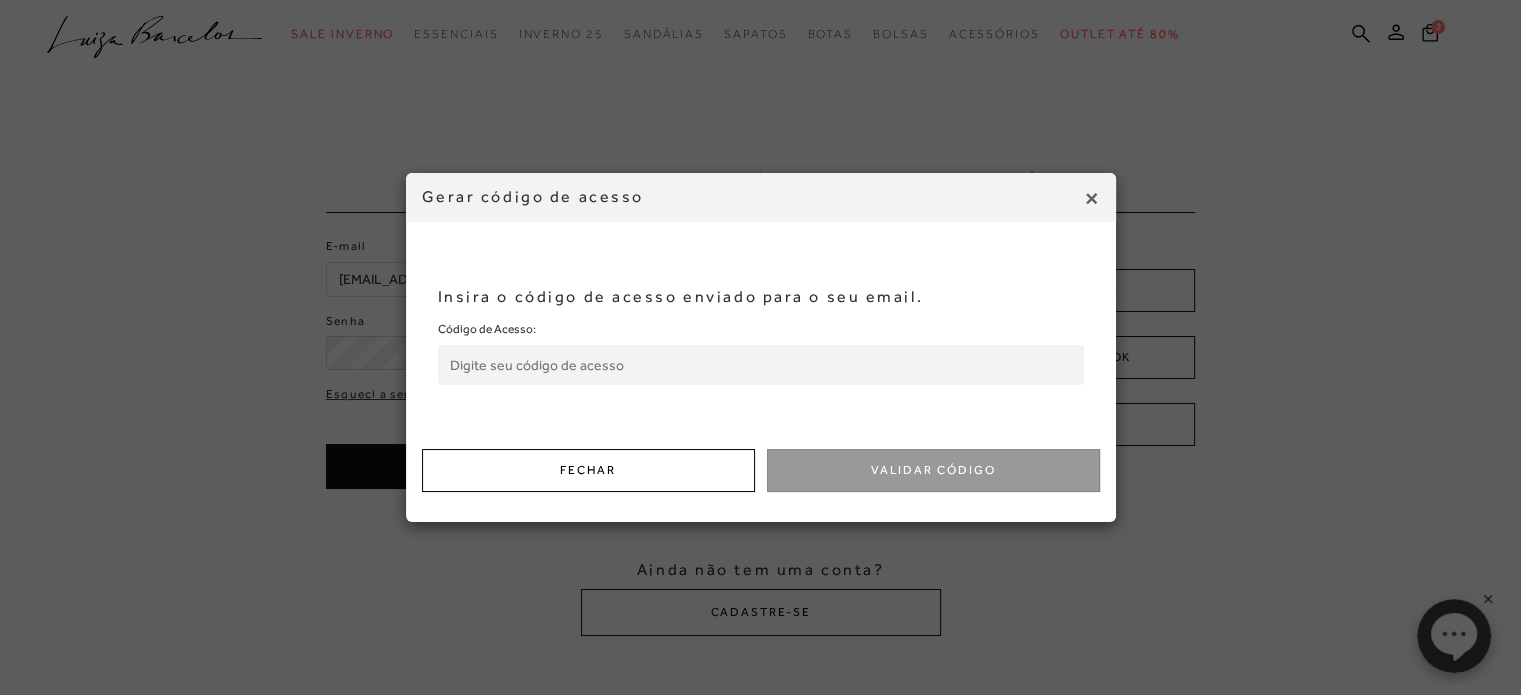 click on "Fechar" at bounding box center [588, 470] 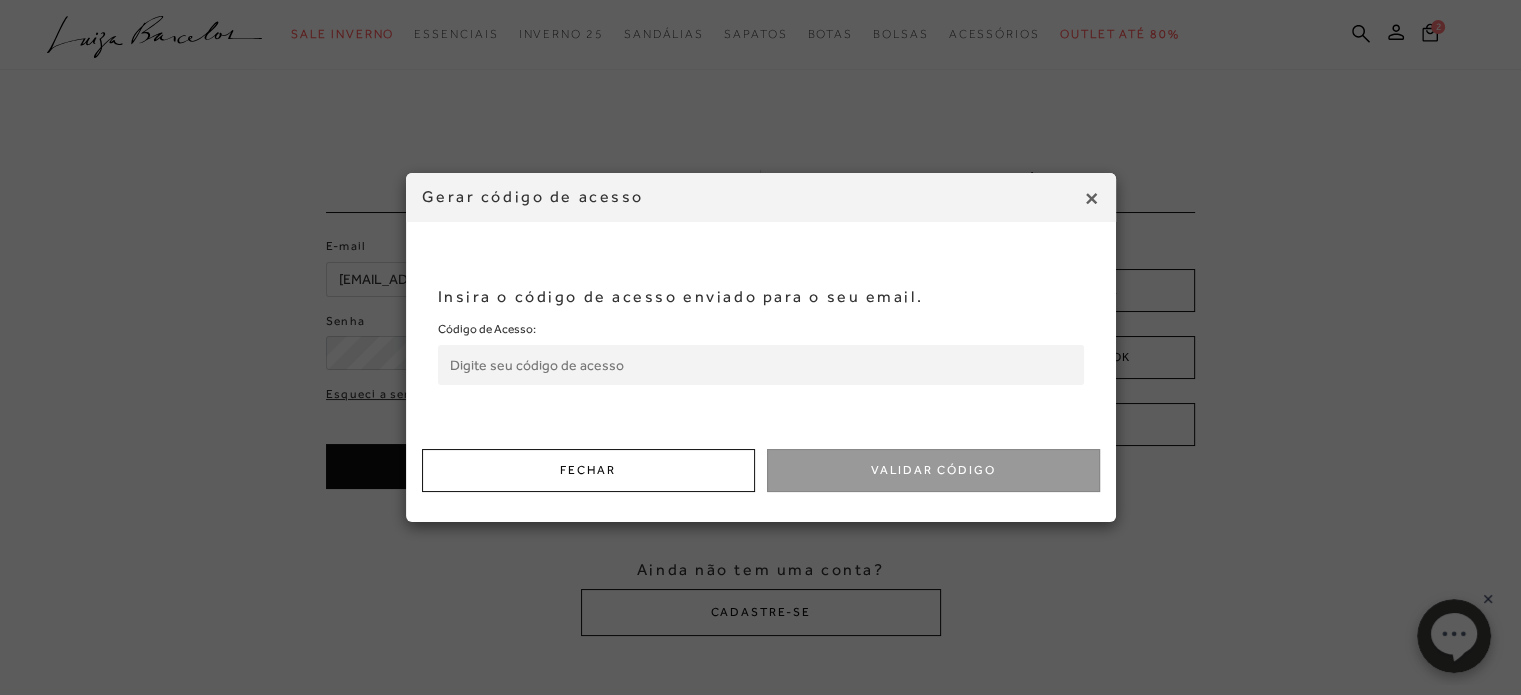 click on "ENTRAR" at bounding box center (511, 466) 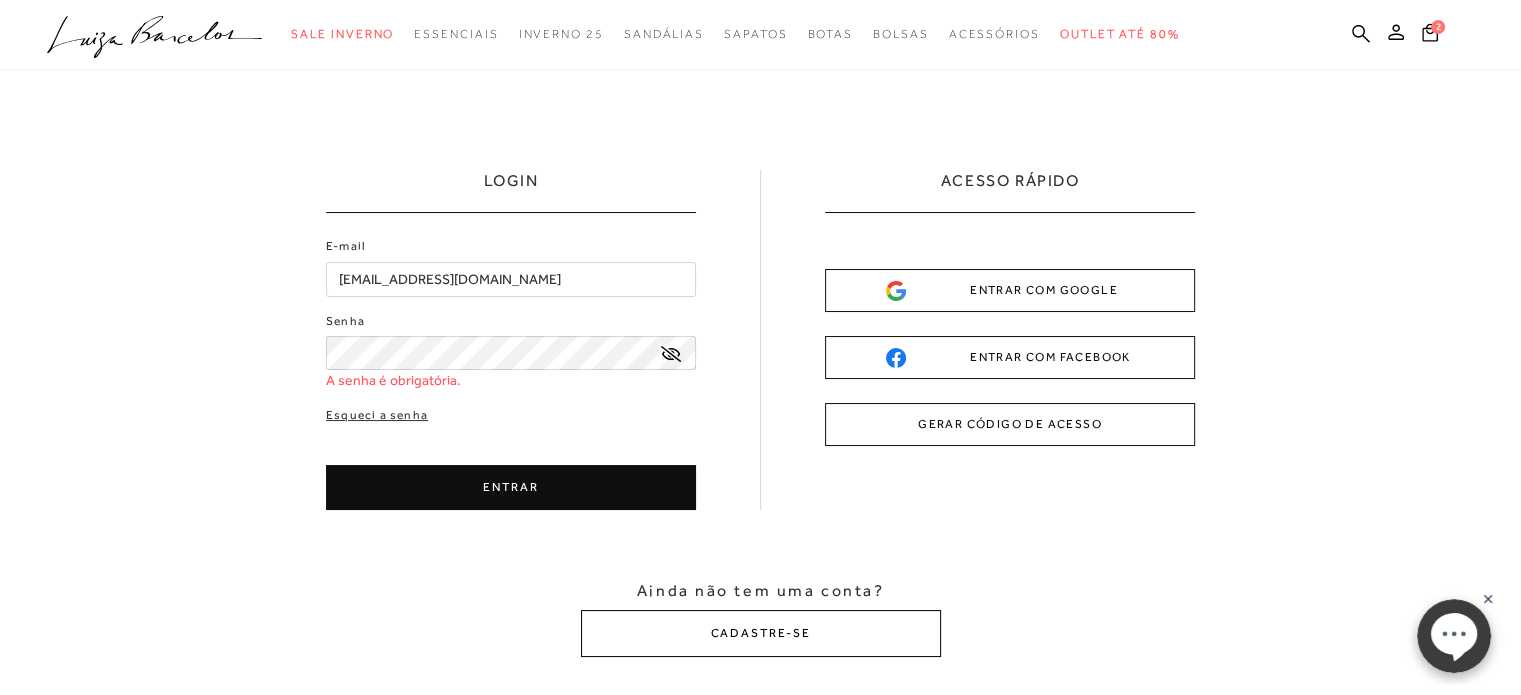 click on "CADASTRE-SE" at bounding box center (761, 633) 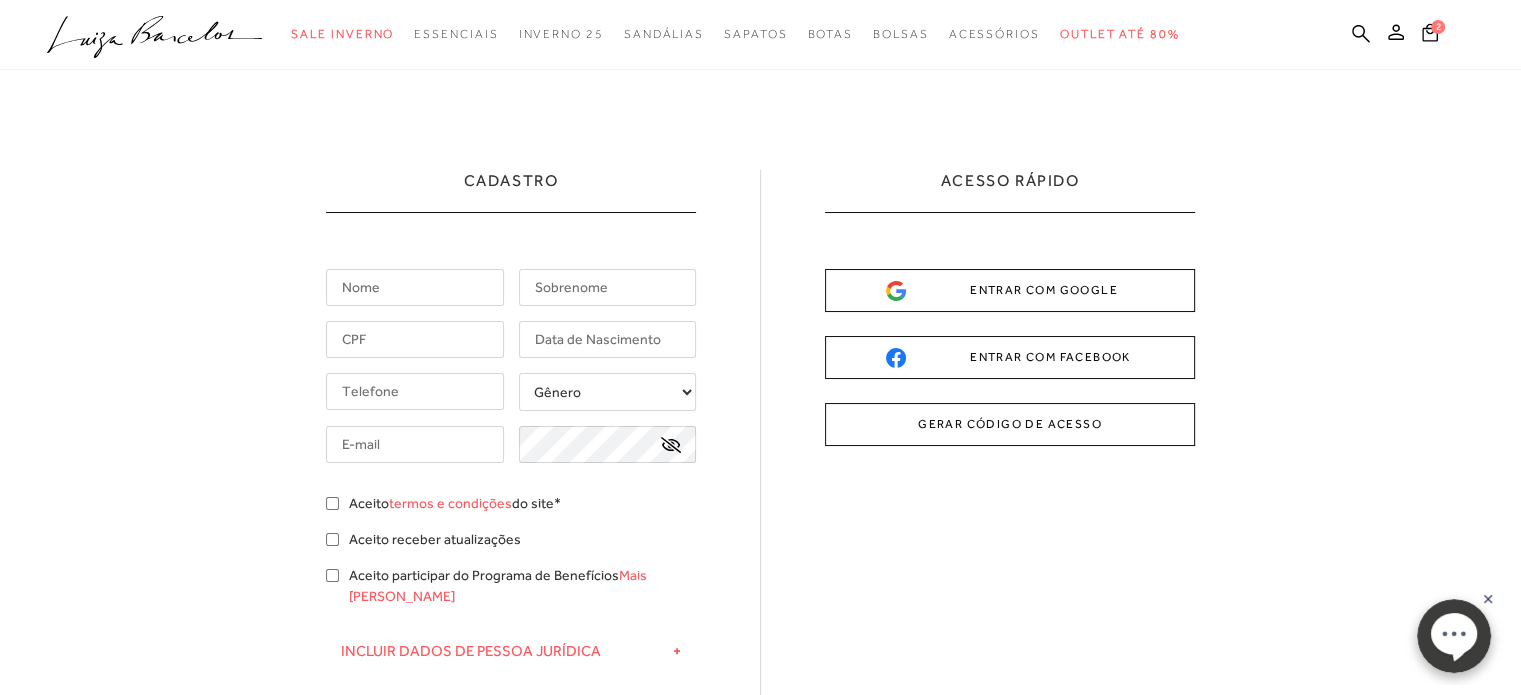 click at bounding box center (415, 287) 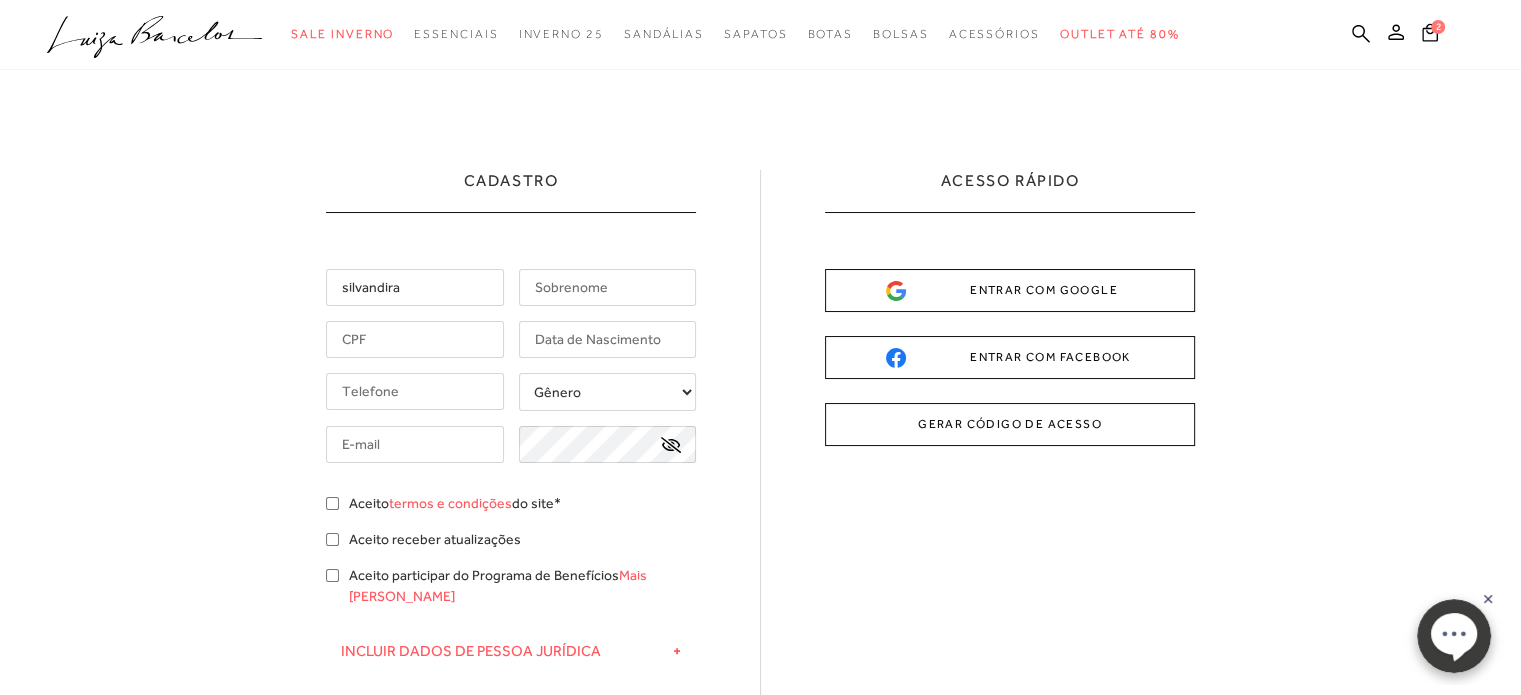 scroll, scrollTop: 100, scrollLeft: 0, axis: vertical 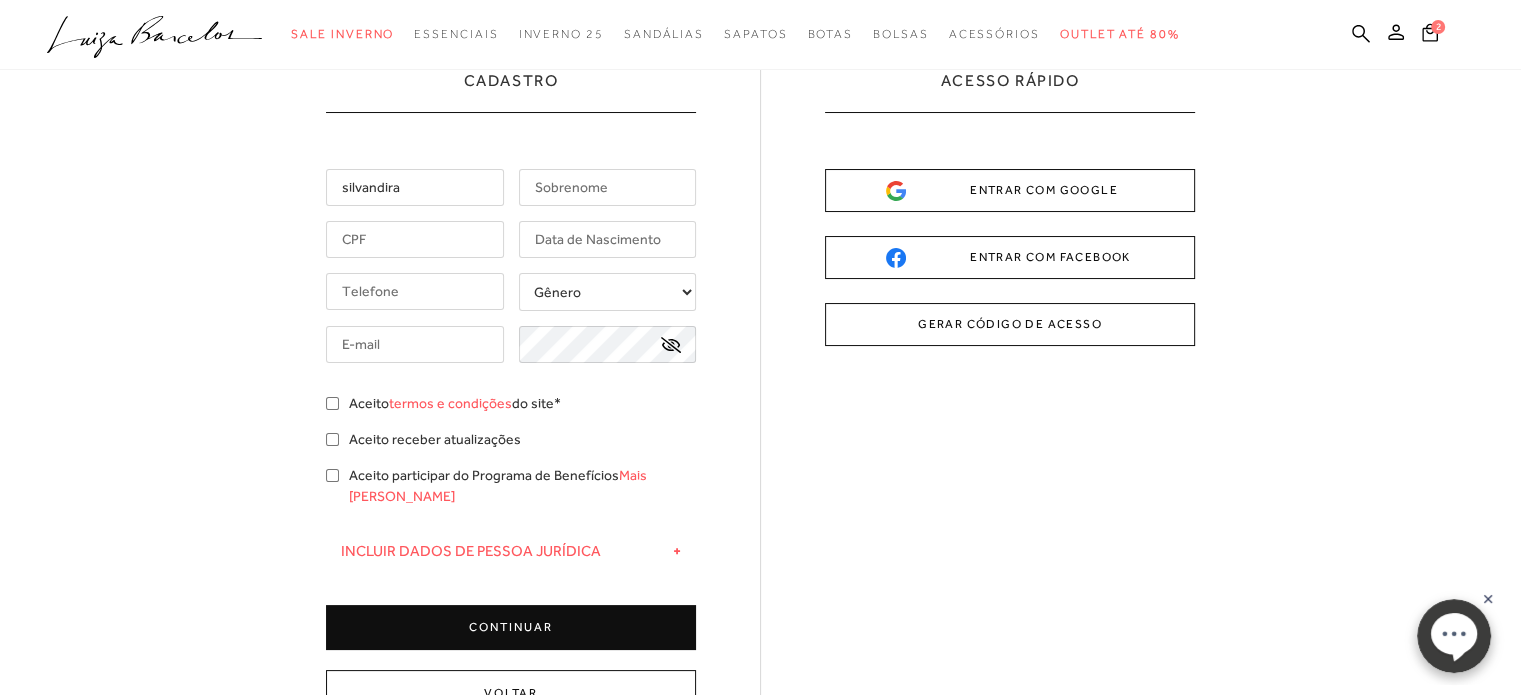 type on "silvandira" 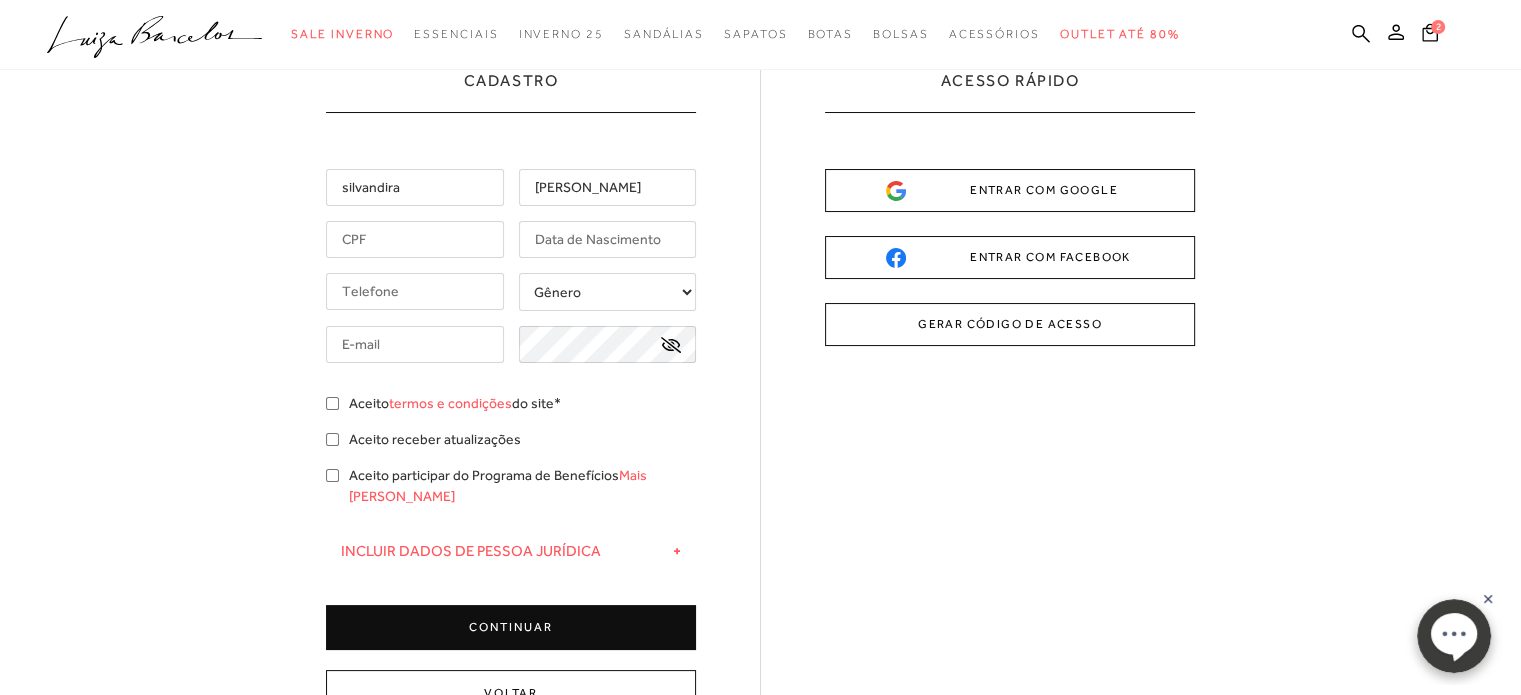 type on "[PERSON_NAME]" 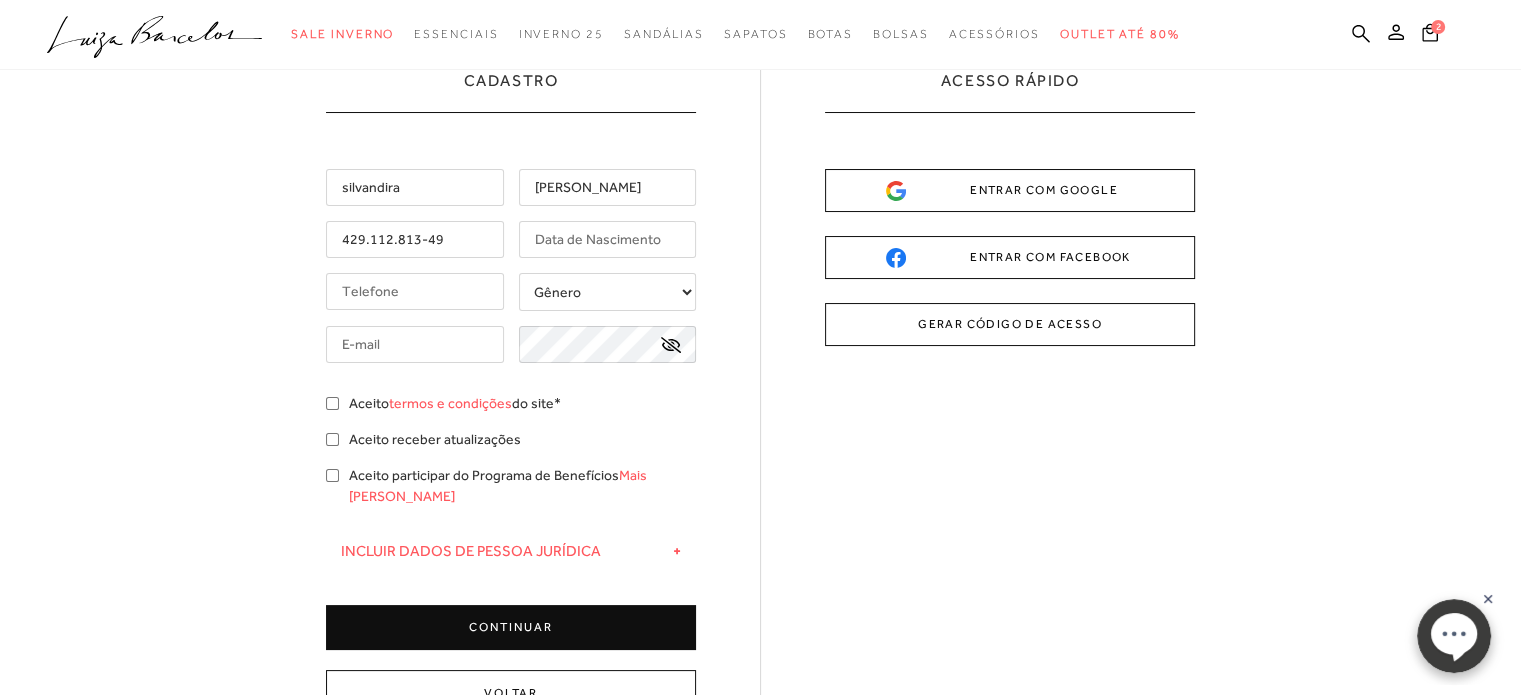 type on "429.112.813-49" 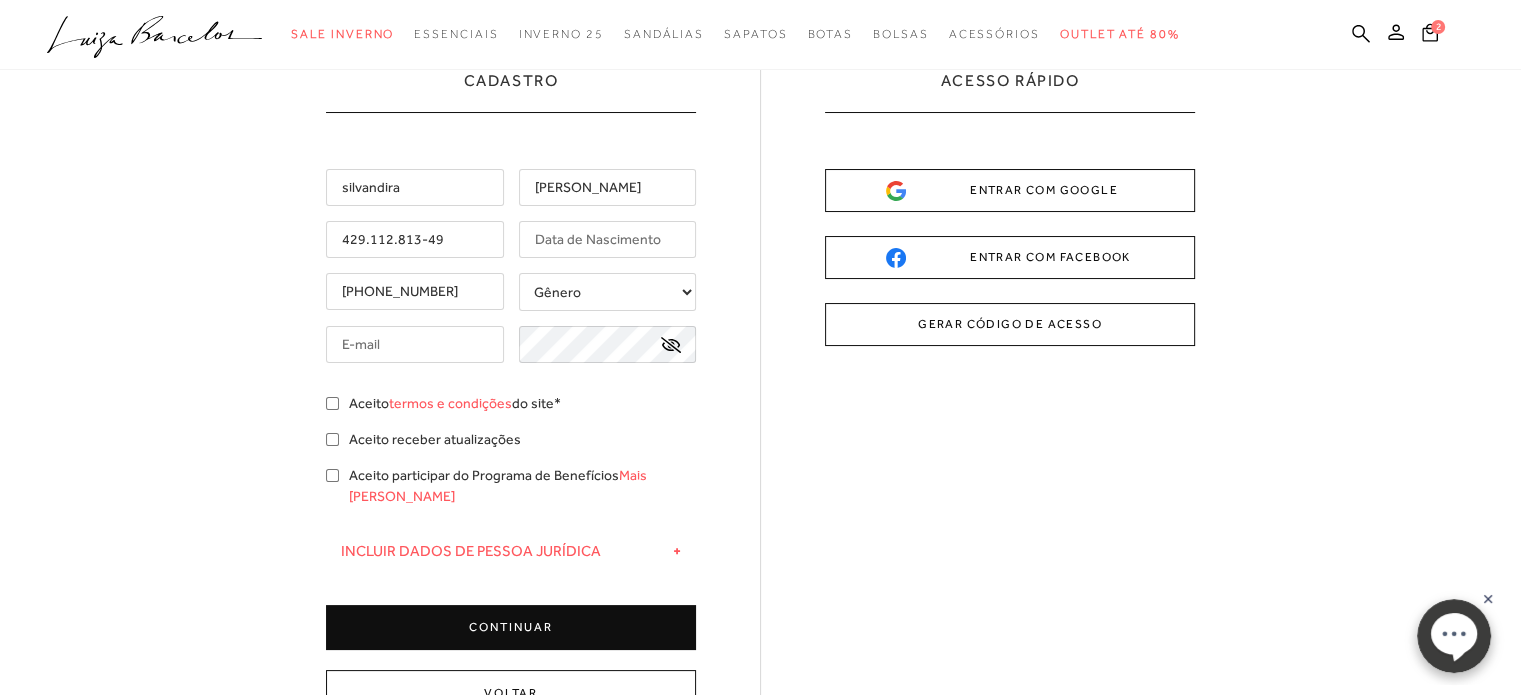 type on "[PHONE_NUMBER]" 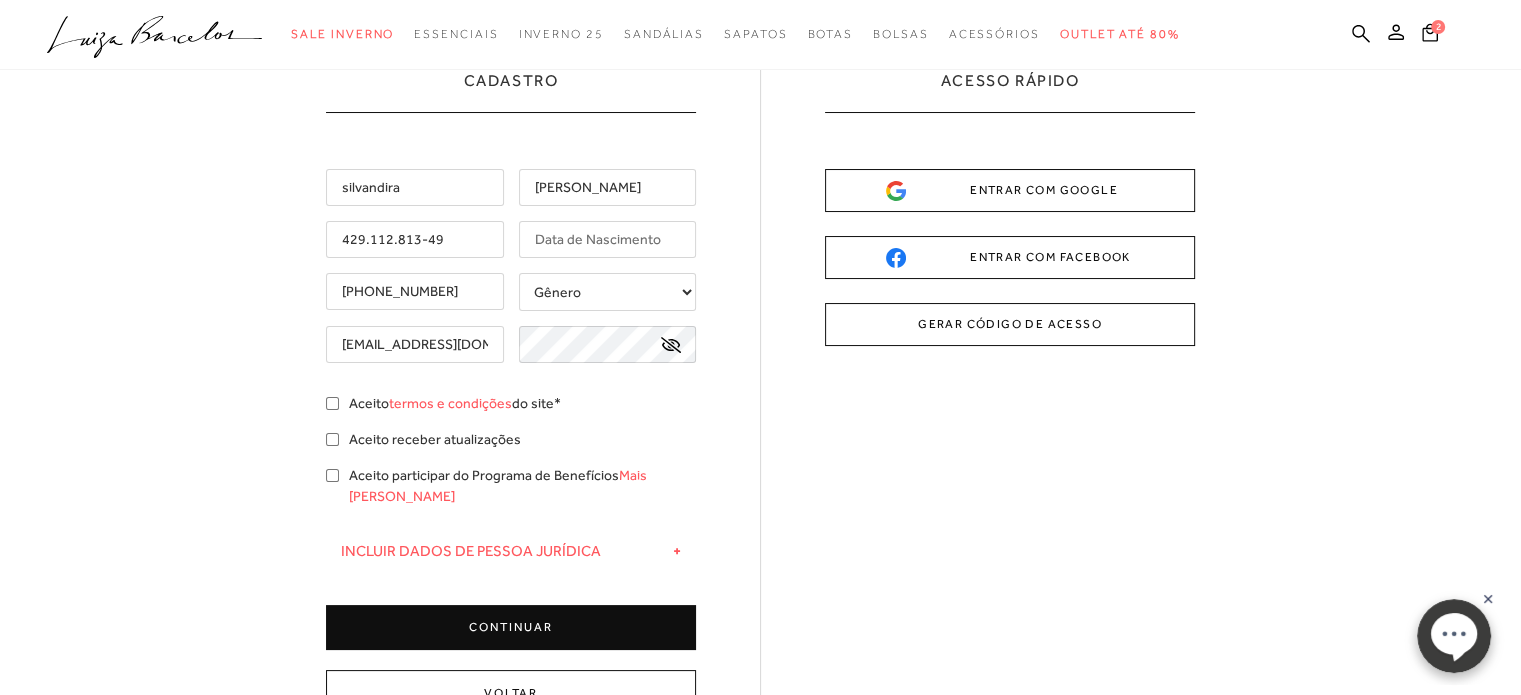 scroll, scrollTop: 0, scrollLeft: 44, axis: horizontal 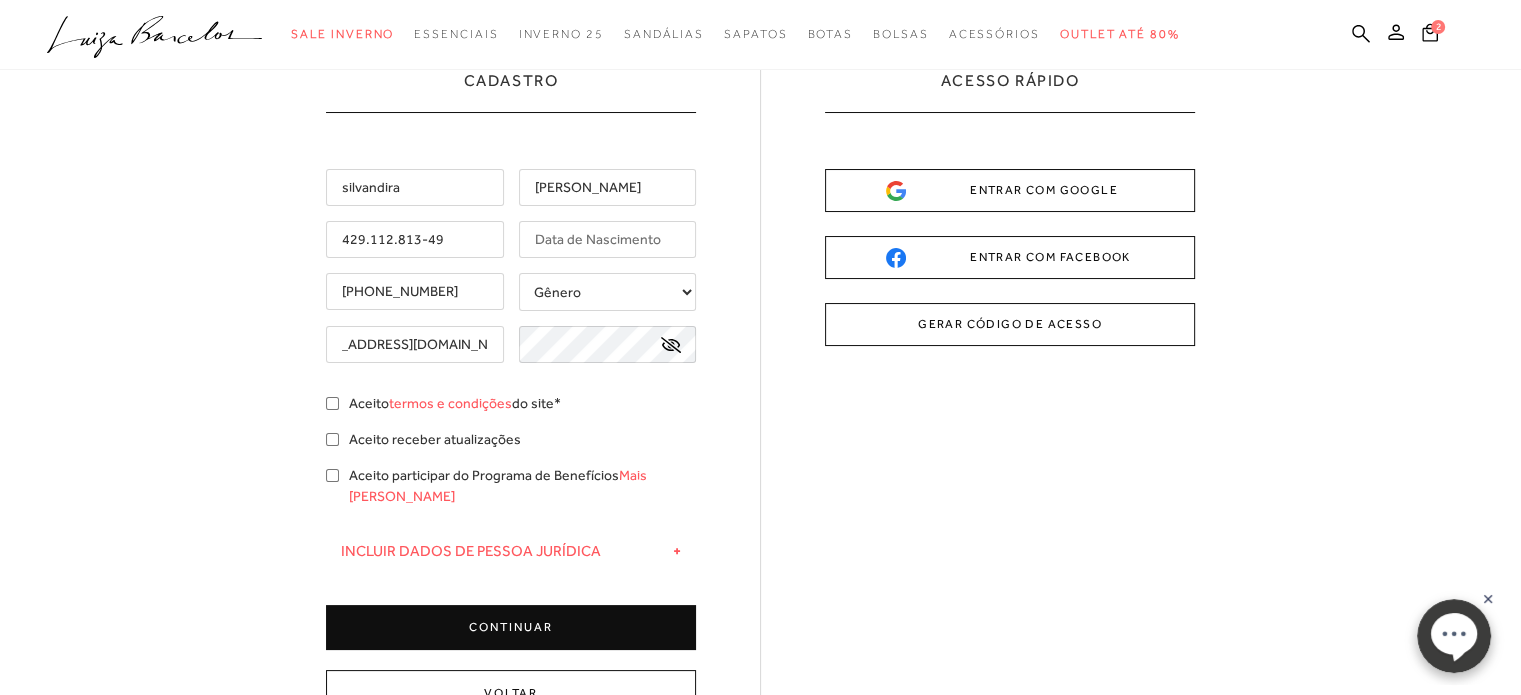 type on "[EMAIL_ADDRESS][DOMAIN_NAME]" 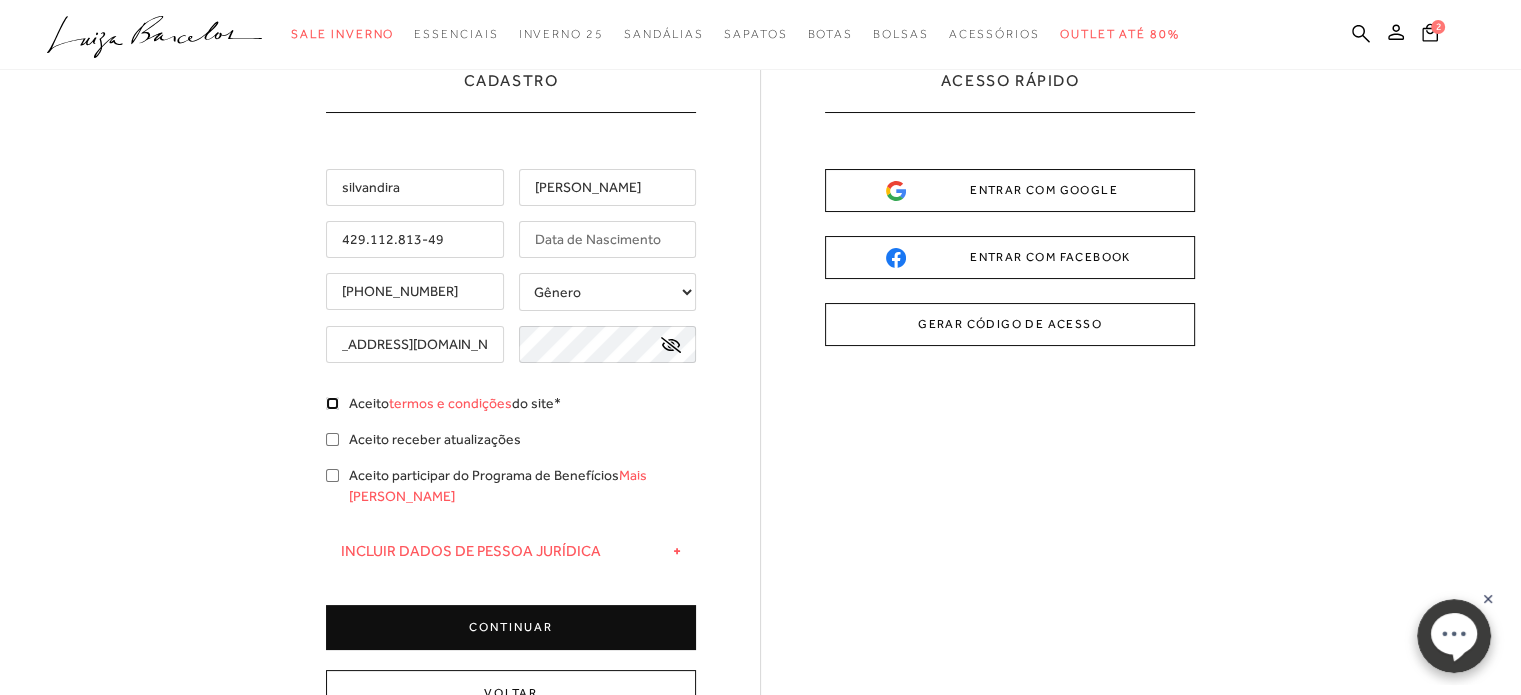 click on "Aceito  termos e condições  do site*" at bounding box center (332, 403) 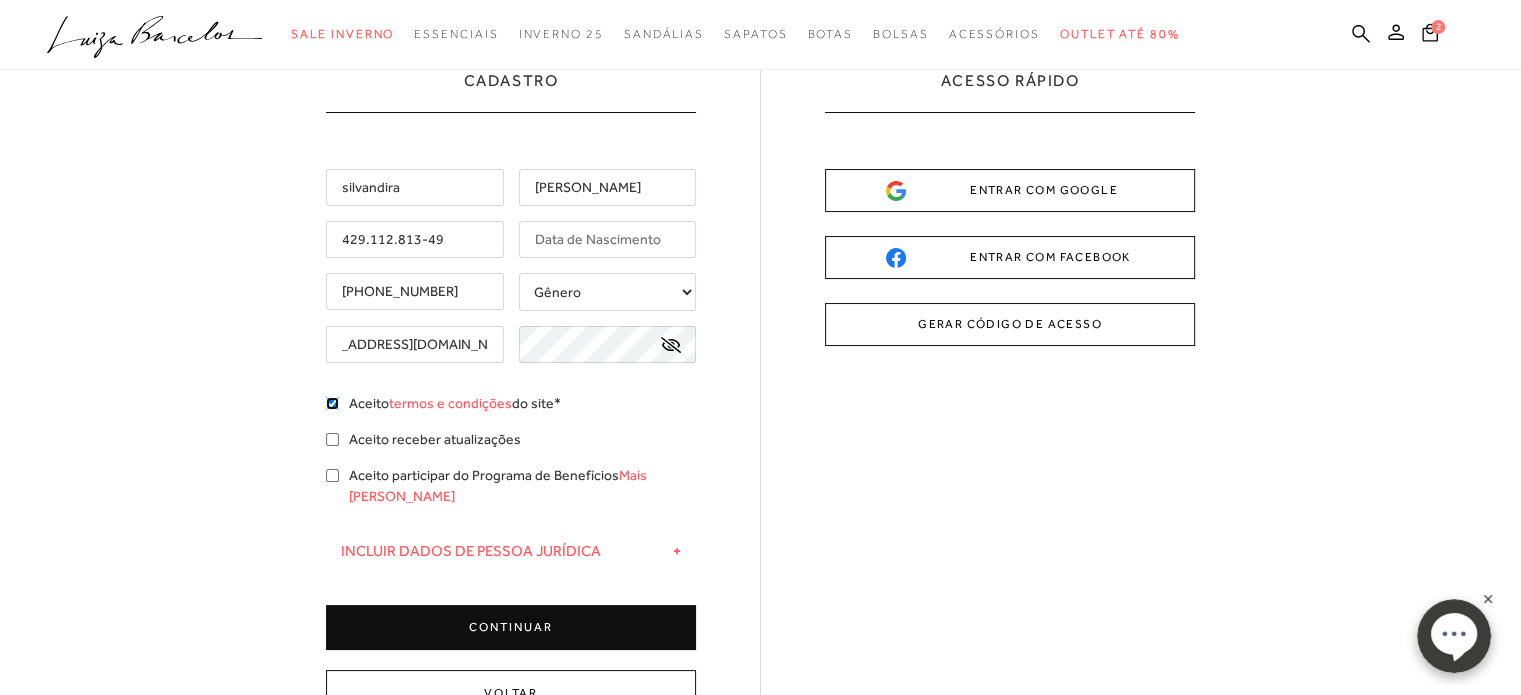 click on "Aceito  termos e condições  do site*" at bounding box center (332, 403) 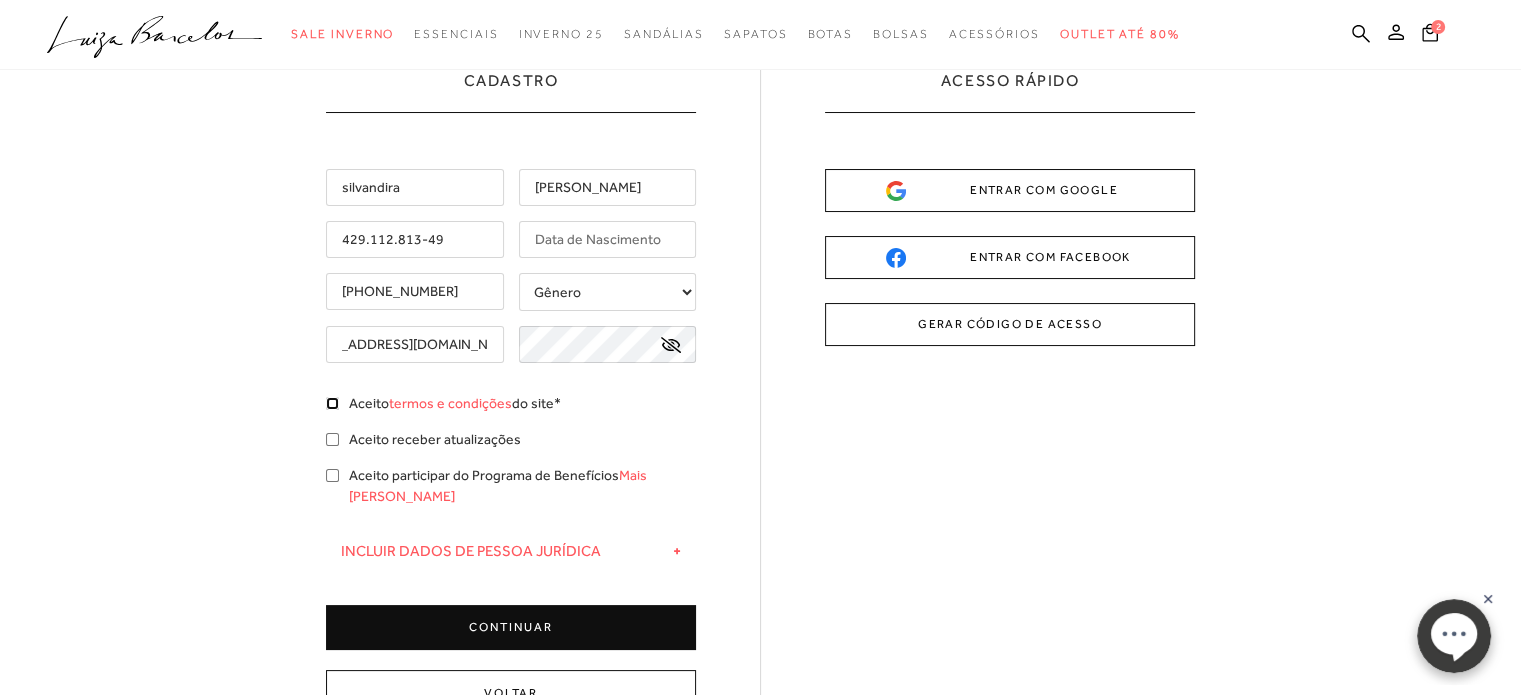 checkbox on "false" 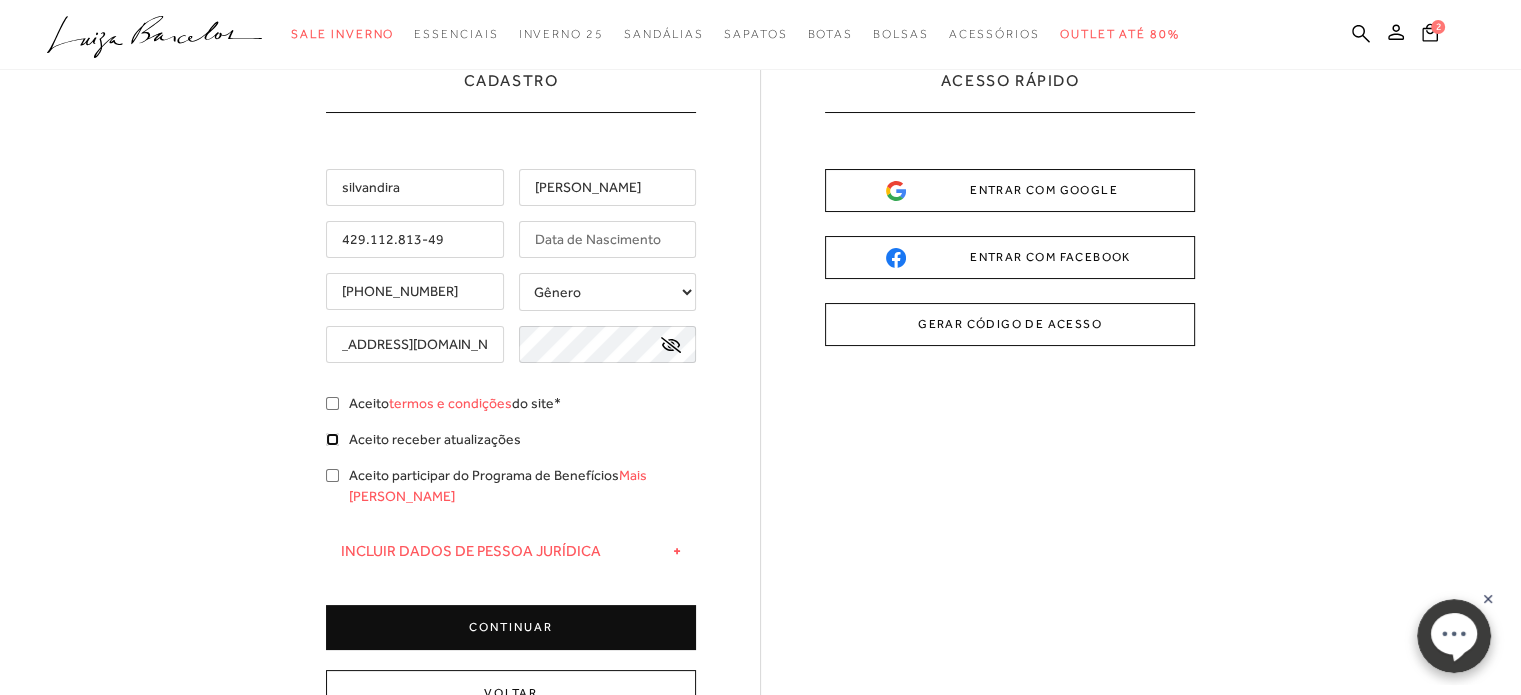 click on "Aceito receber atualizações" at bounding box center (332, 439) 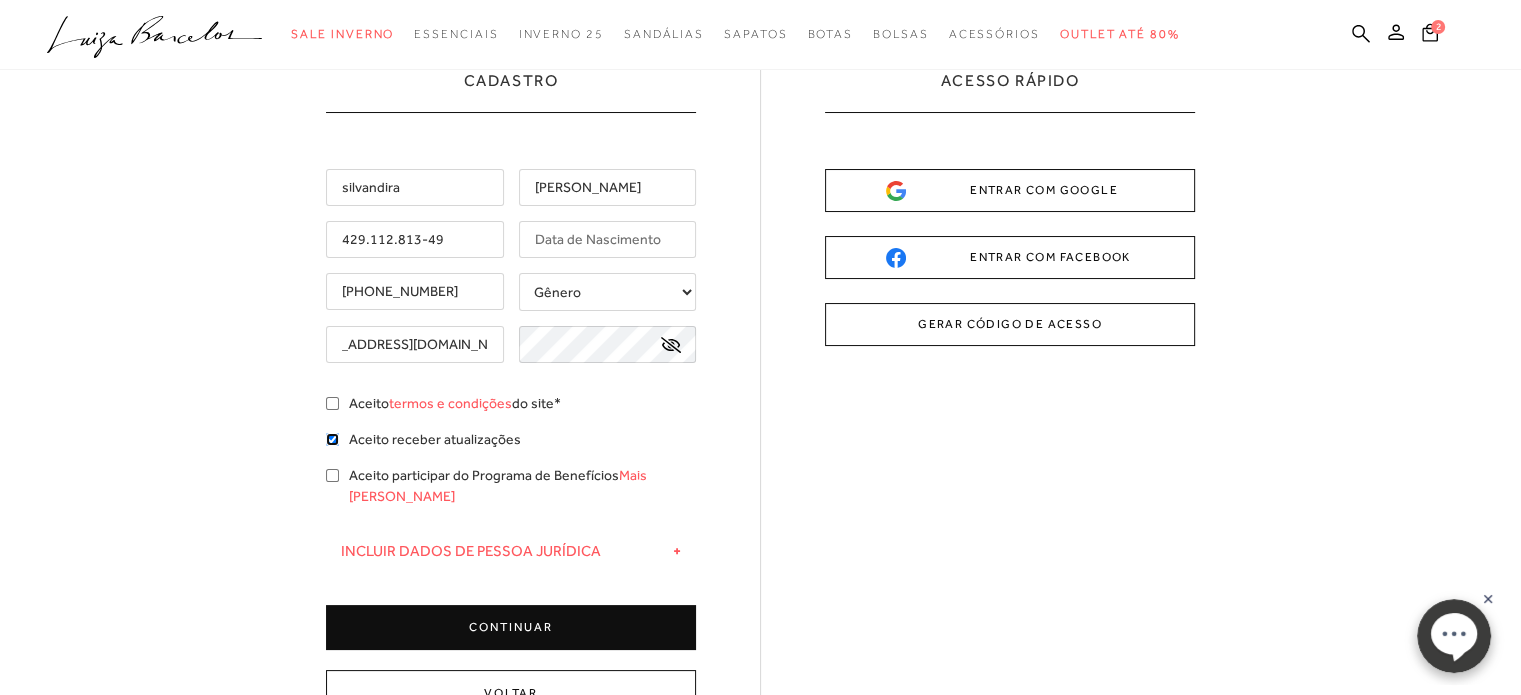 click on "Aceito receber atualizações" at bounding box center (332, 439) 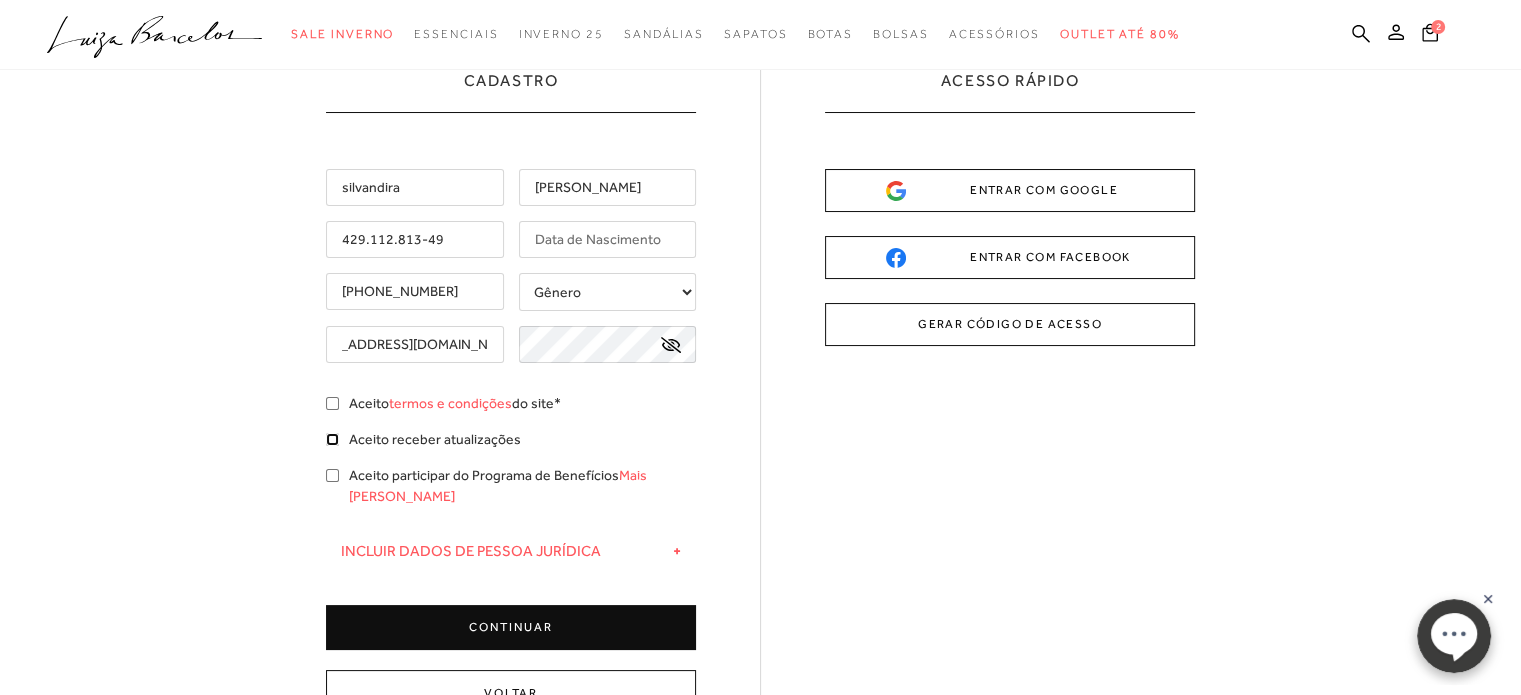 checkbox on "false" 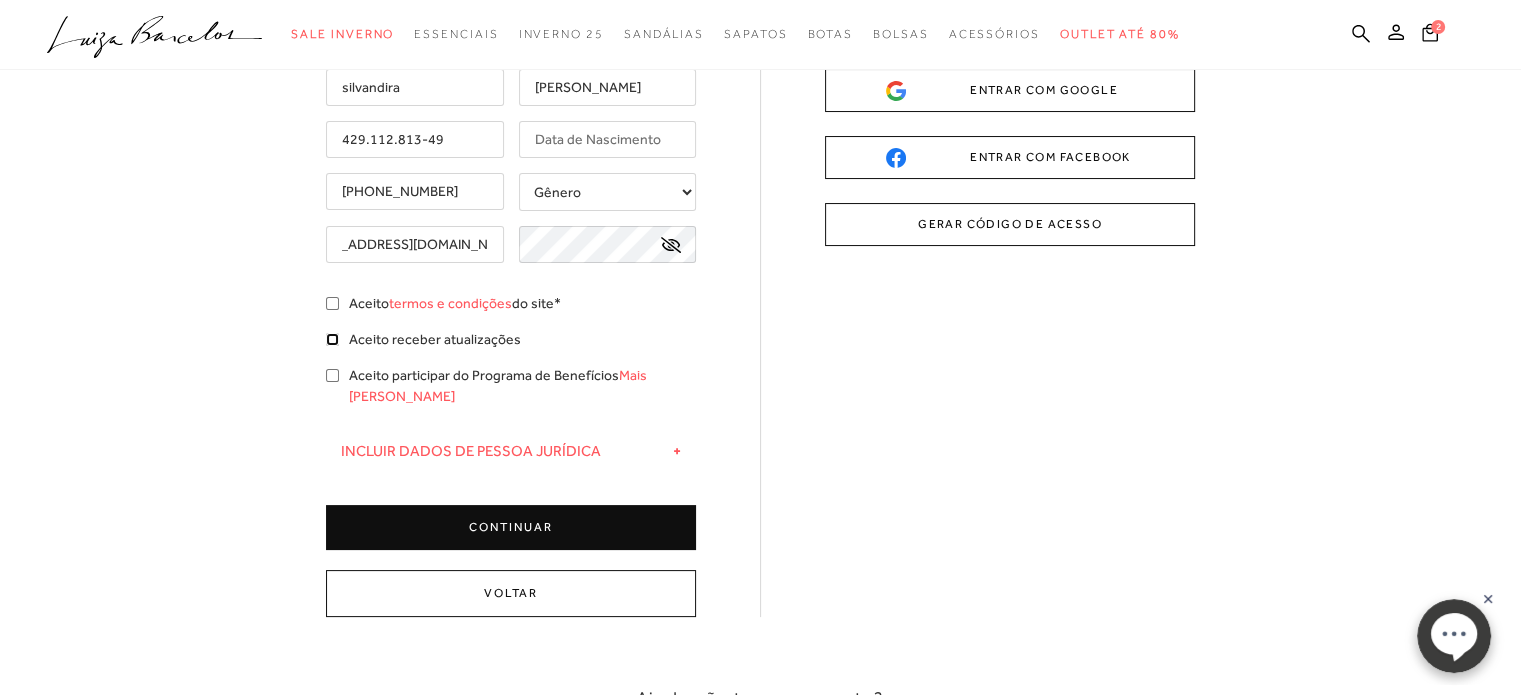 scroll, scrollTop: 0, scrollLeft: 0, axis: both 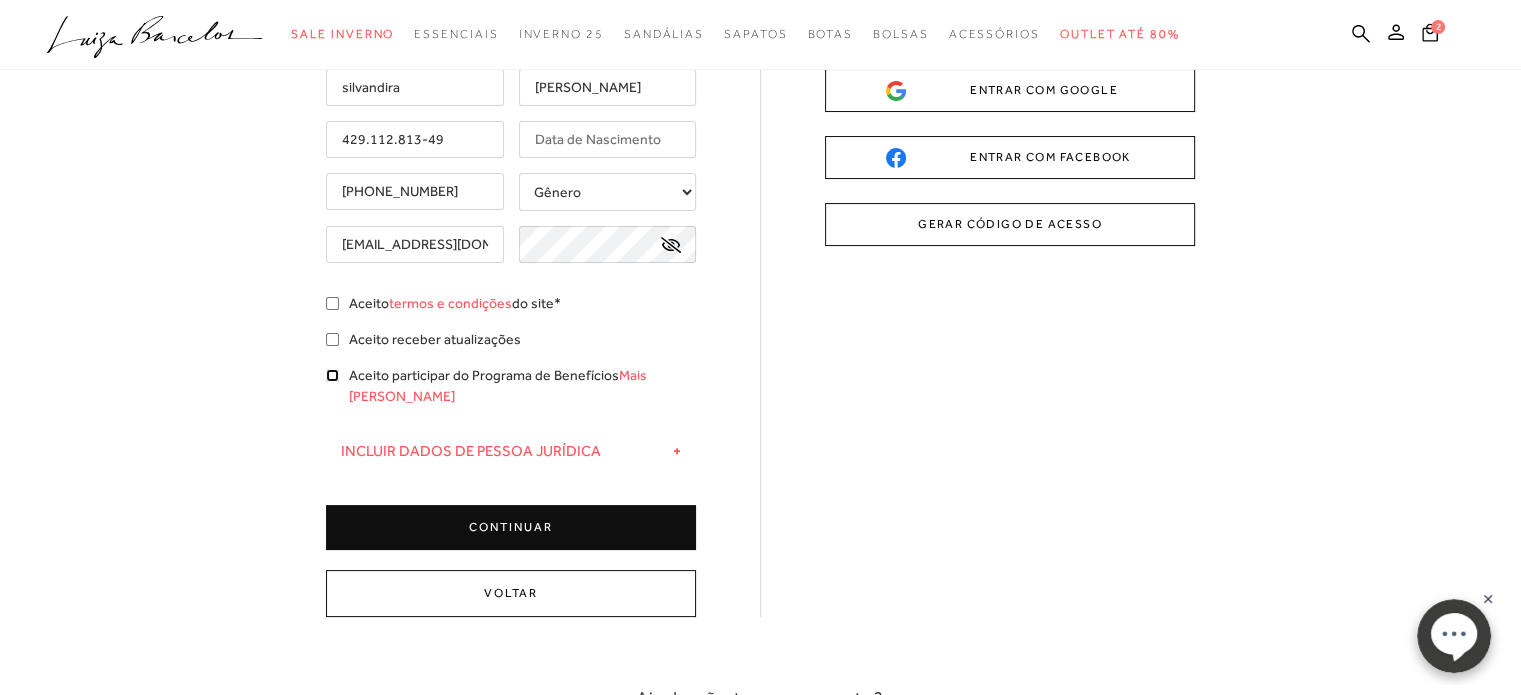 click on "Aceito participar do Programa de Benefícios  Mais [PERSON_NAME]" at bounding box center [332, 375] 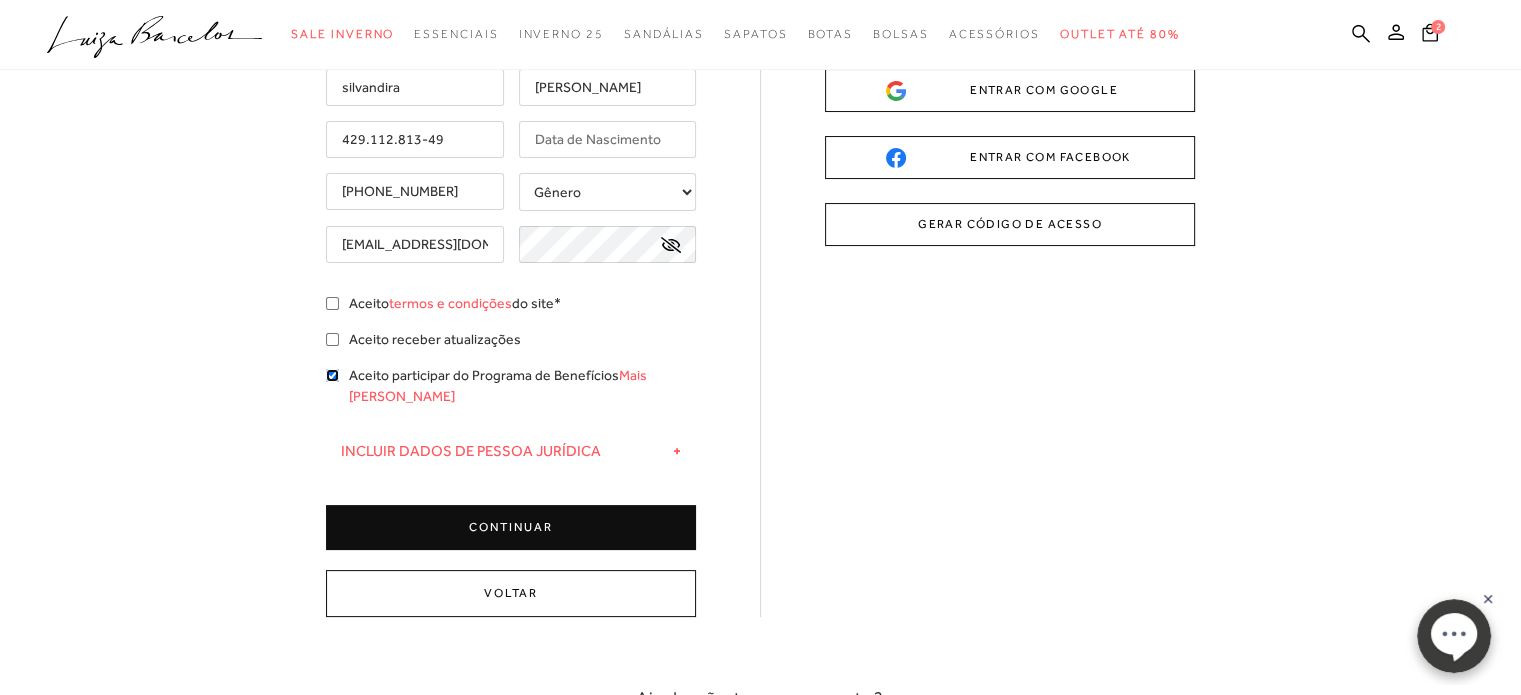 click on "Aceito participar do Programa de Benefícios  Mais [PERSON_NAME]" at bounding box center [332, 375] 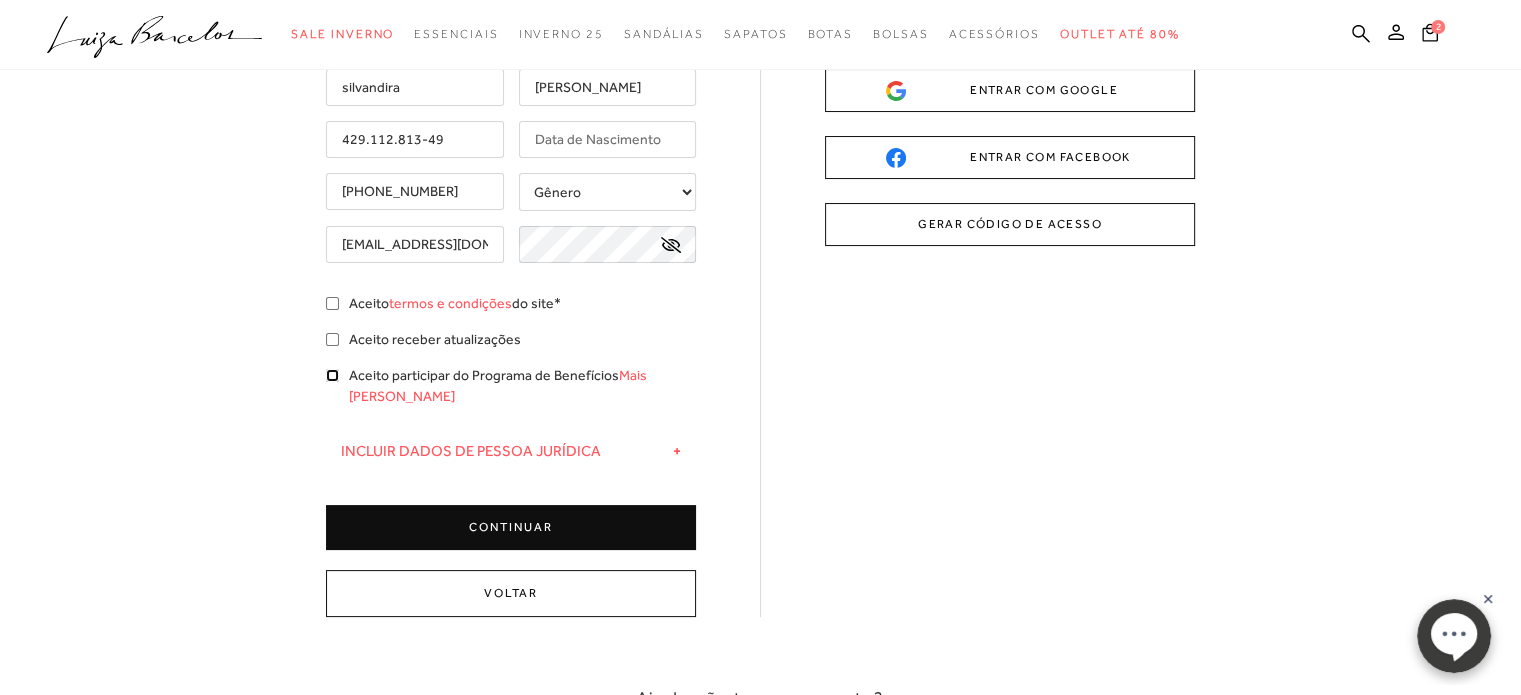 checkbox on "false" 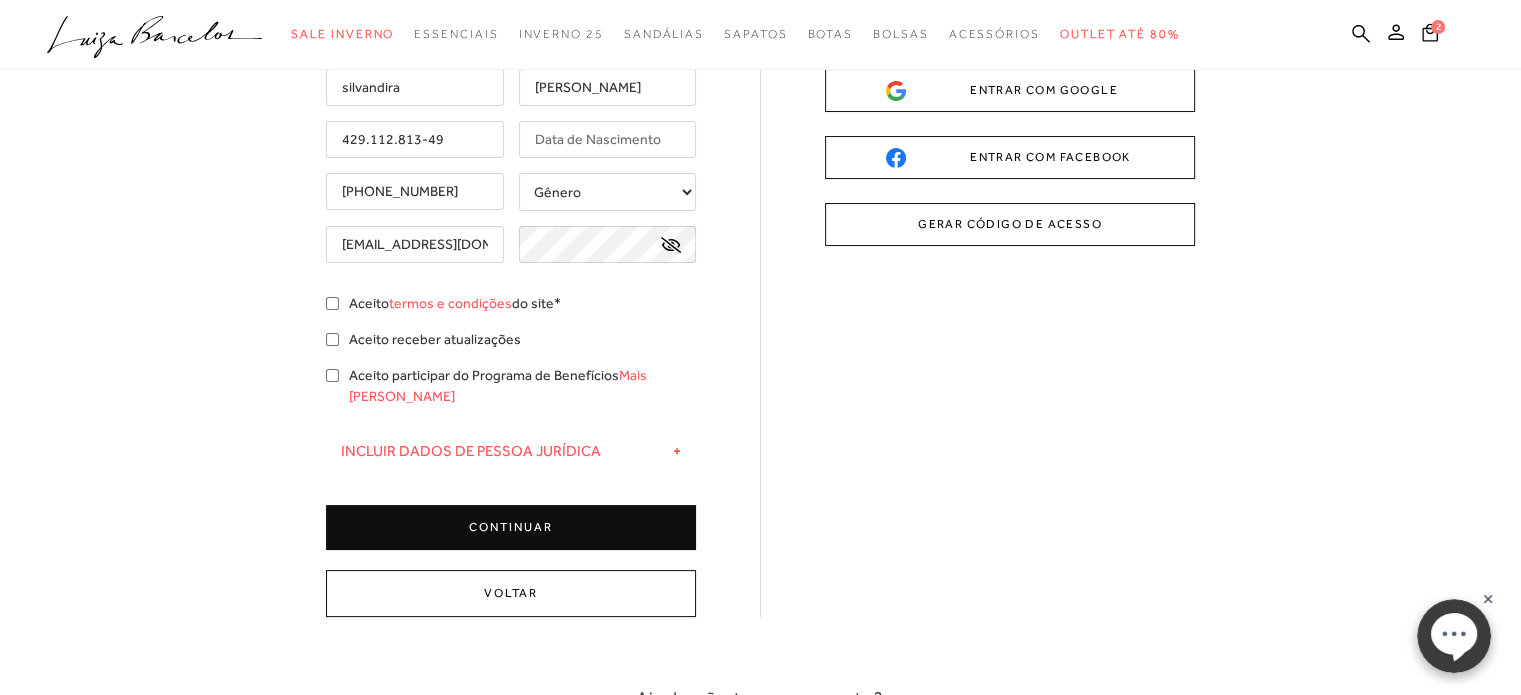 click 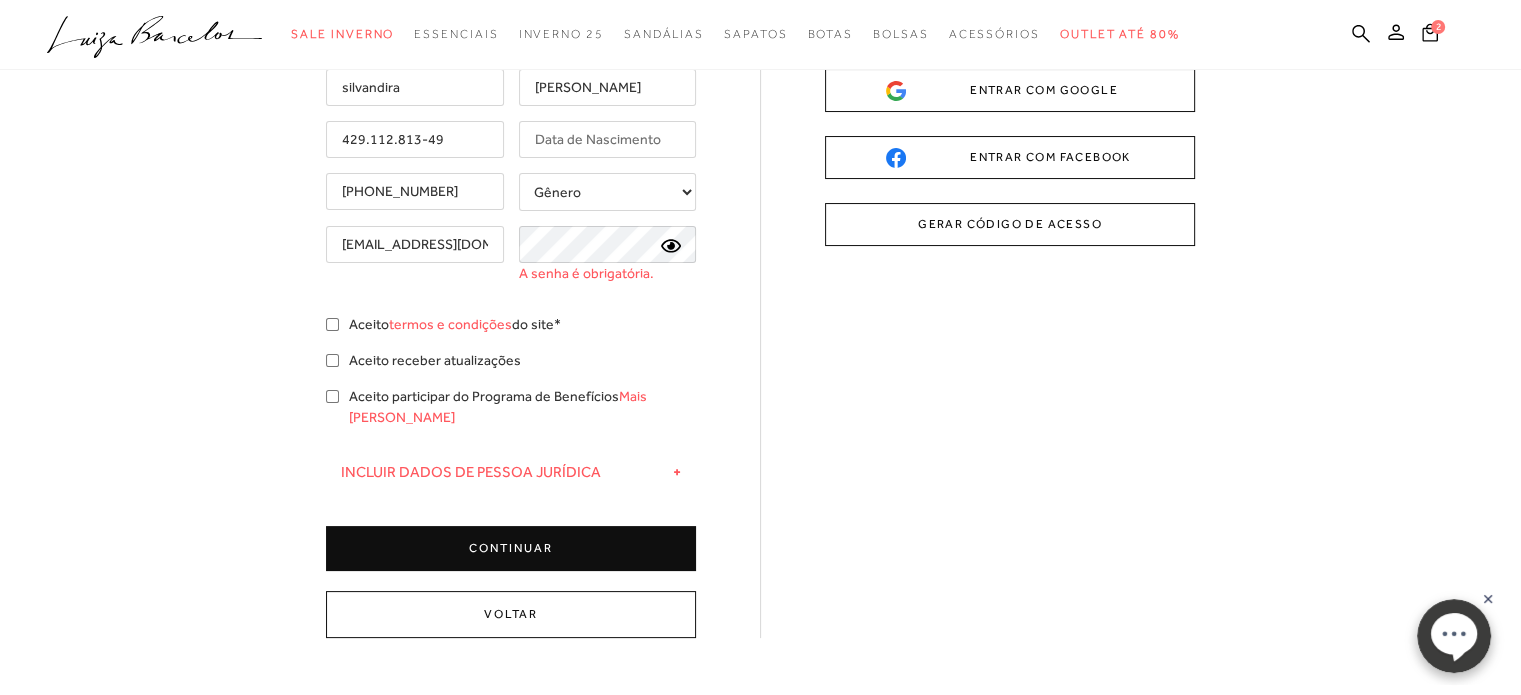 click on "Cadastro
silvandira
[PERSON_NAME]
429.112.813-49" at bounding box center (760, 377) 